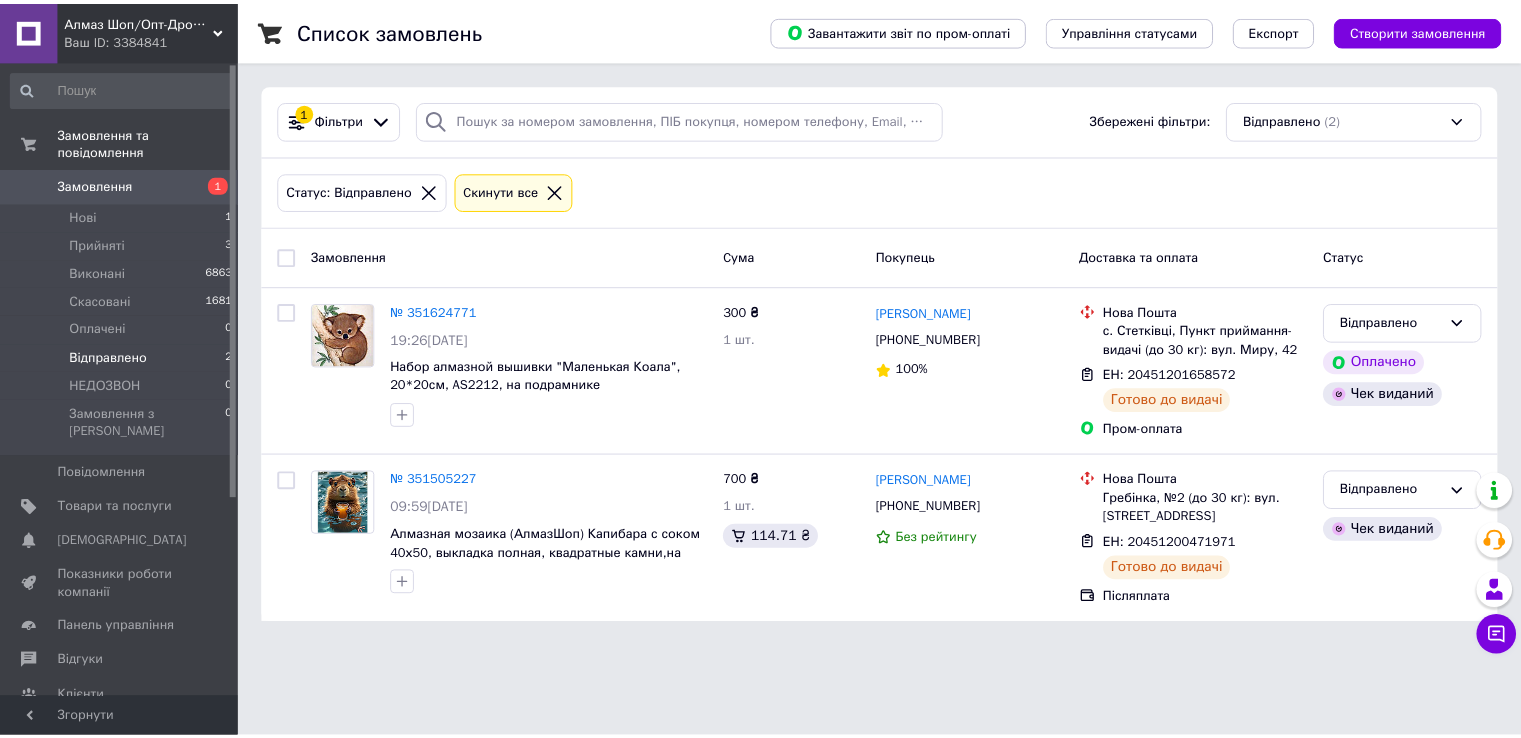 scroll, scrollTop: 0, scrollLeft: 0, axis: both 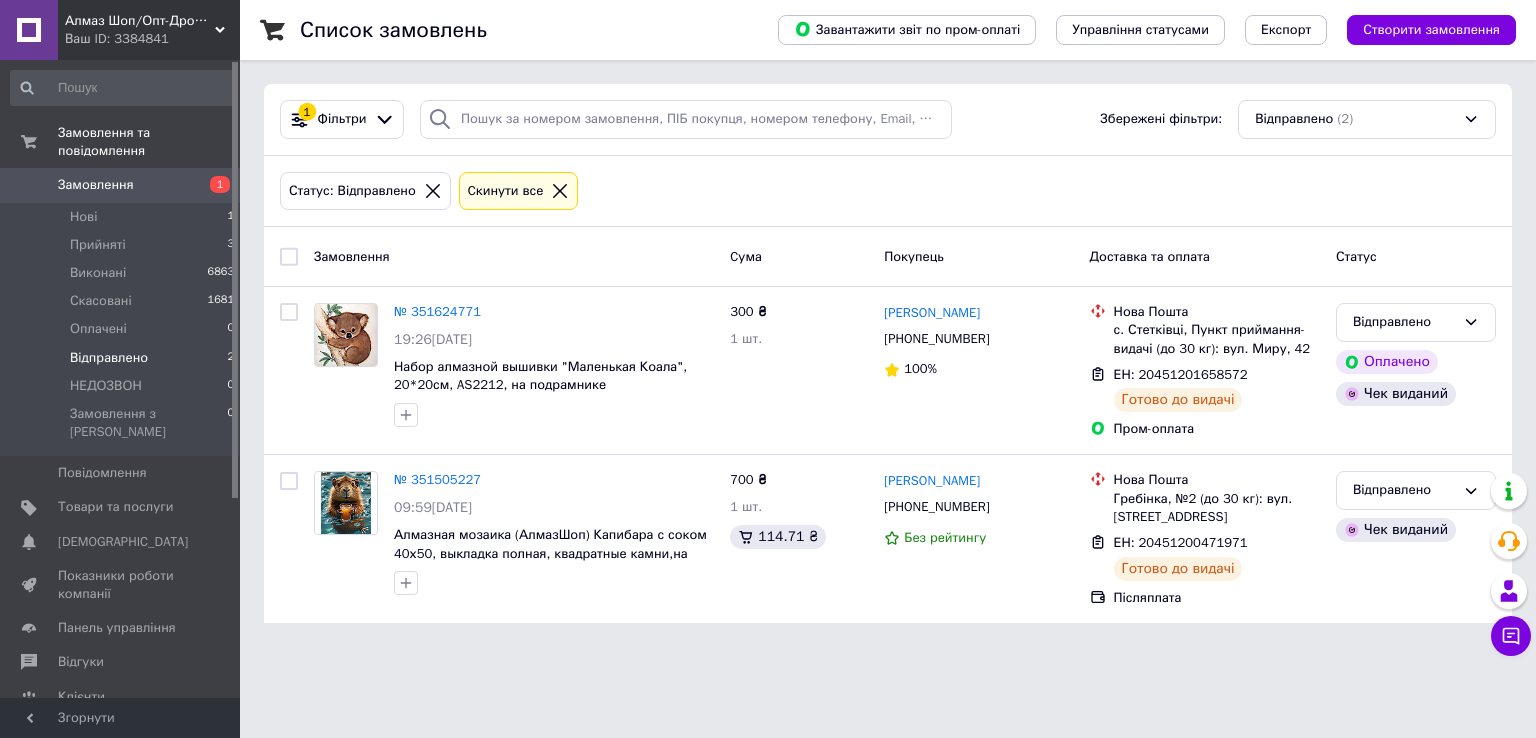 click on "Замовлення" at bounding box center [96, 185] 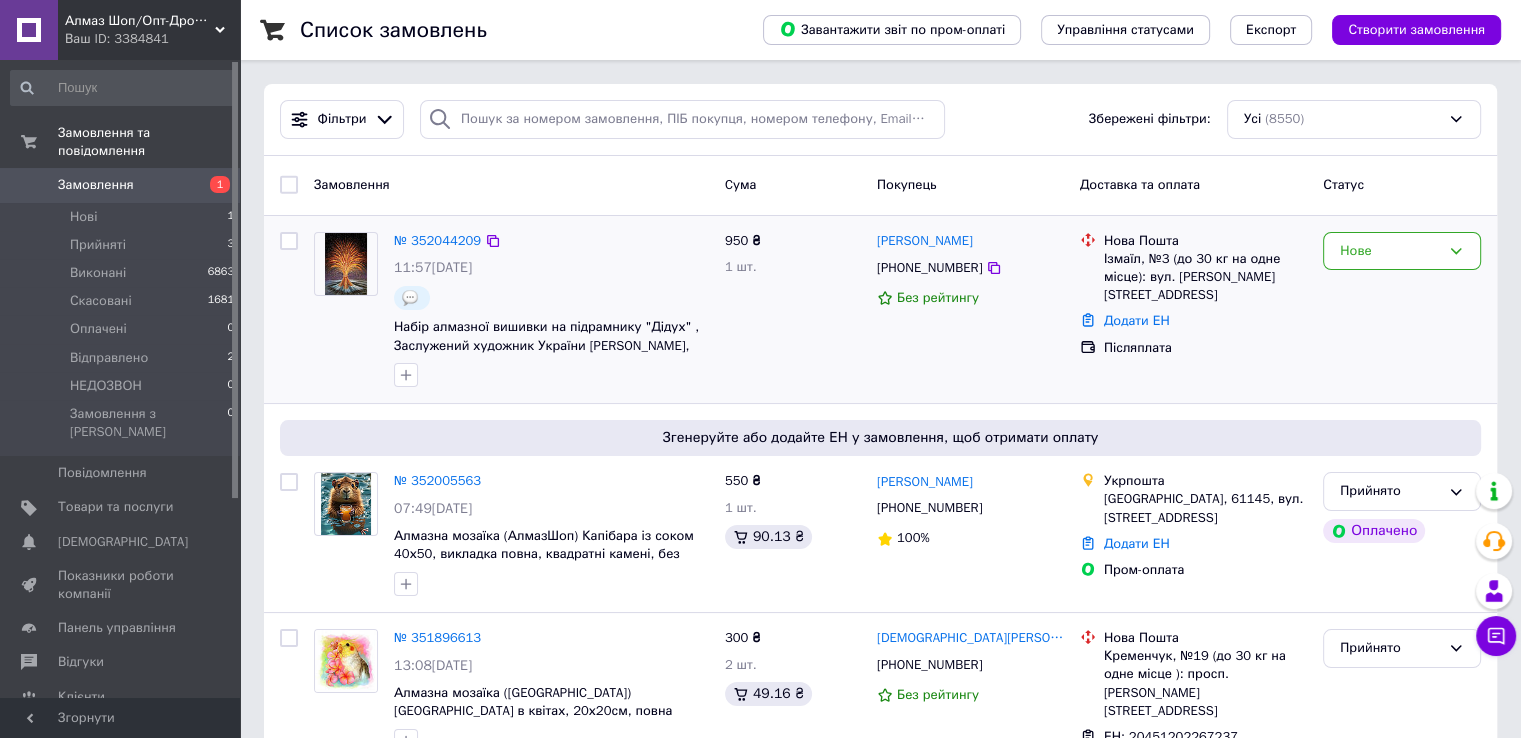 click on "Нове" at bounding box center (1402, 310) 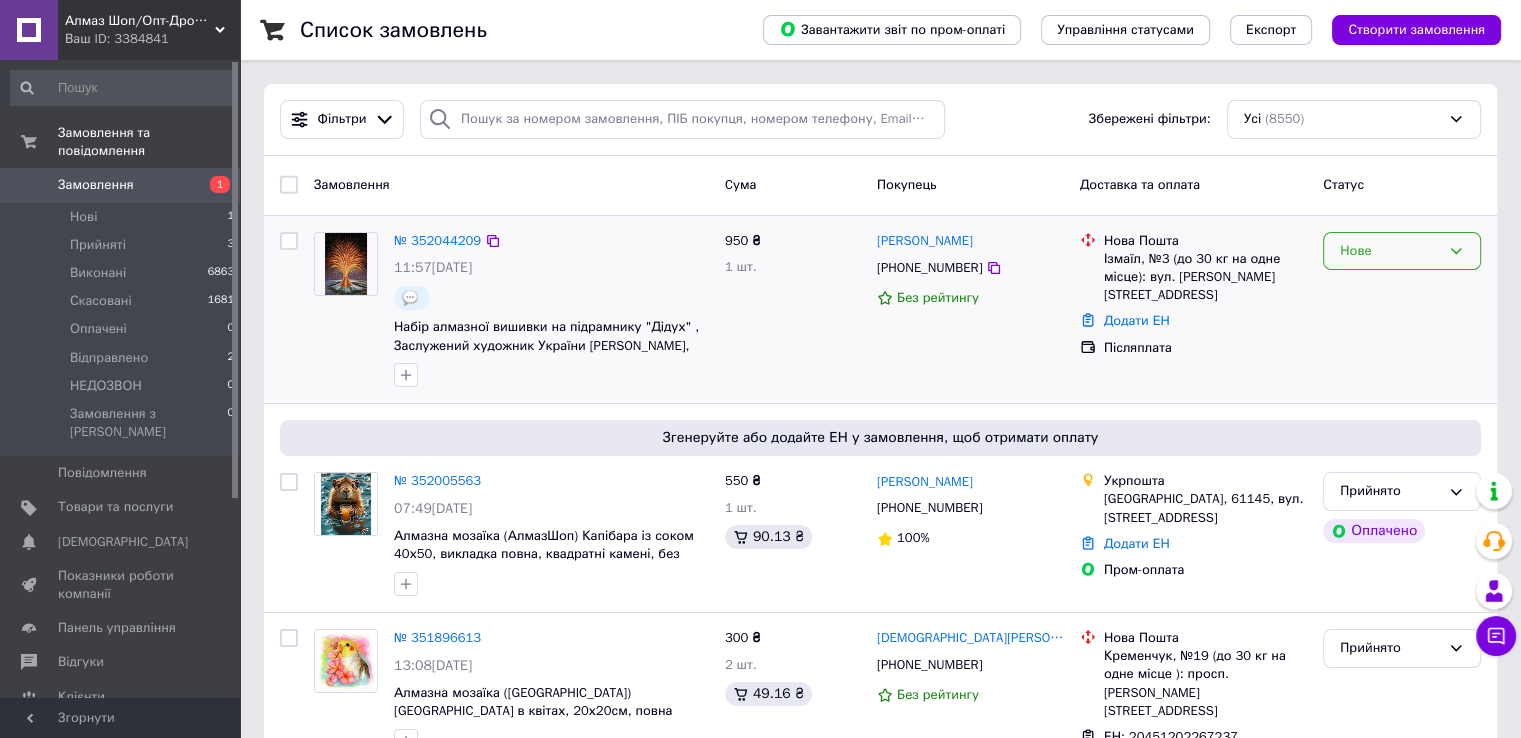 click on "Нове" at bounding box center [1390, 251] 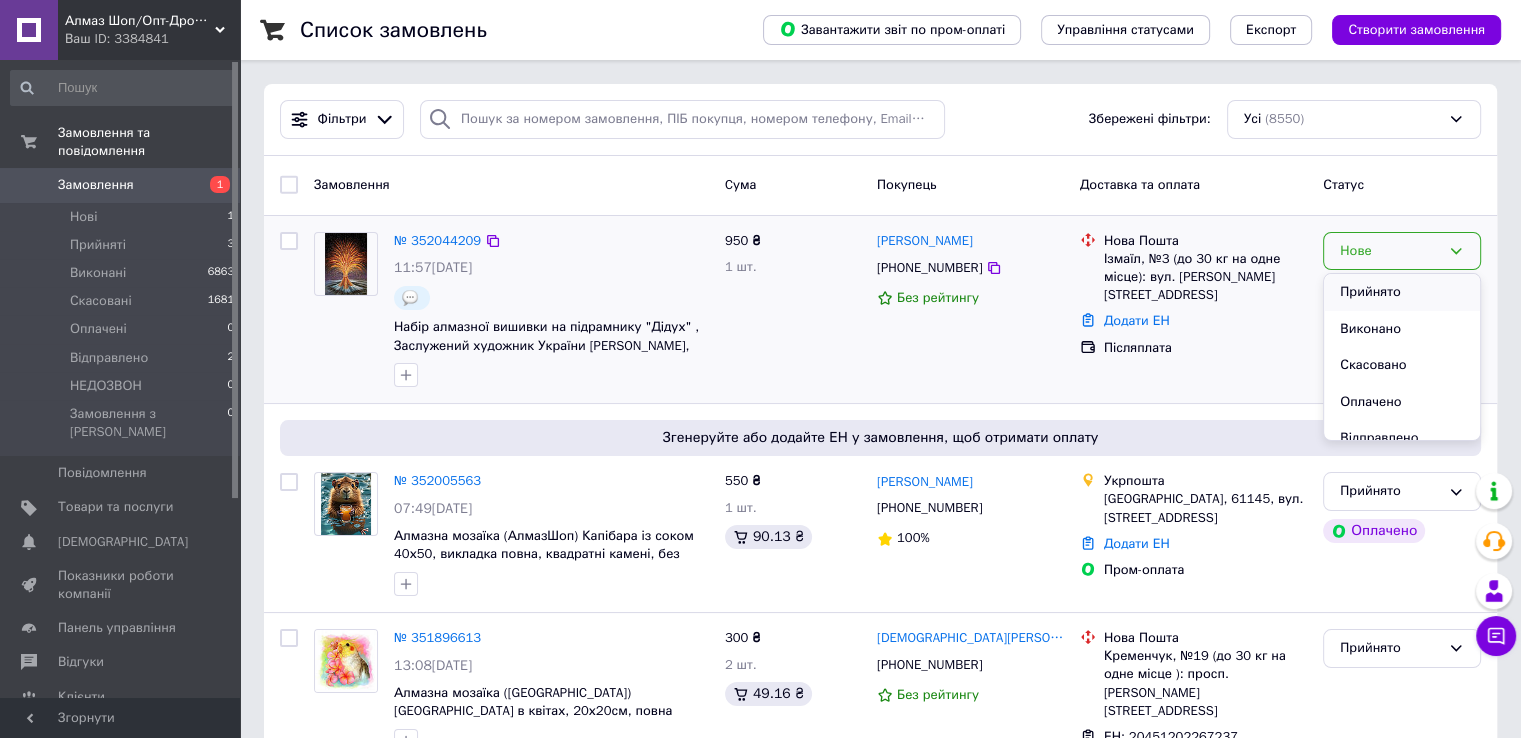 click on "Прийнято" at bounding box center [1402, 292] 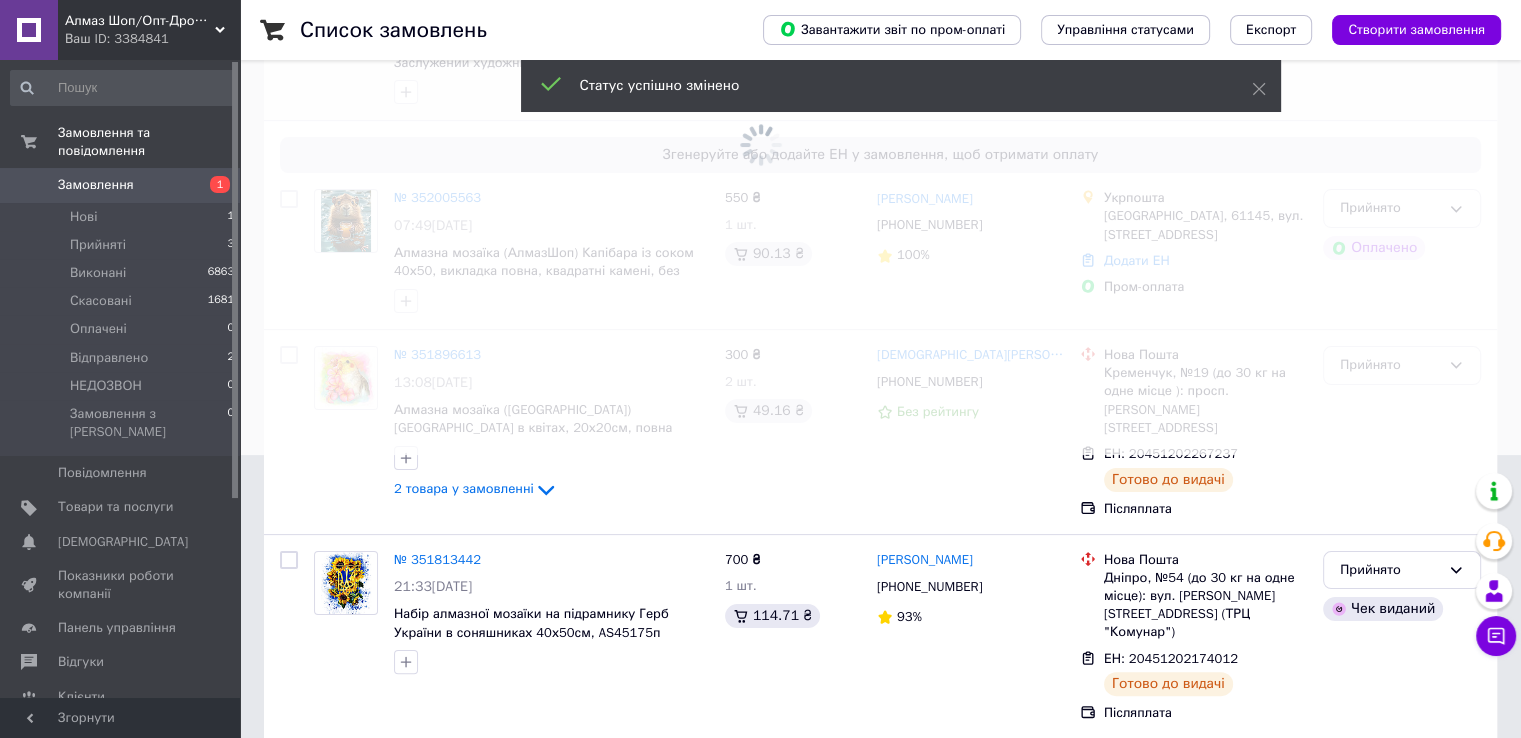 scroll, scrollTop: 300, scrollLeft: 0, axis: vertical 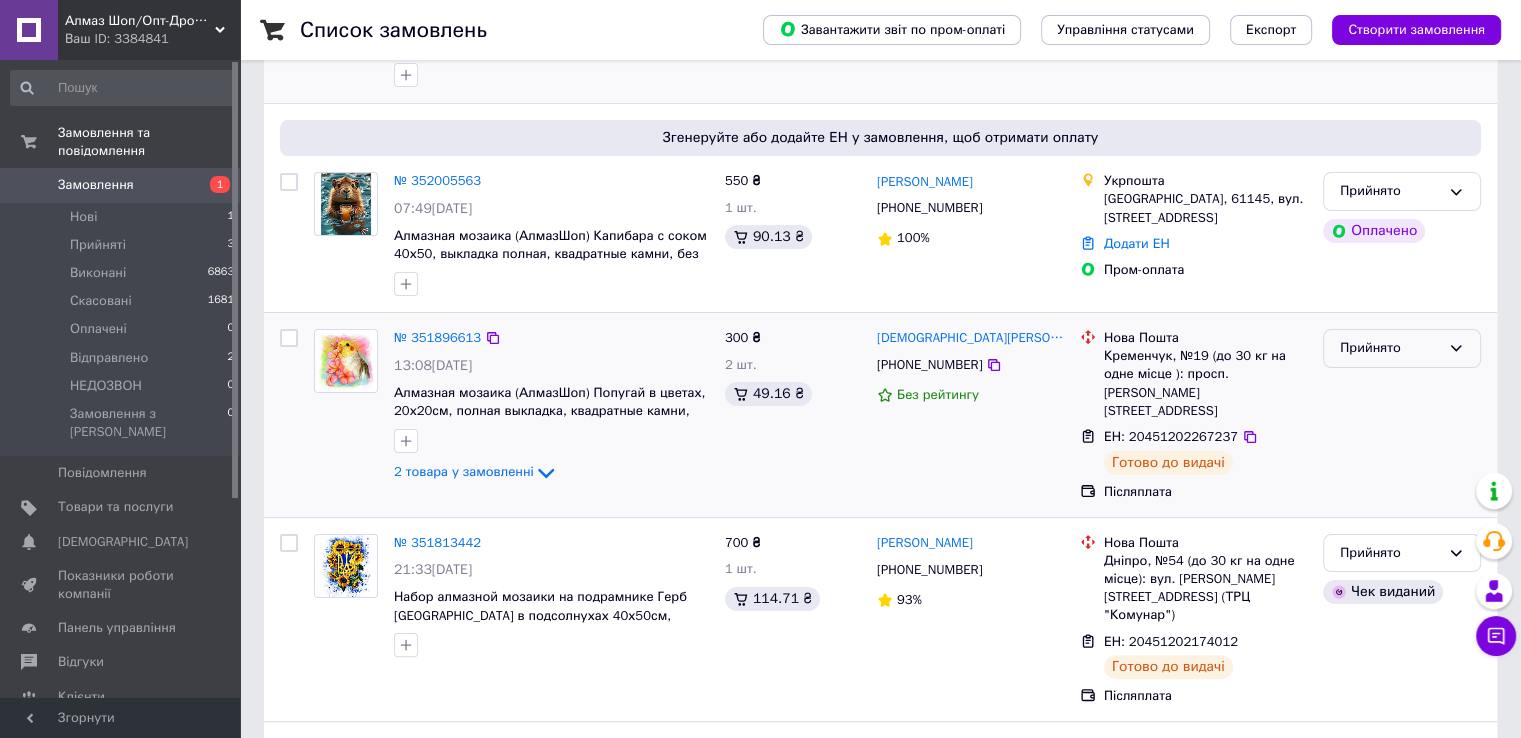 click on "Прийнято" at bounding box center (1390, 348) 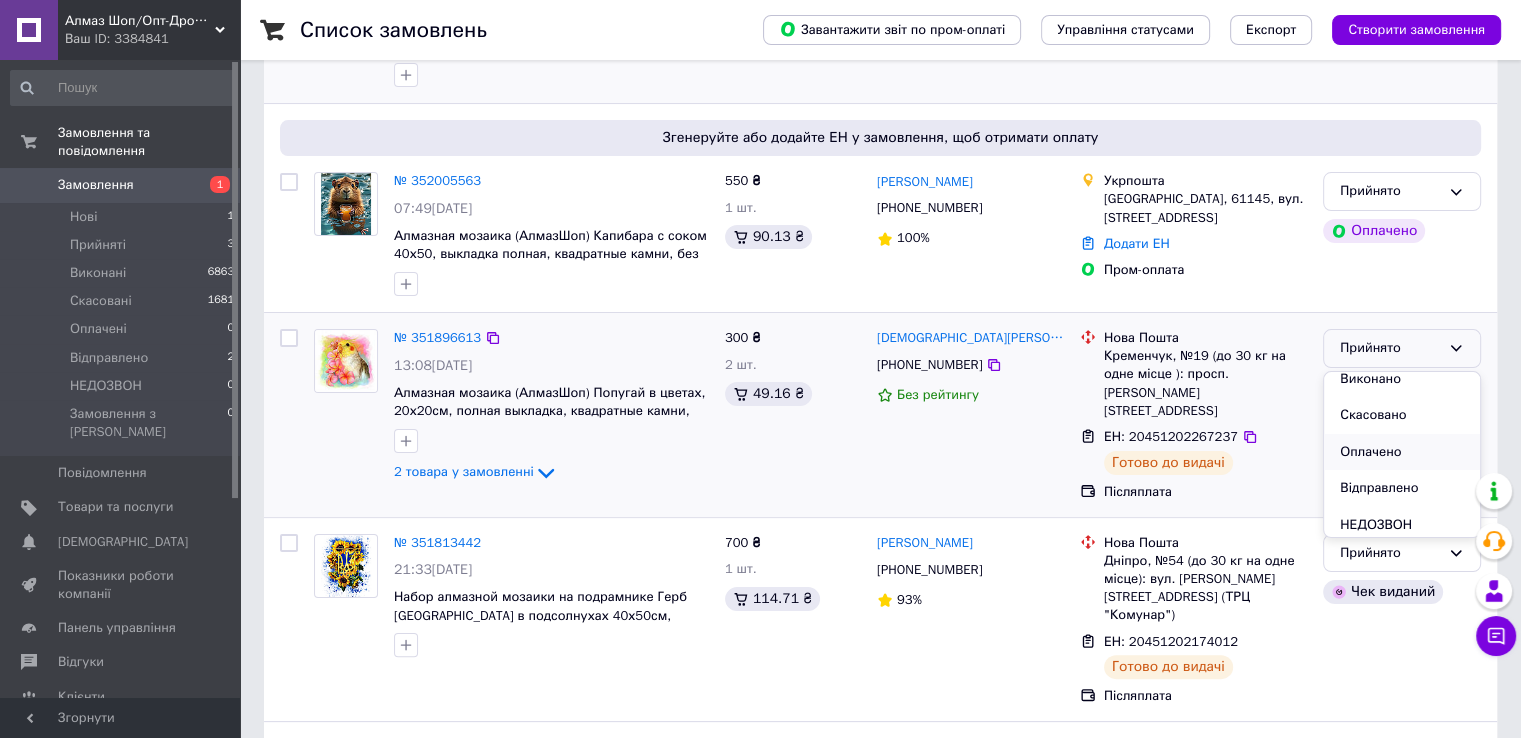scroll, scrollTop: 16, scrollLeft: 0, axis: vertical 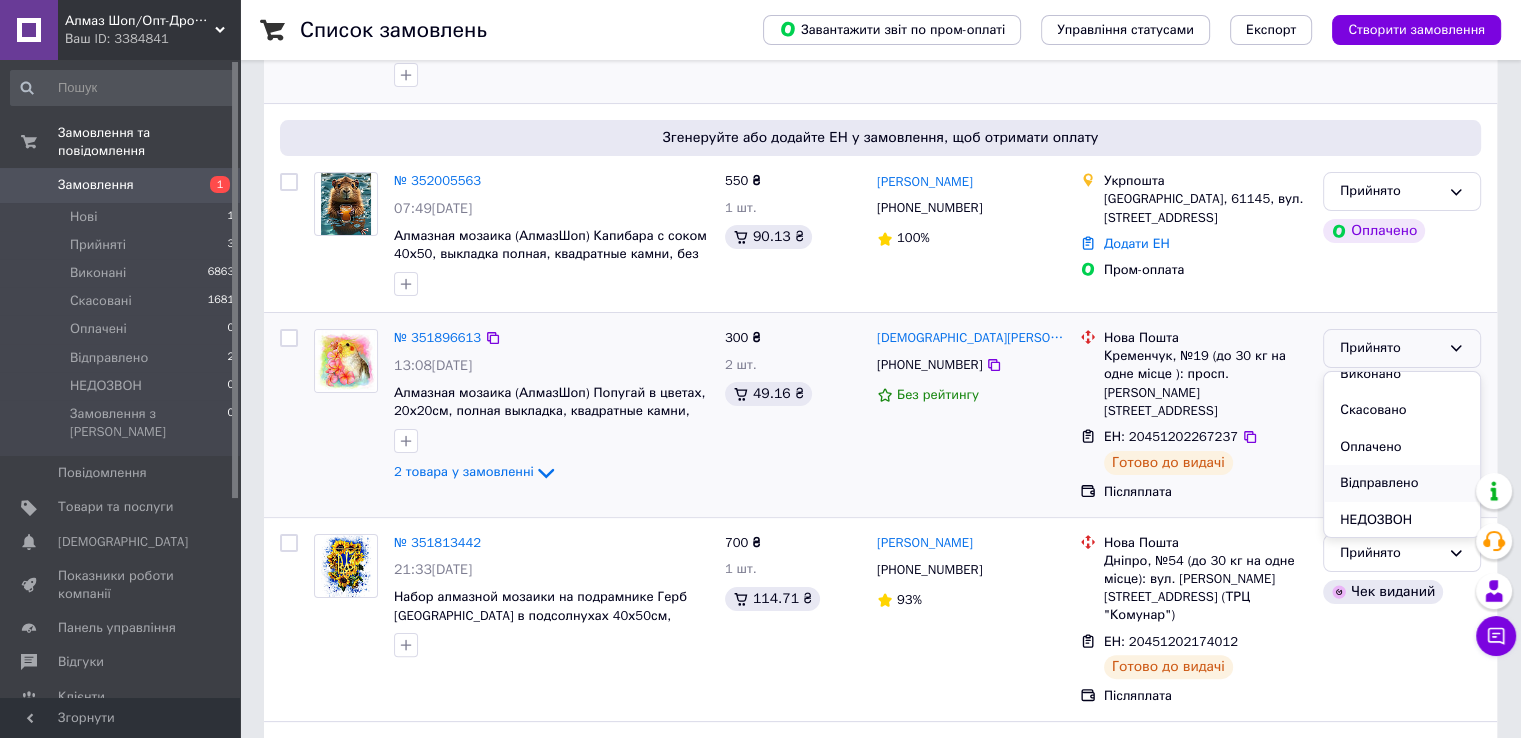 click on "Відправлено" at bounding box center (1402, 483) 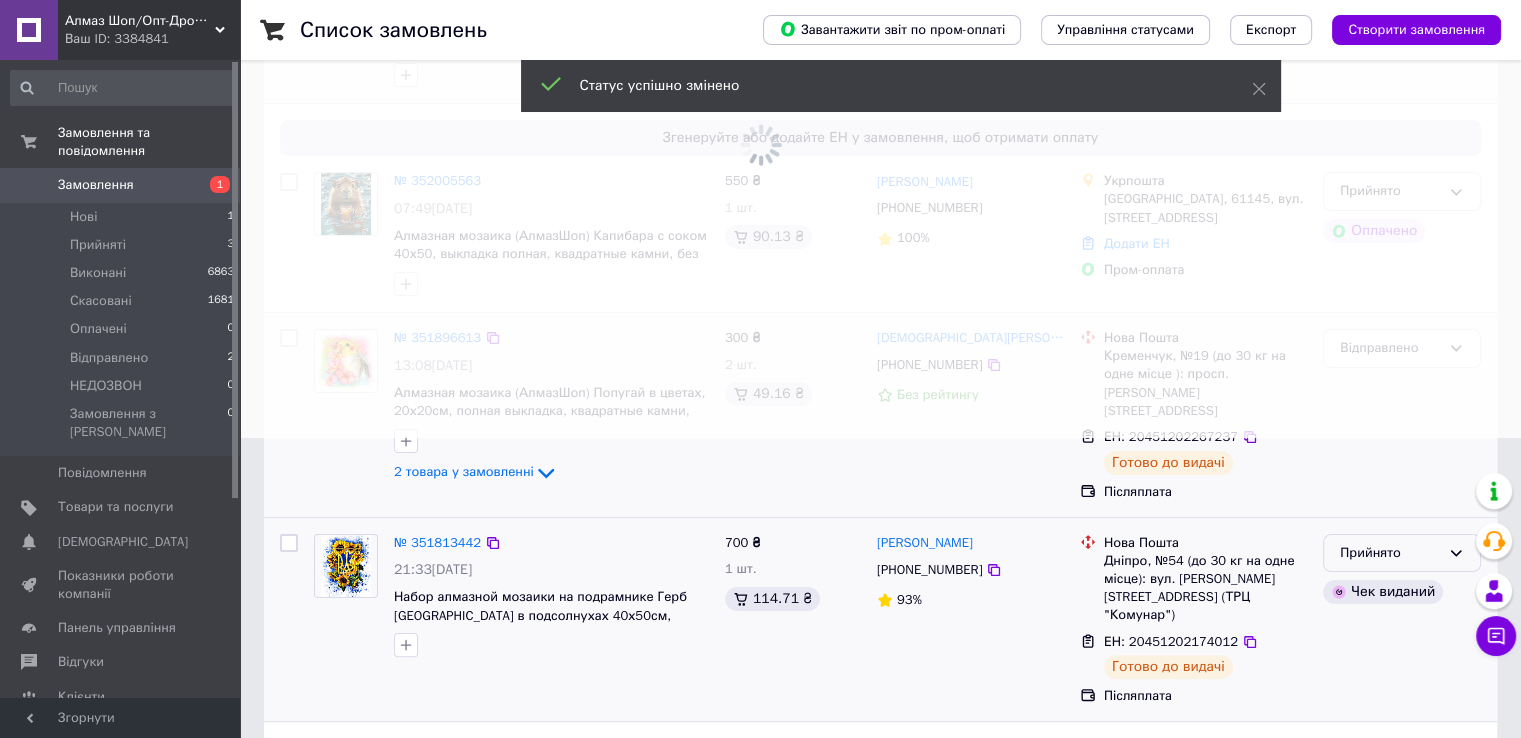 click on "Прийнято" at bounding box center (1390, 553) 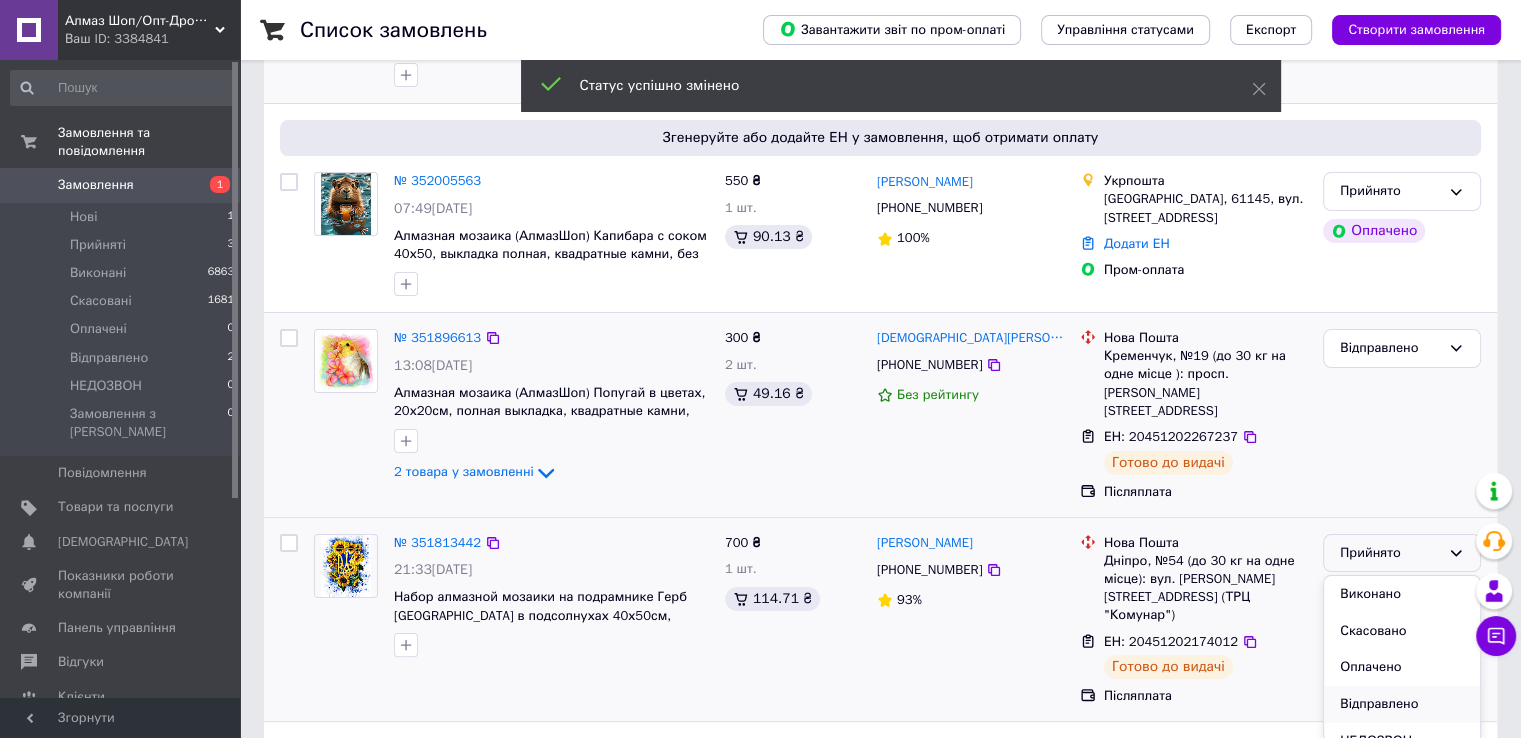 click on "Відправлено" at bounding box center [1402, 704] 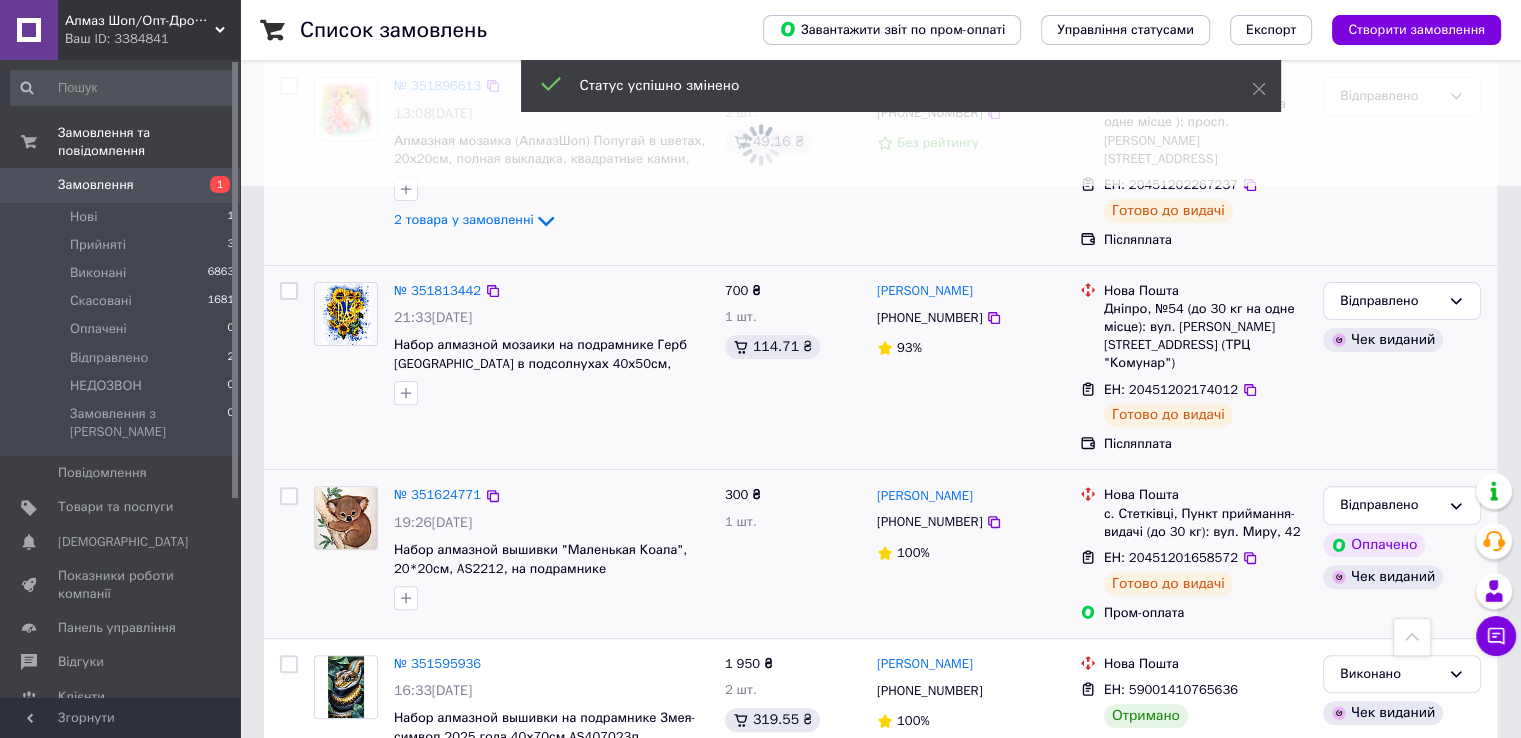 scroll, scrollTop: 600, scrollLeft: 0, axis: vertical 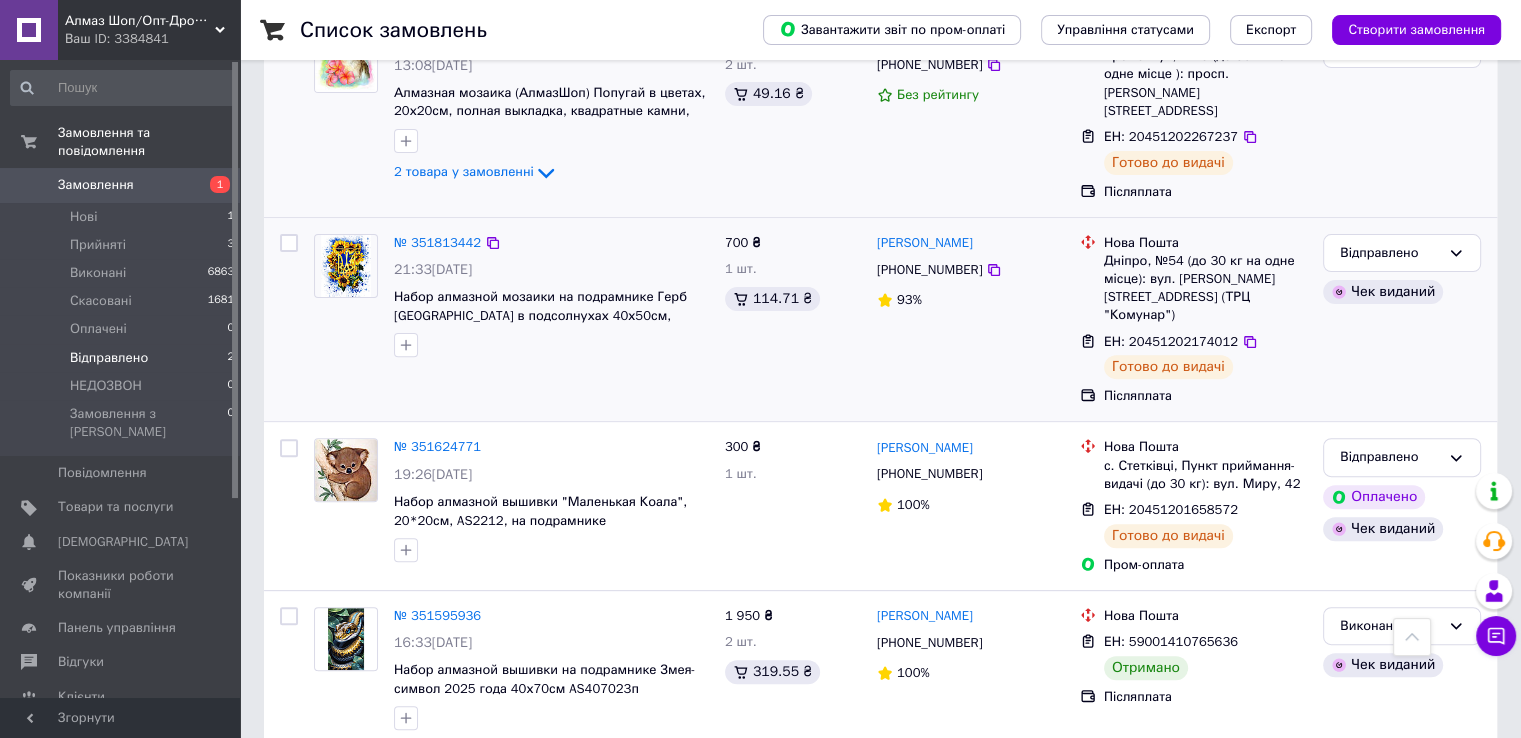 click on "Відправлено 2" at bounding box center [123, 358] 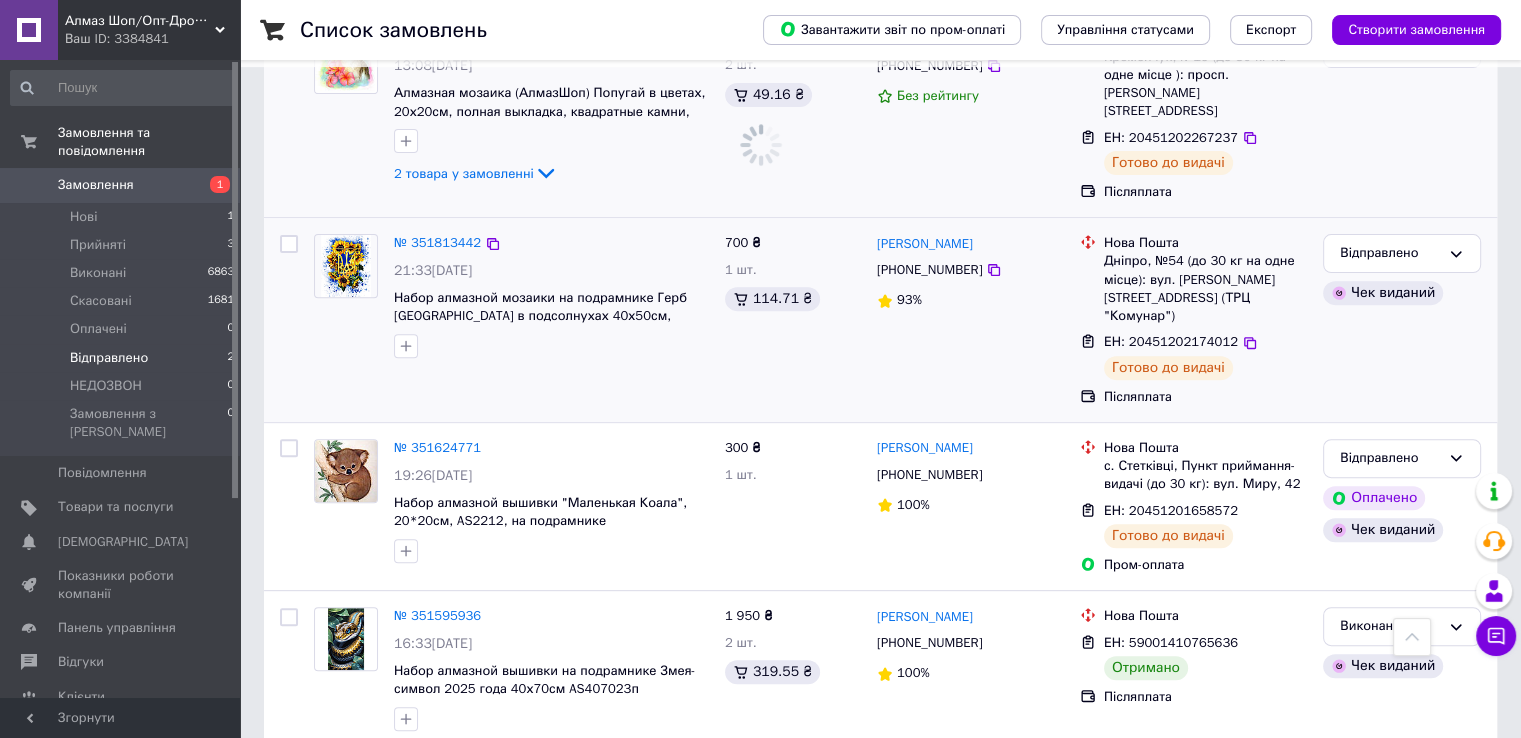 scroll, scrollTop: 0, scrollLeft: 0, axis: both 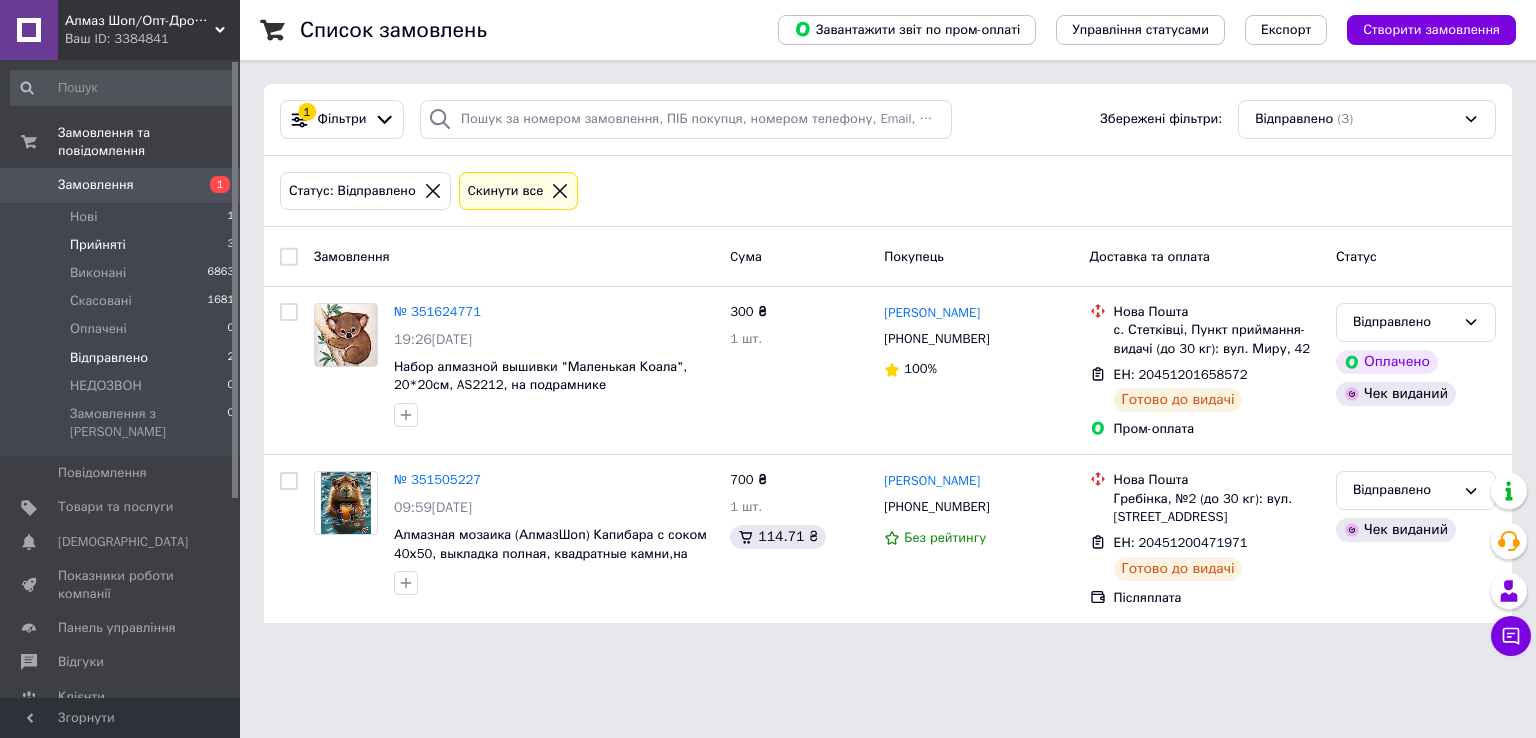 click on "Прийняті" at bounding box center [98, 245] 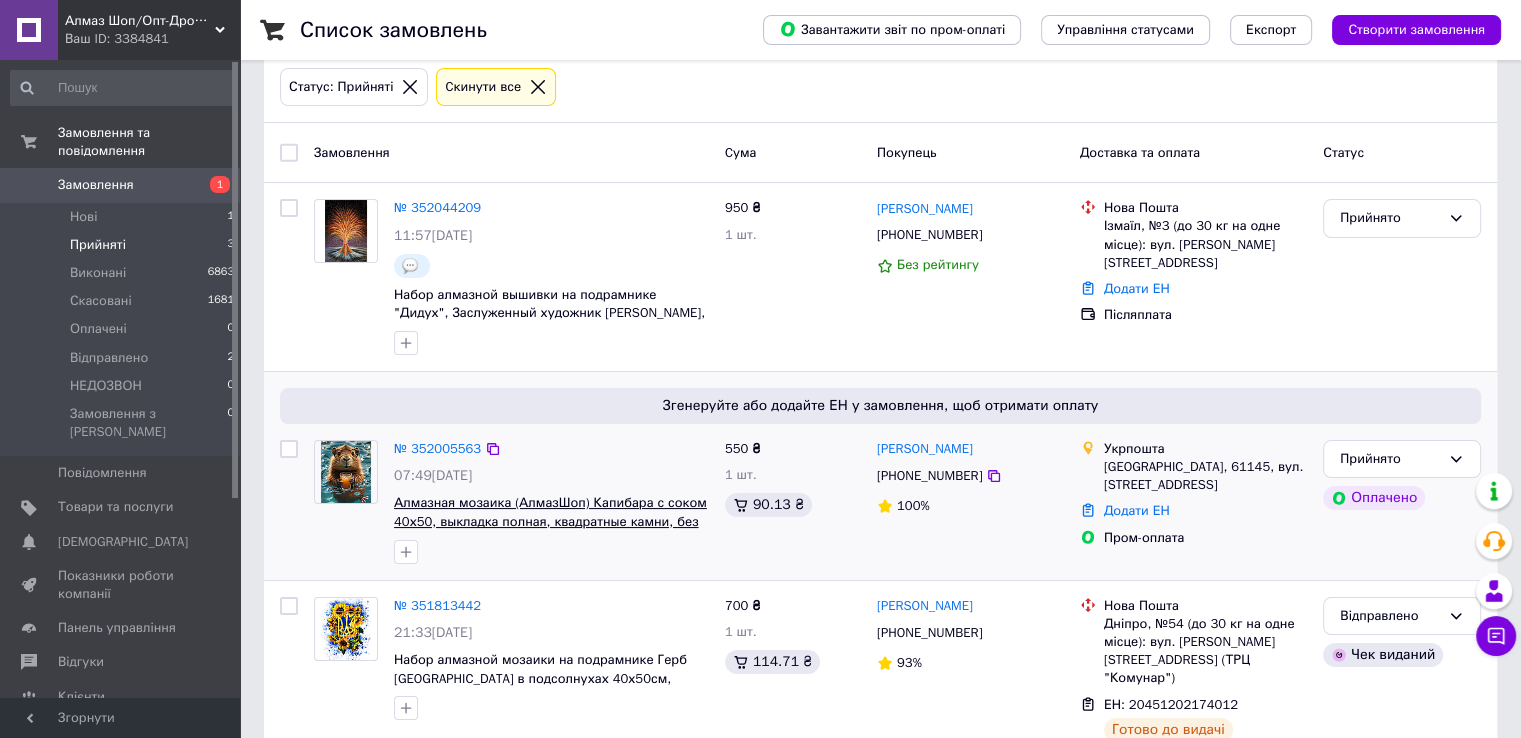 scroll, scrollTop: 55, scrollLeft: 0, axis: vertical 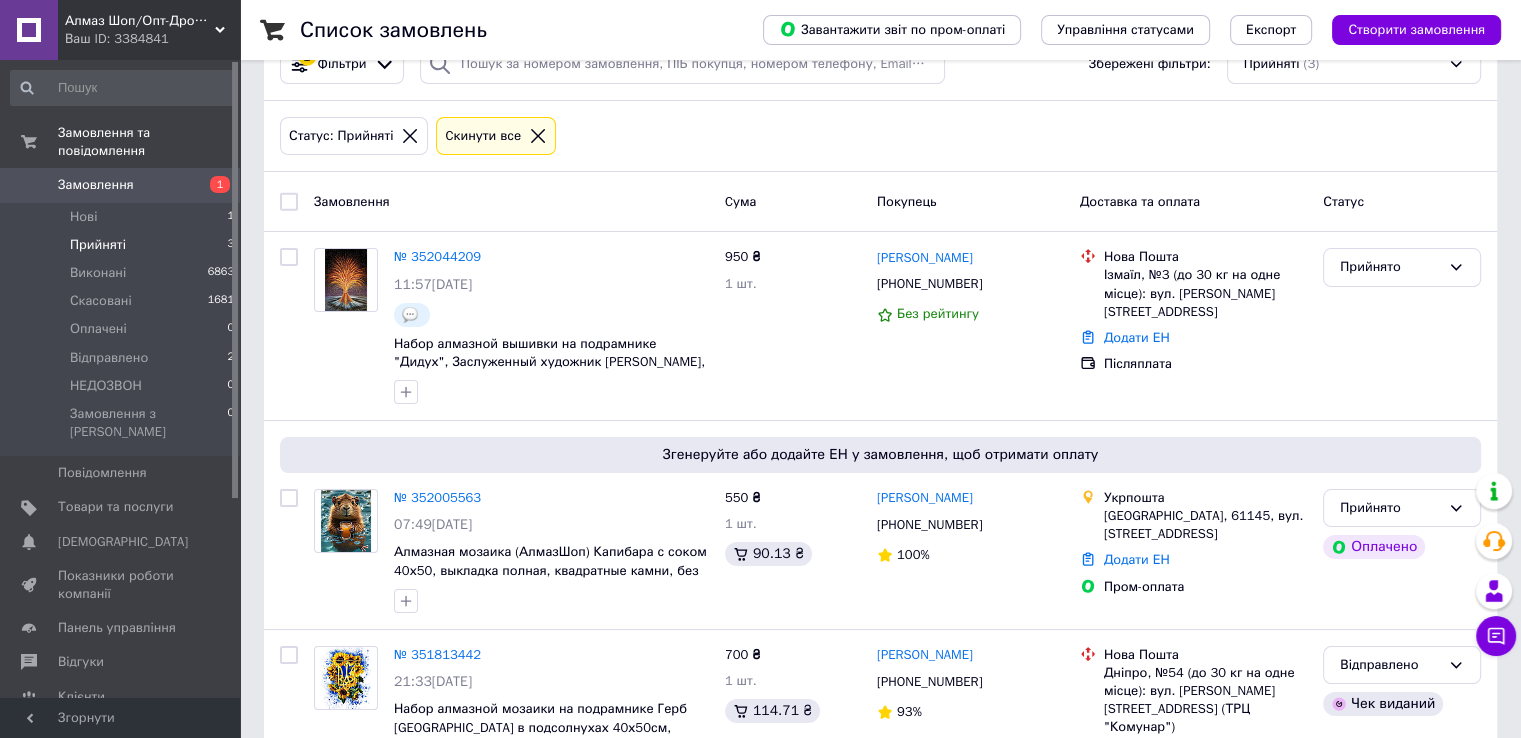 click on "Замовлення" at bounding box center [121, 185] 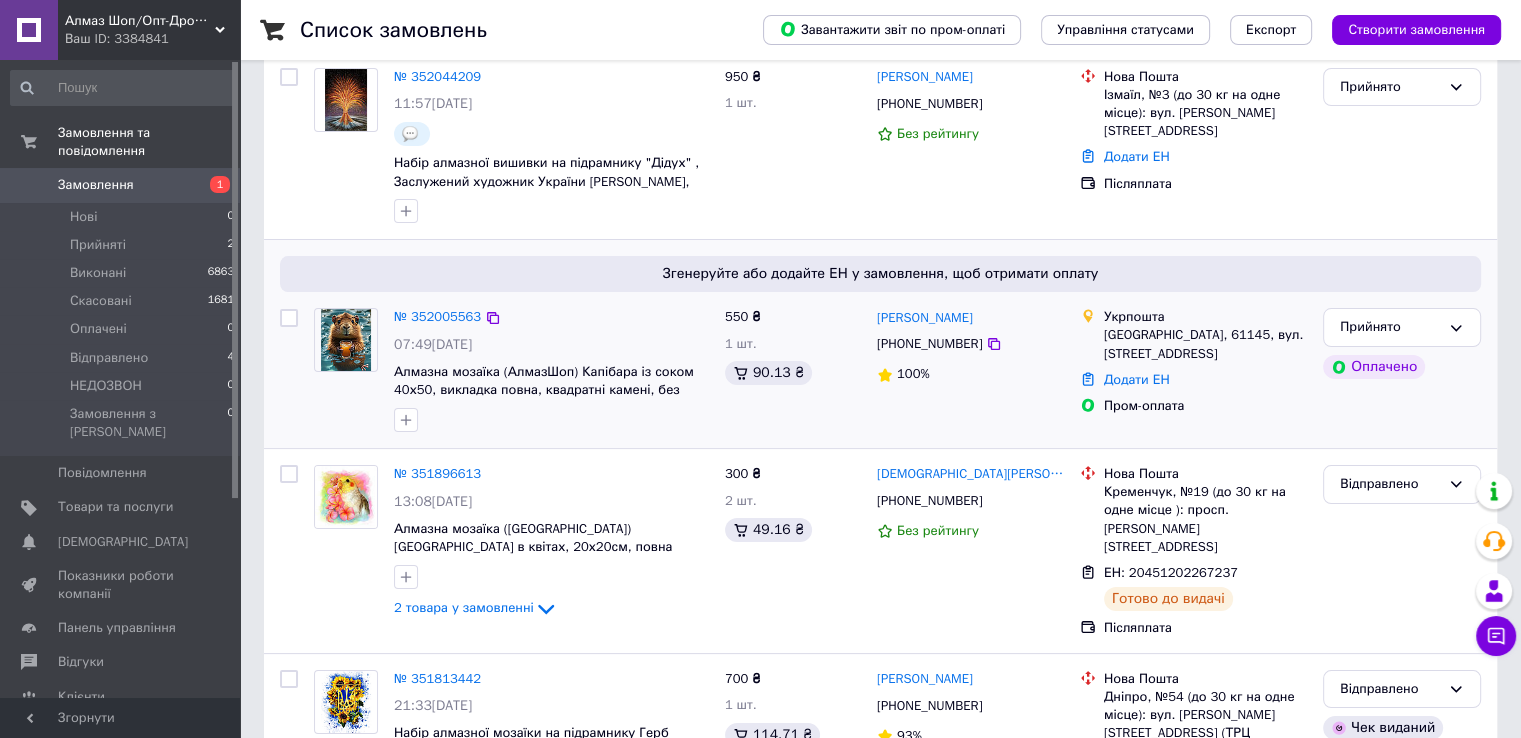 scroll, scrollTop: 200, scrollLeft: 0, axis: vertical 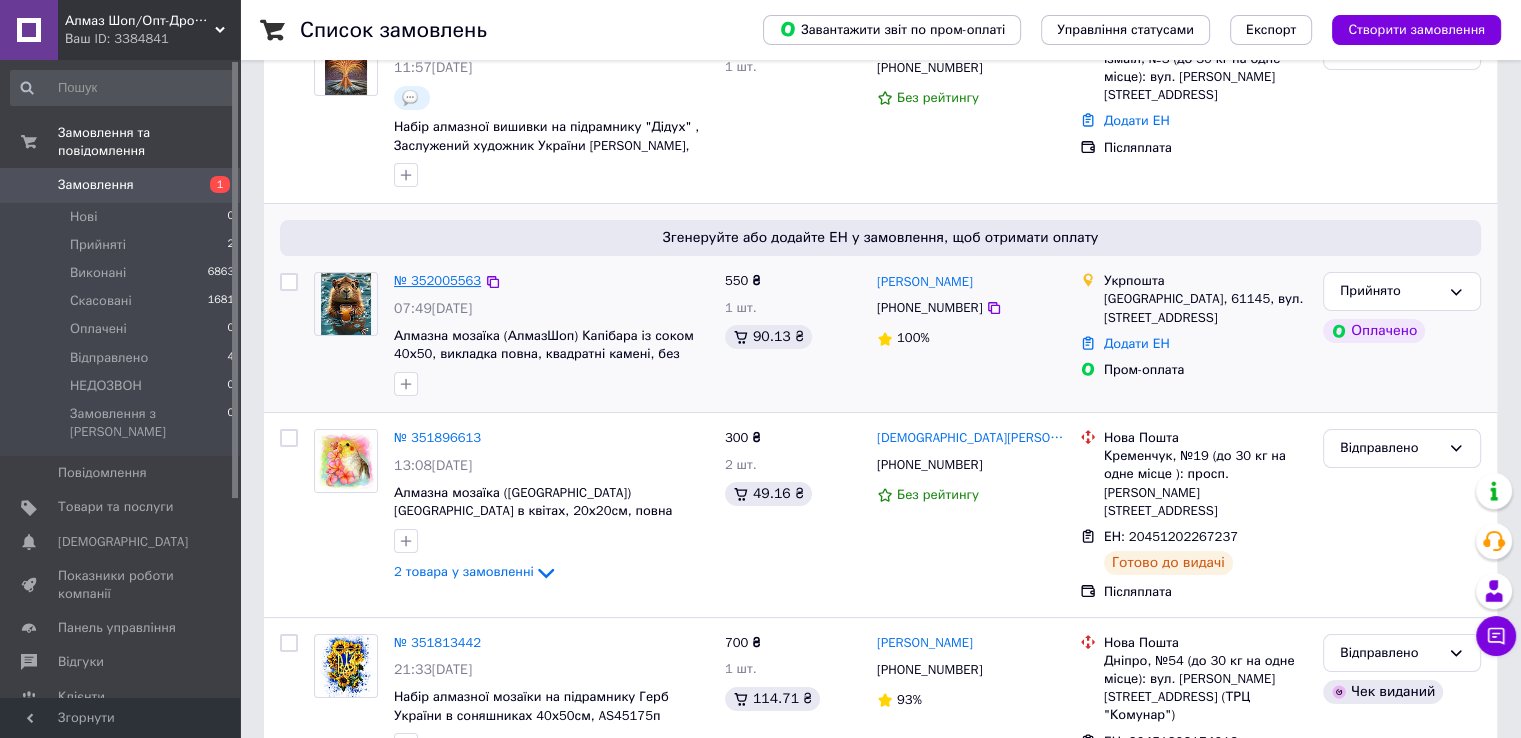 click on "№ 352005563" at bounding box center (437, 280) 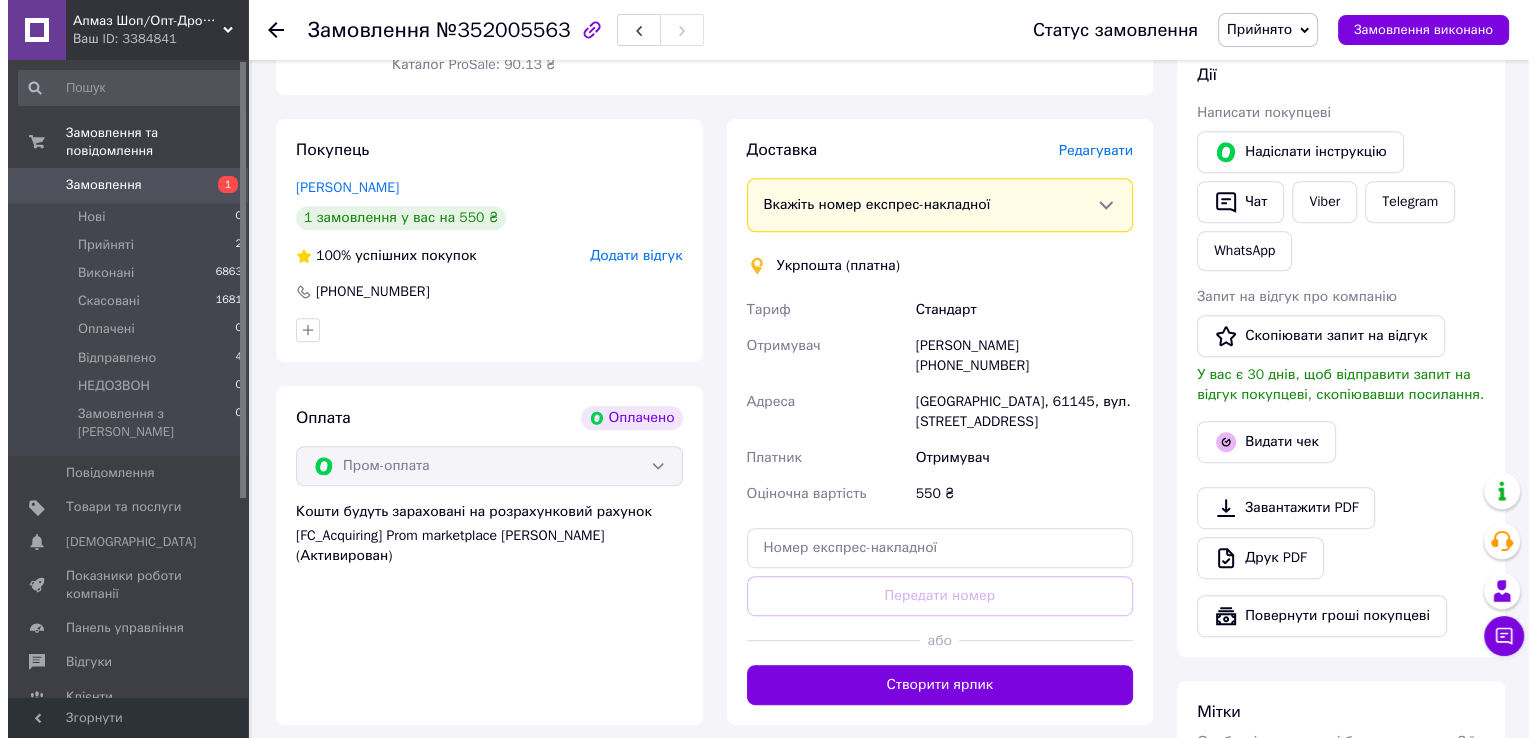 scroll, scrollTop: 900, scrollLeft: 0, axis: vertical 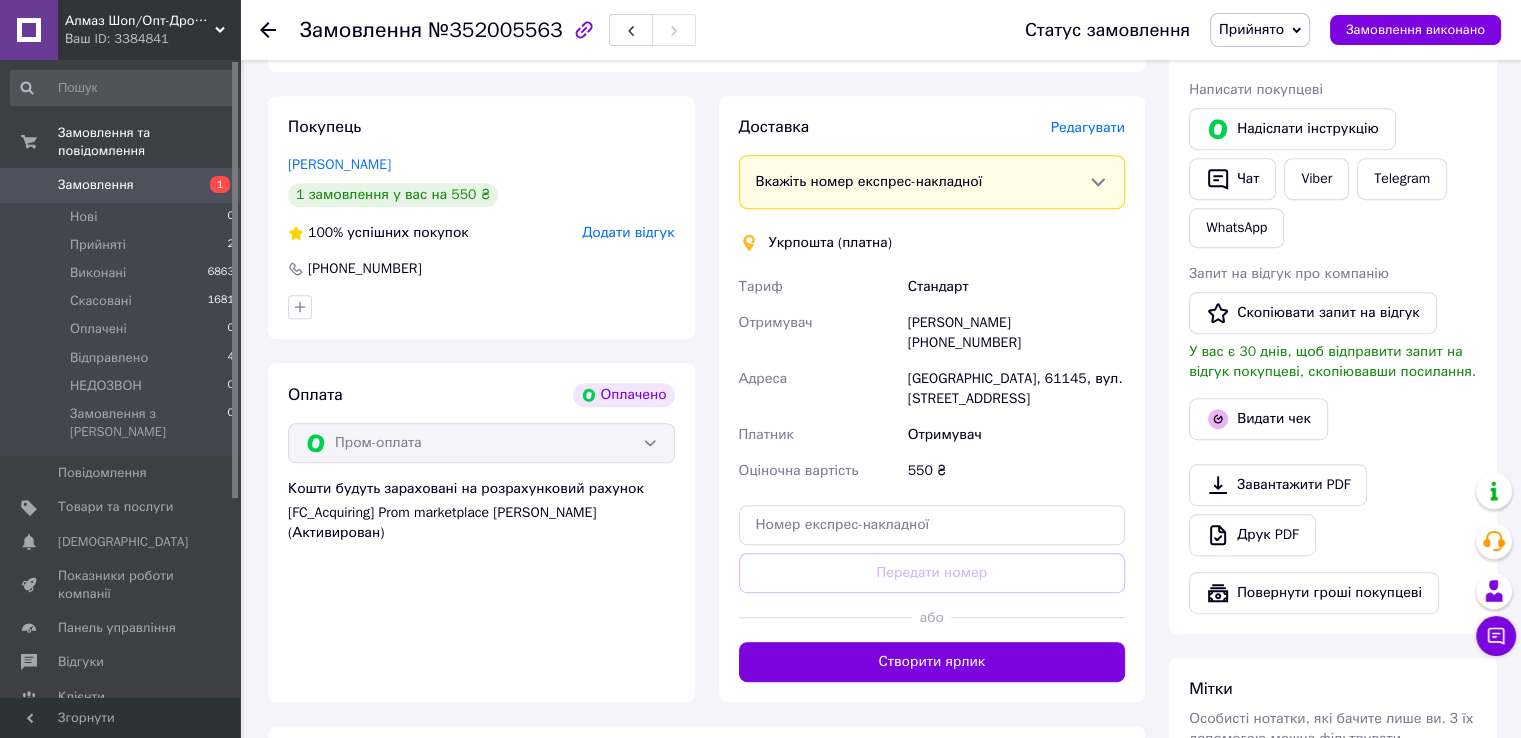 click on "Редагувати" at bounding box center [1088, 127] 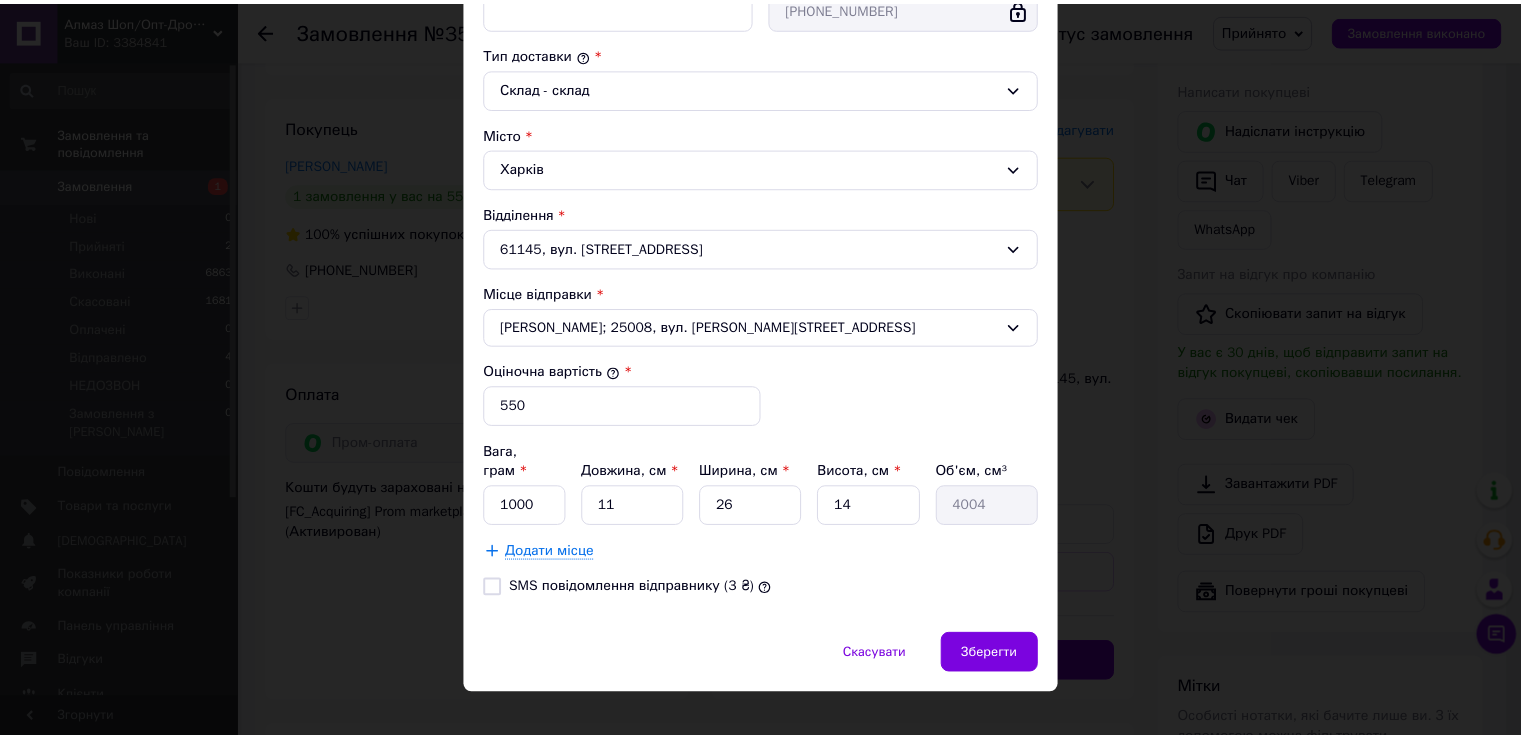 scroll, scrollTop: 508, scrollLeft: 0, axis: vertical 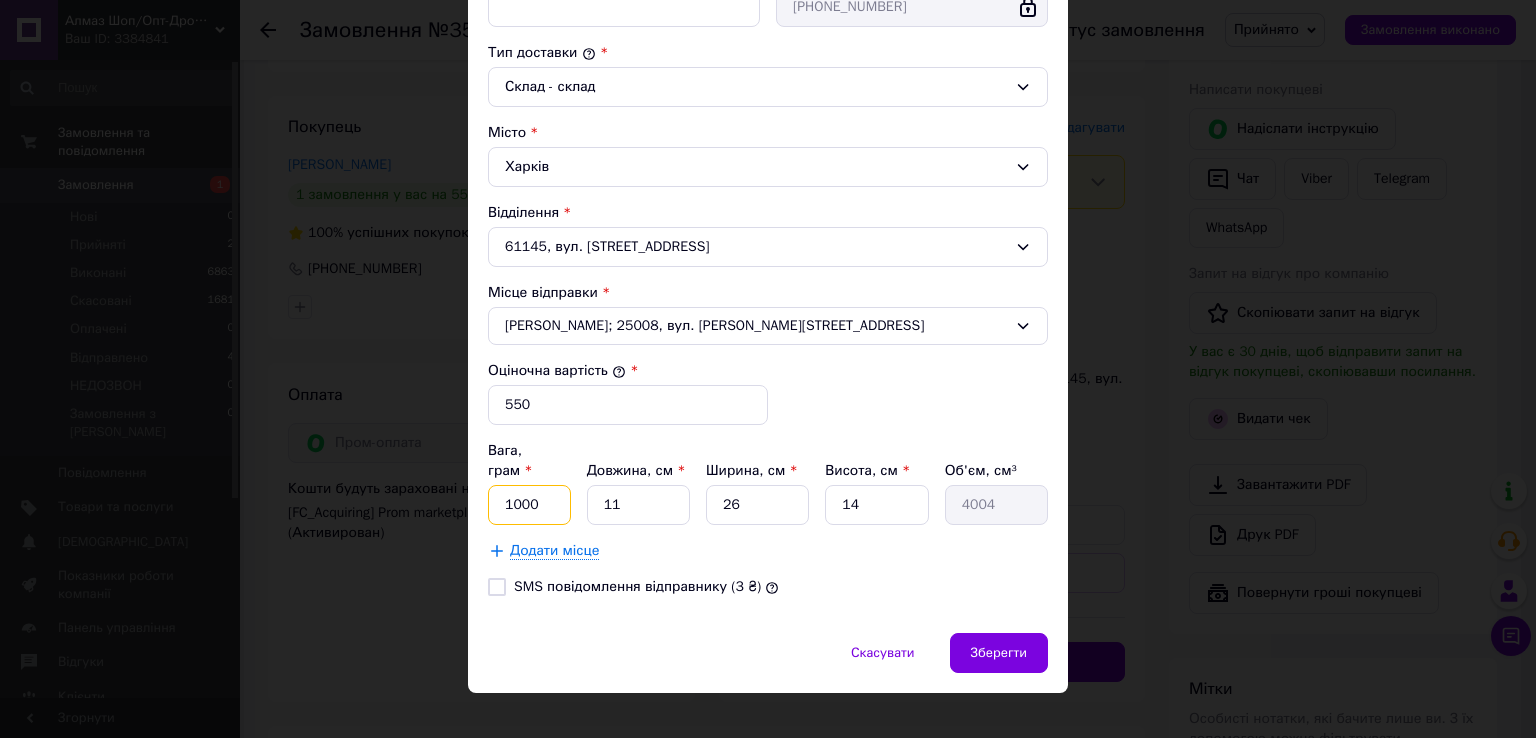 click on "1000" at bounding box center [529, 505] 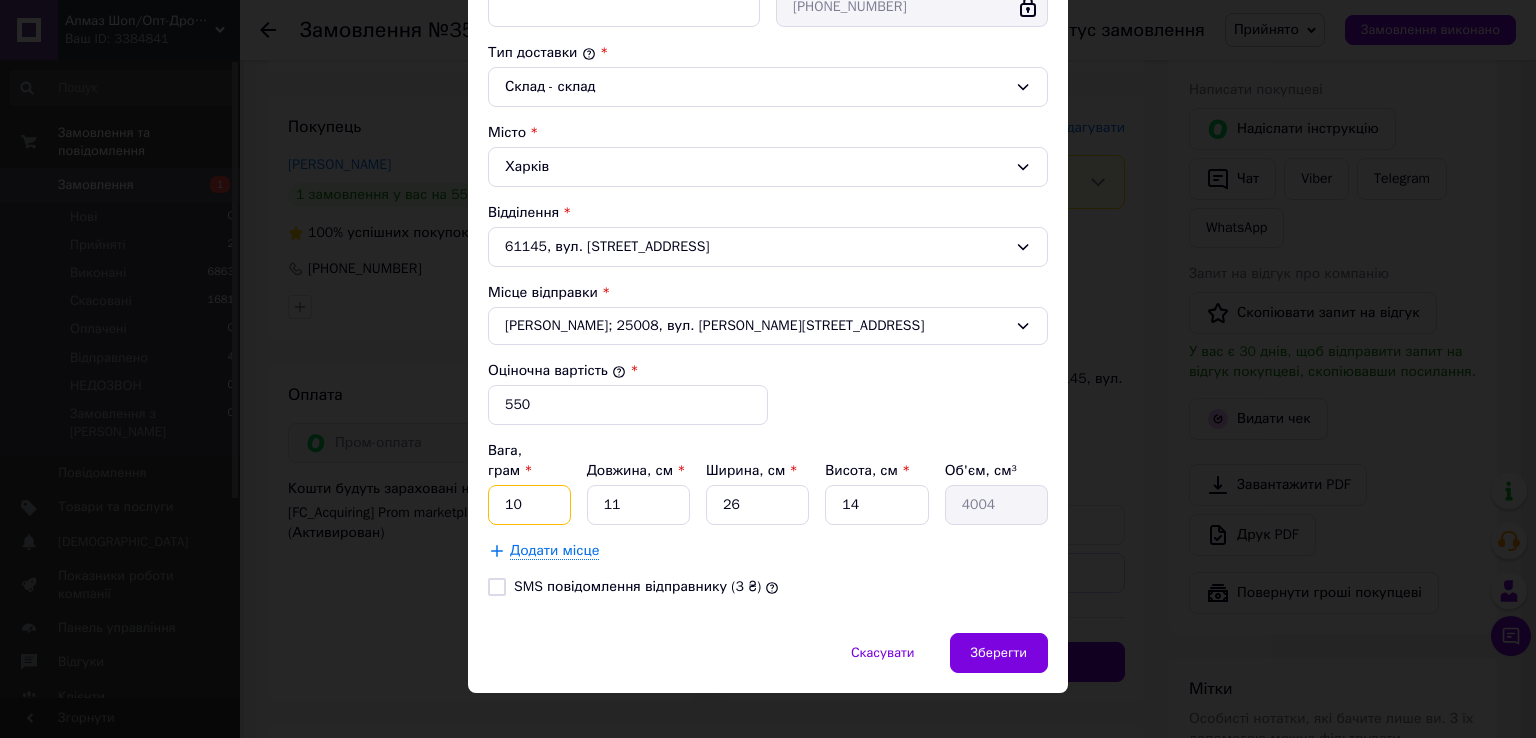 type on "1" 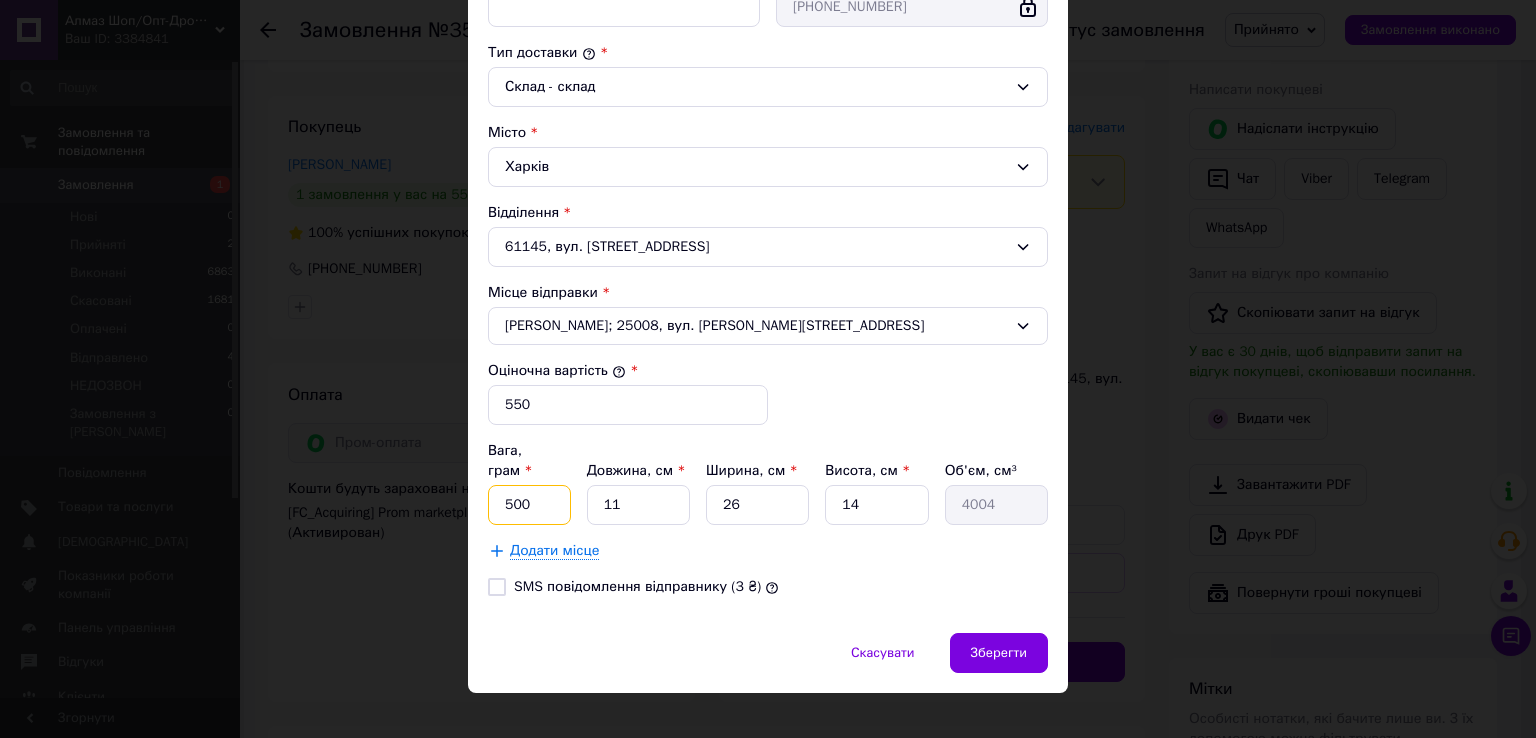 type on "500" 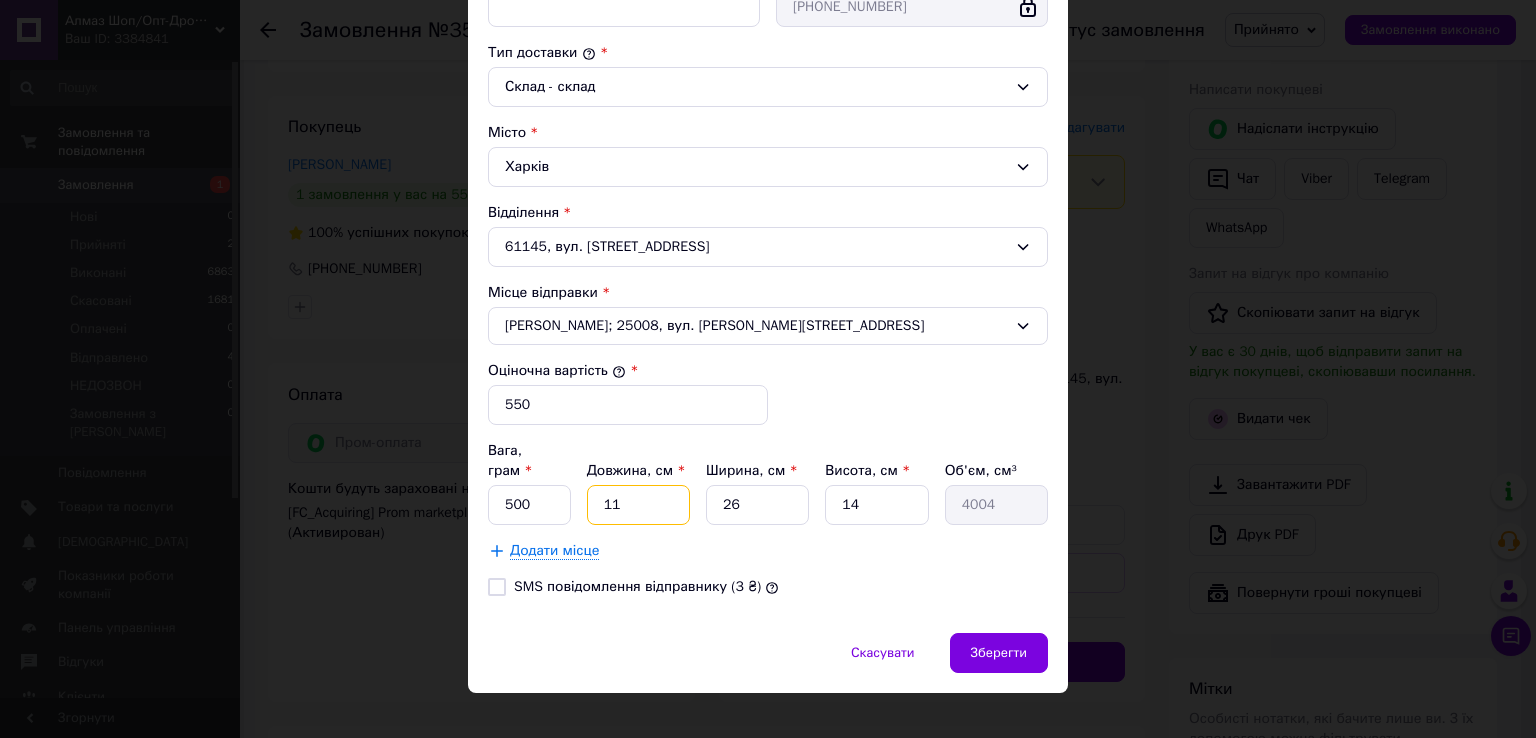type on "1" 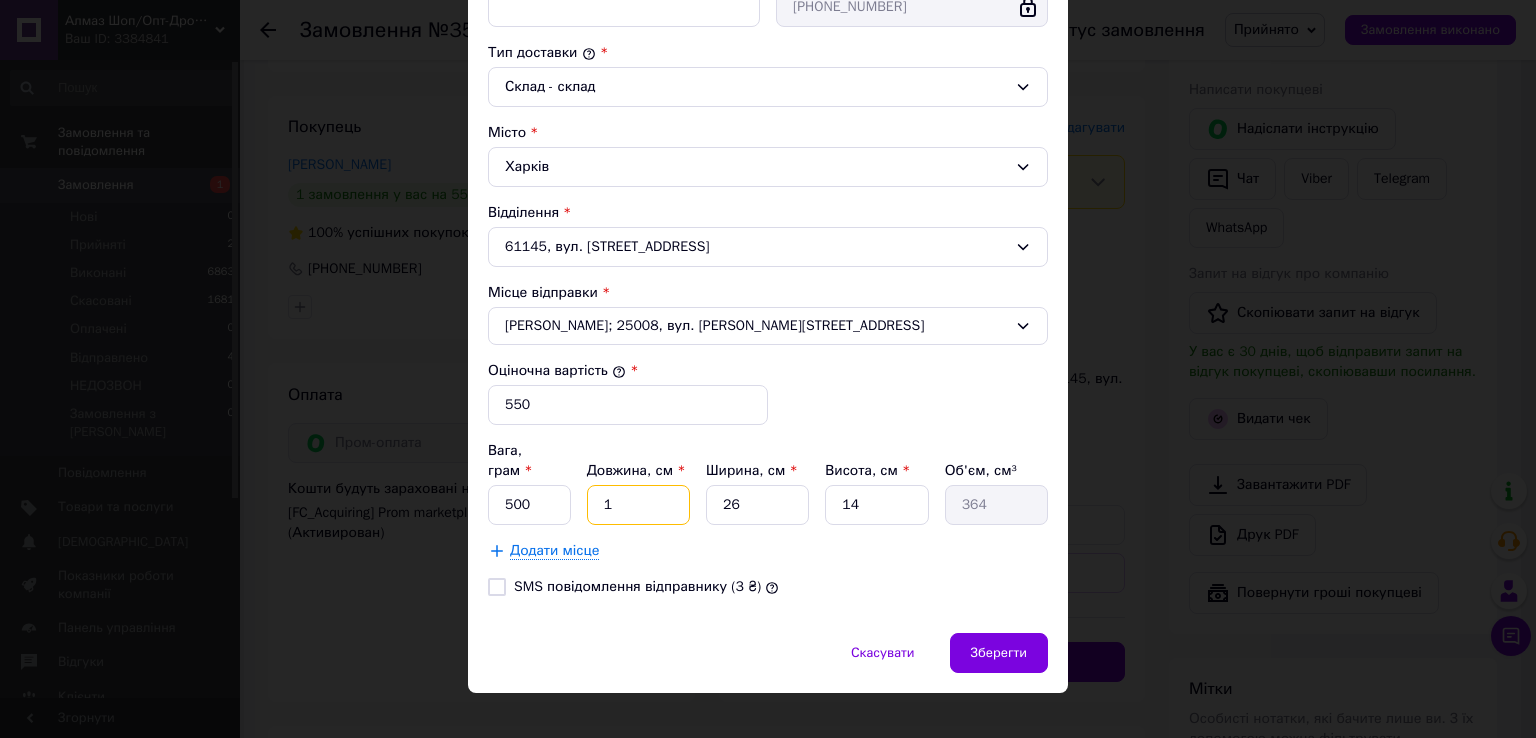 type on "10" 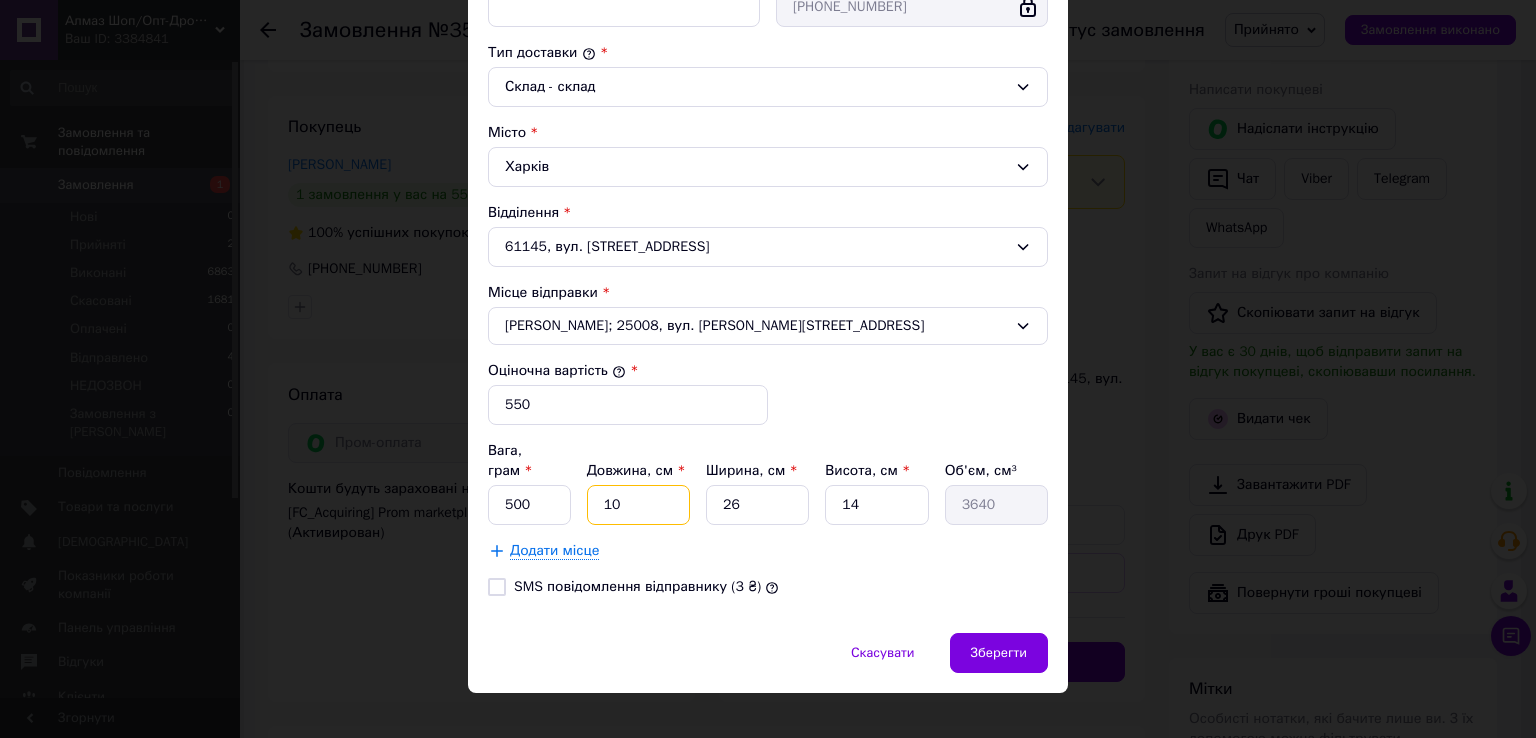 type on "10" 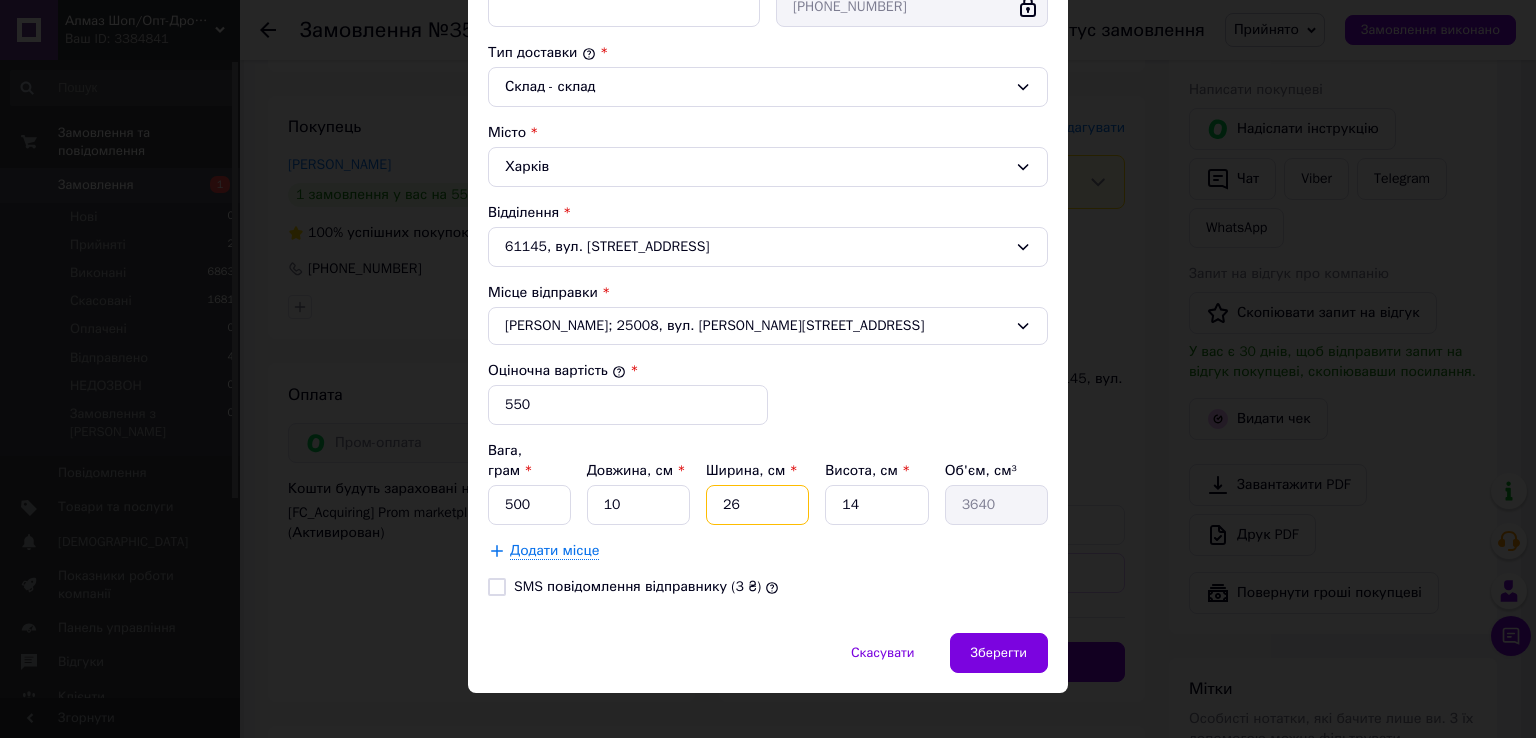 type on "5" 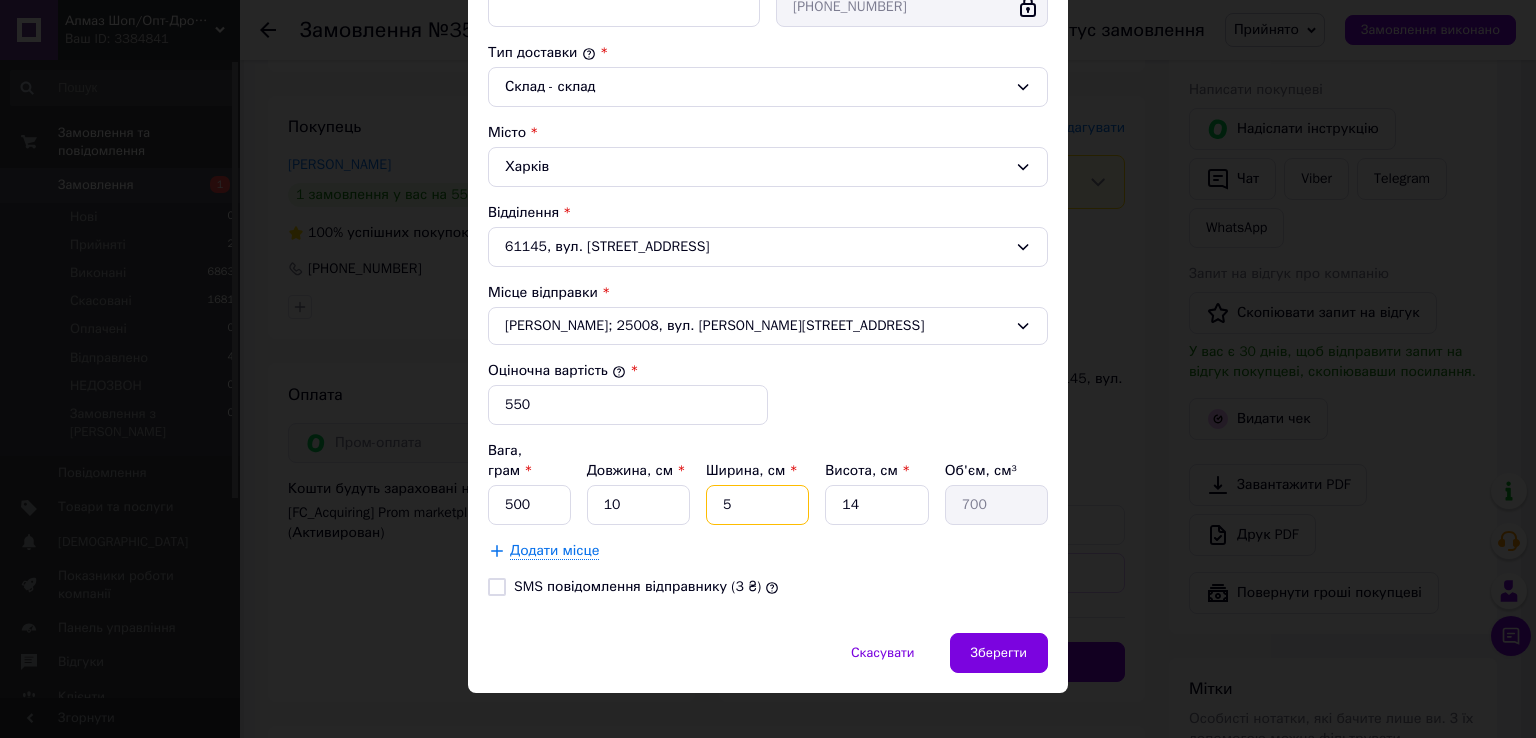 type on "55" 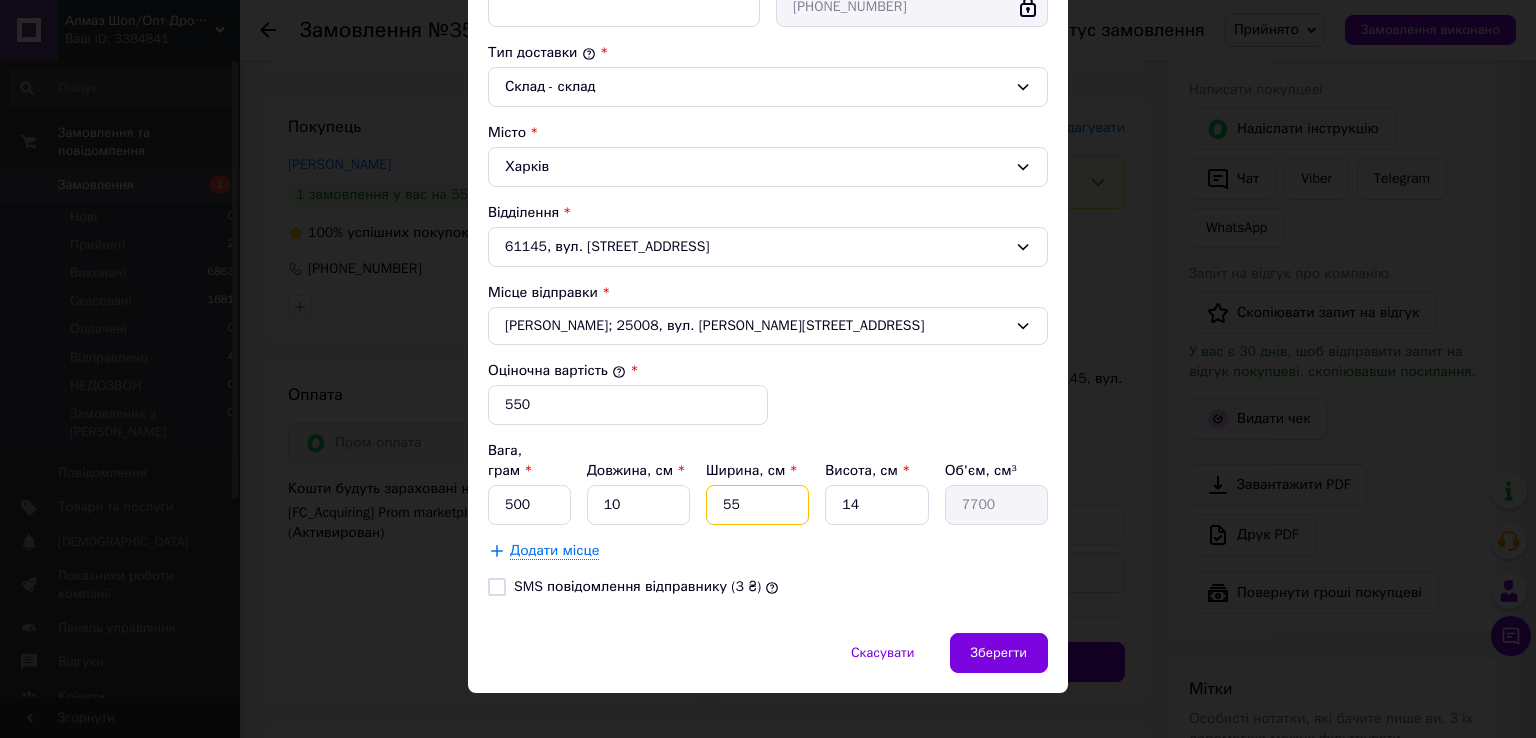 type on "55" 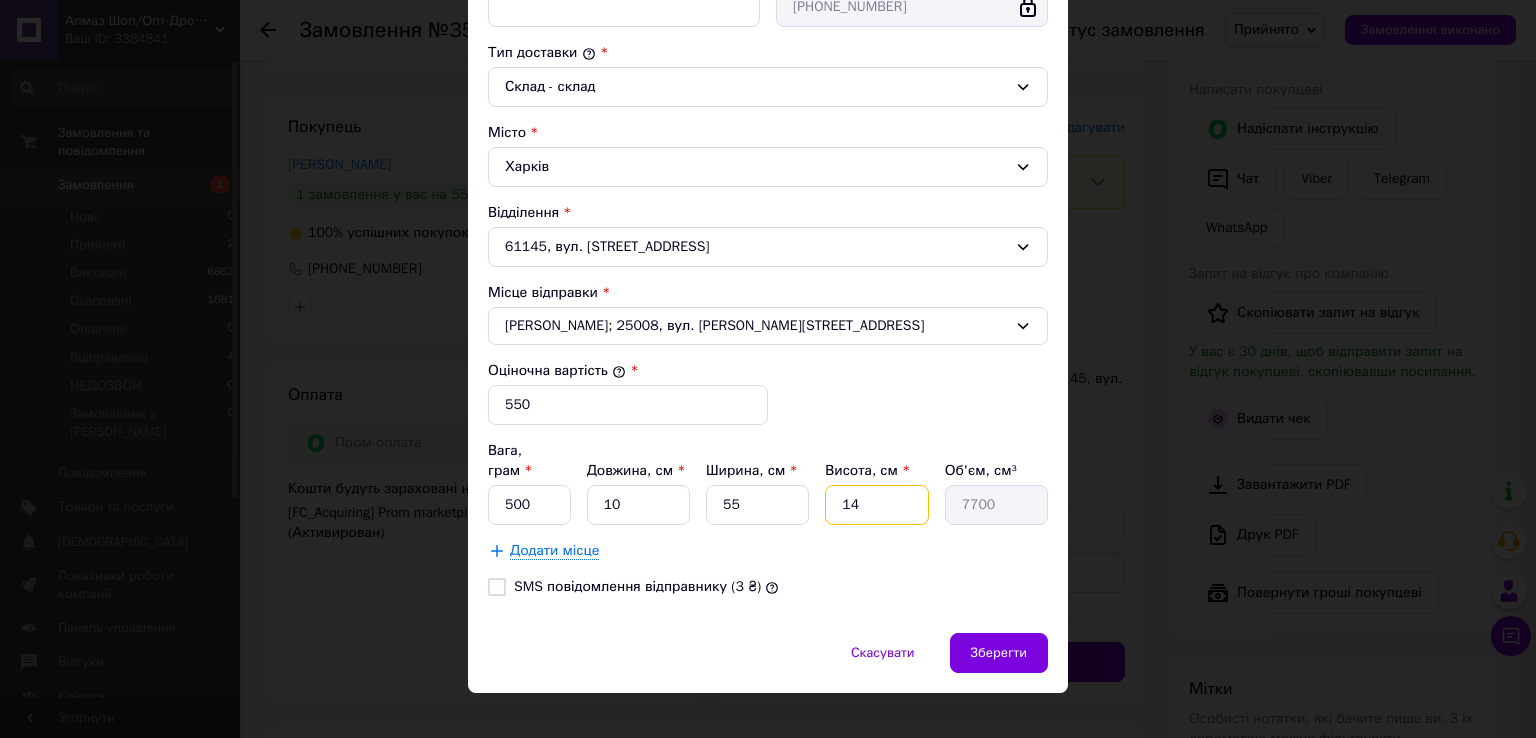type on "5" 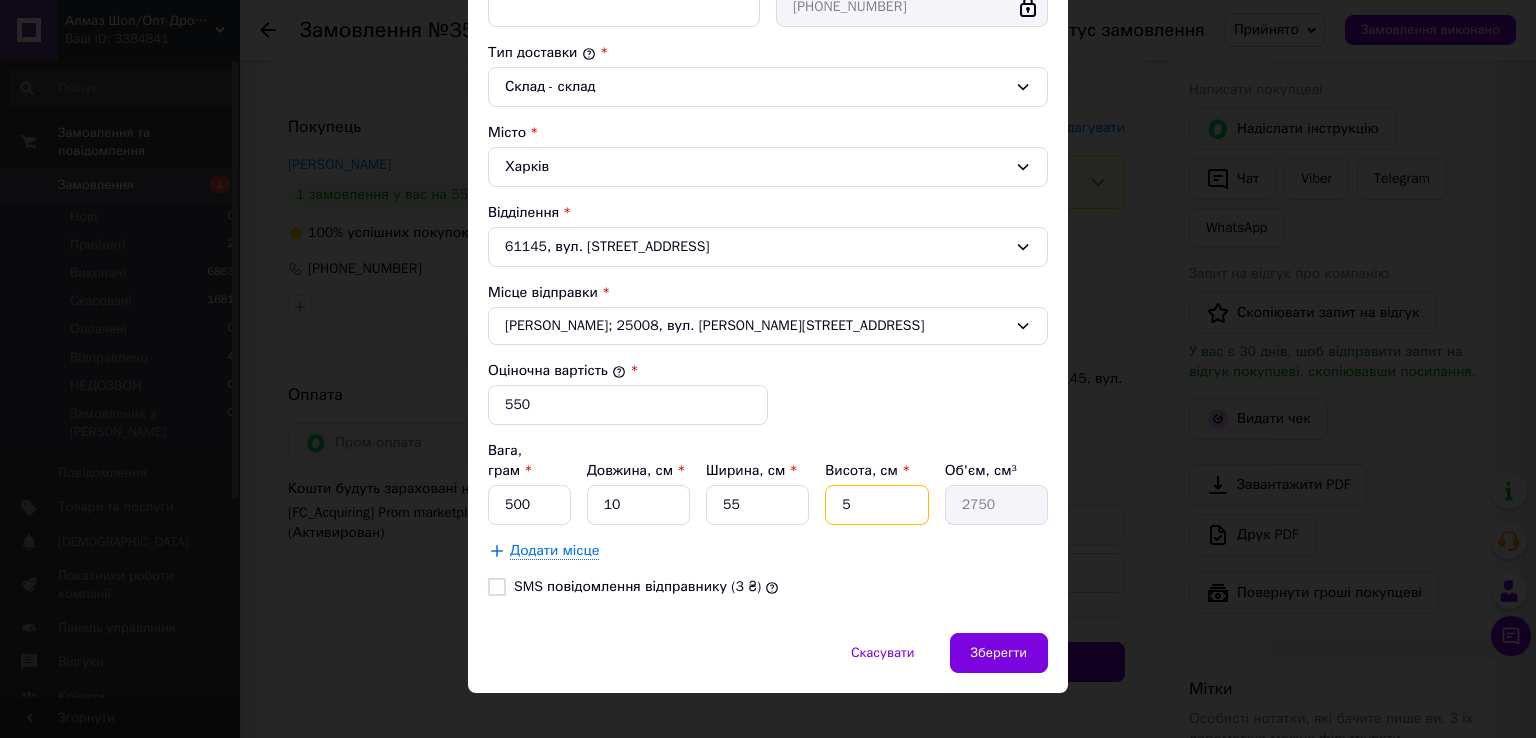 type on "5" 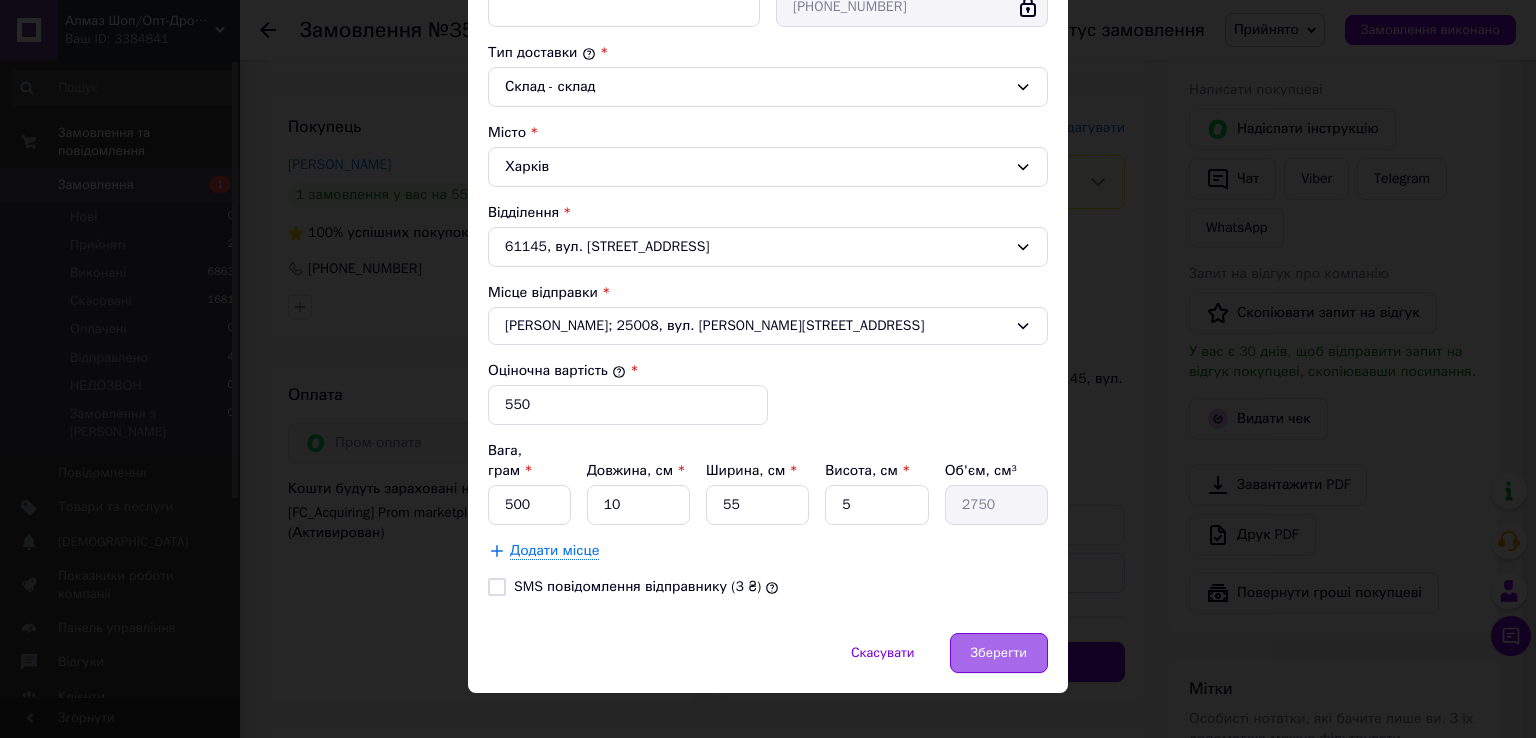 click on "Зберегти" at bounding box center [999, 653] 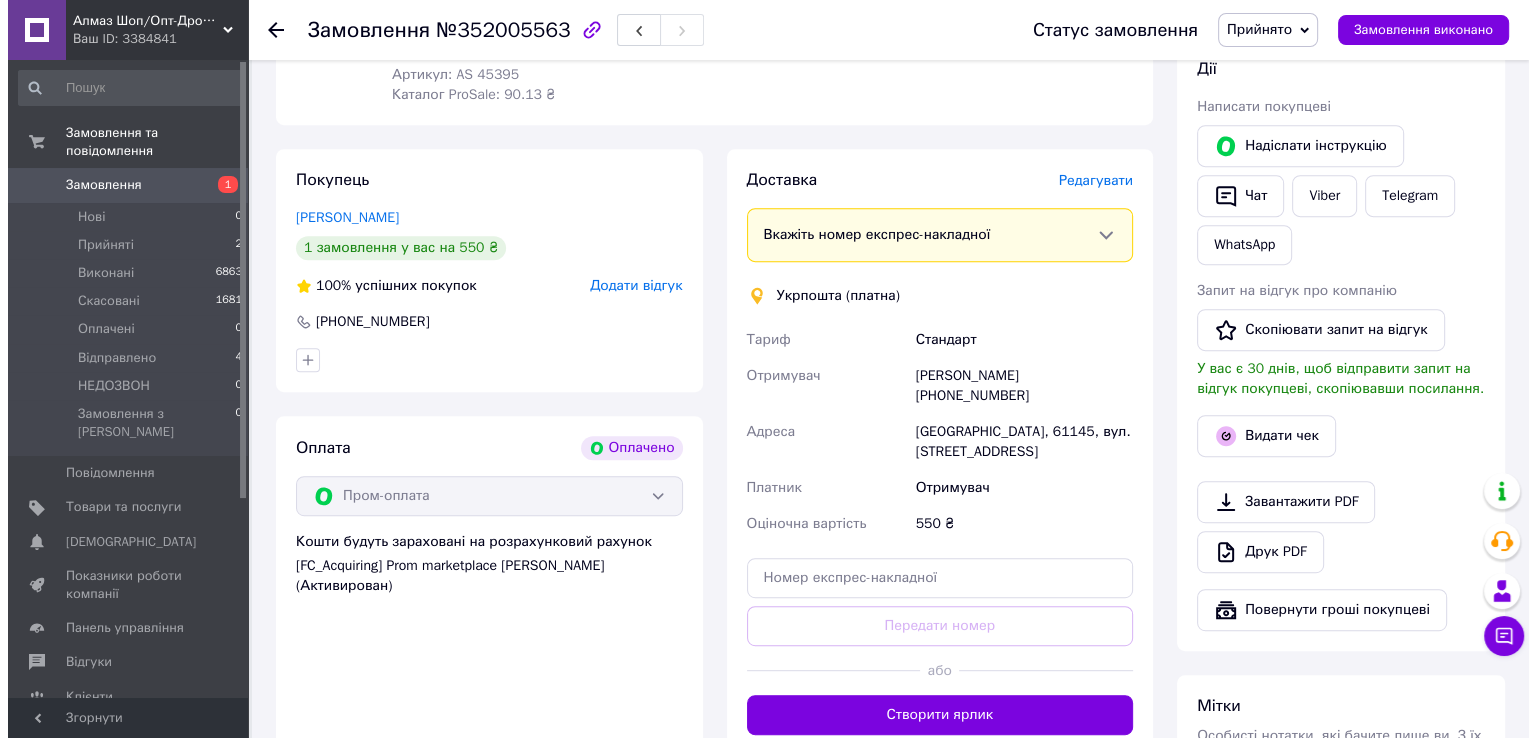 scroll, scrollTop: 800, scrollLeft: 0, axis: vertical 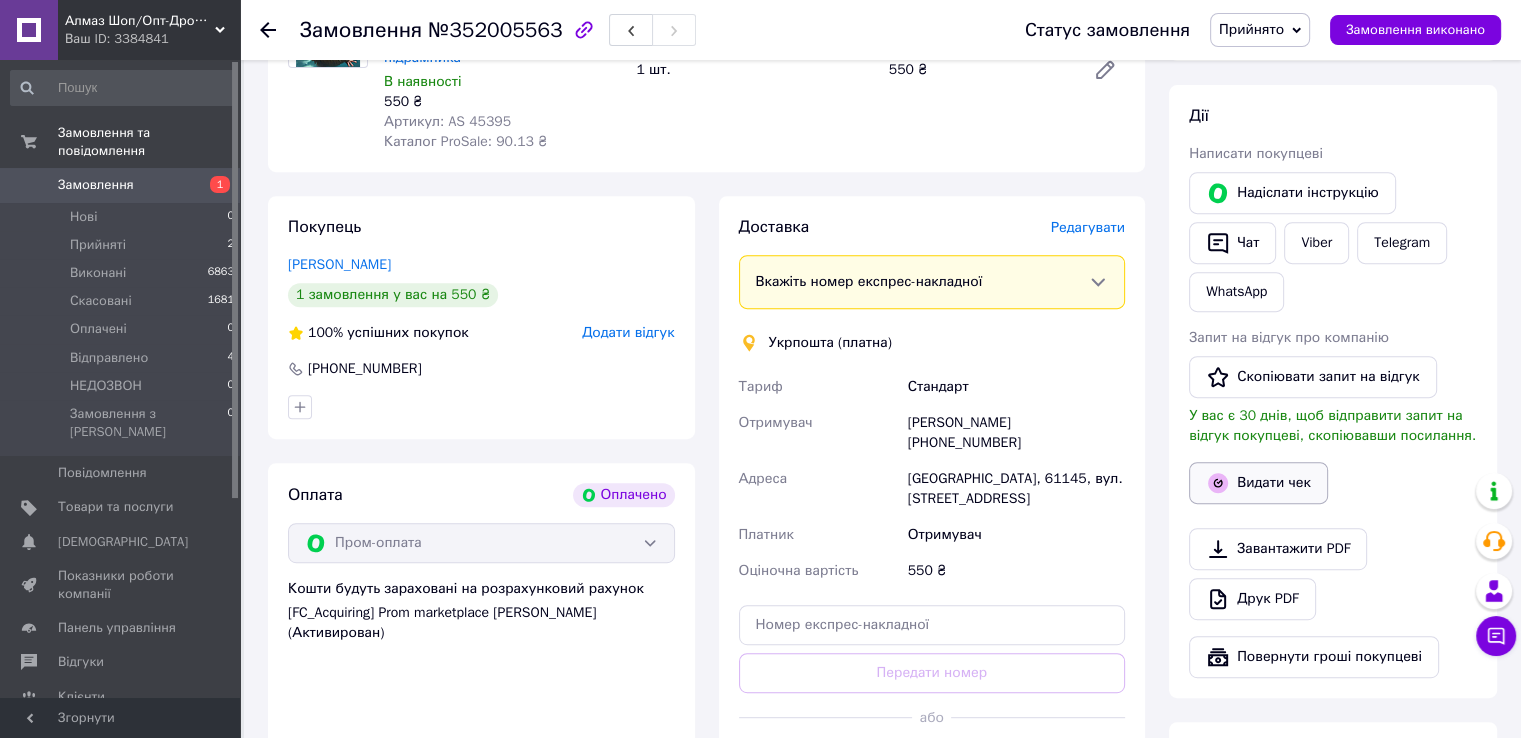 click on "Видати чек" at bounding box center [1258, 483] 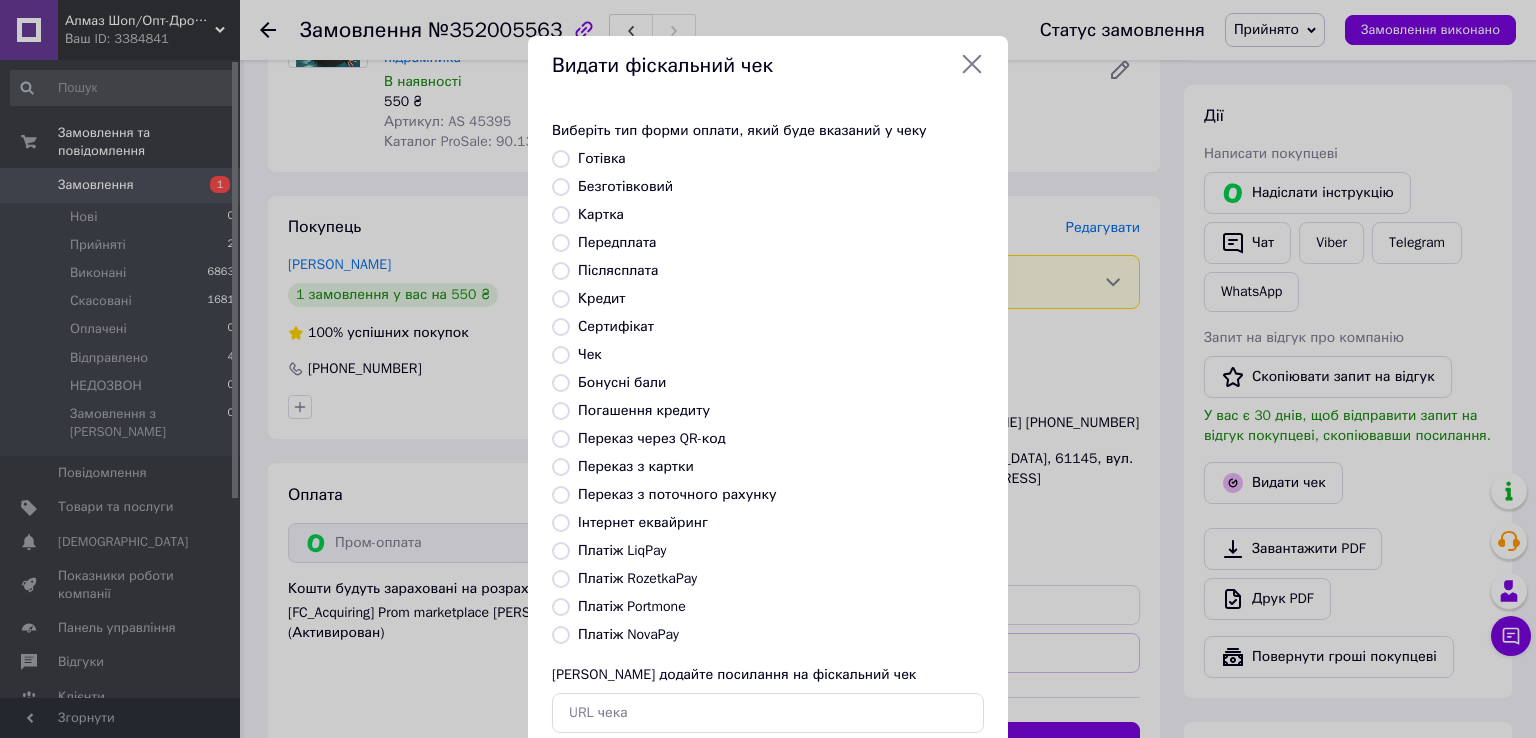 click on "Безготівковий" at bounding box center (625, 186) 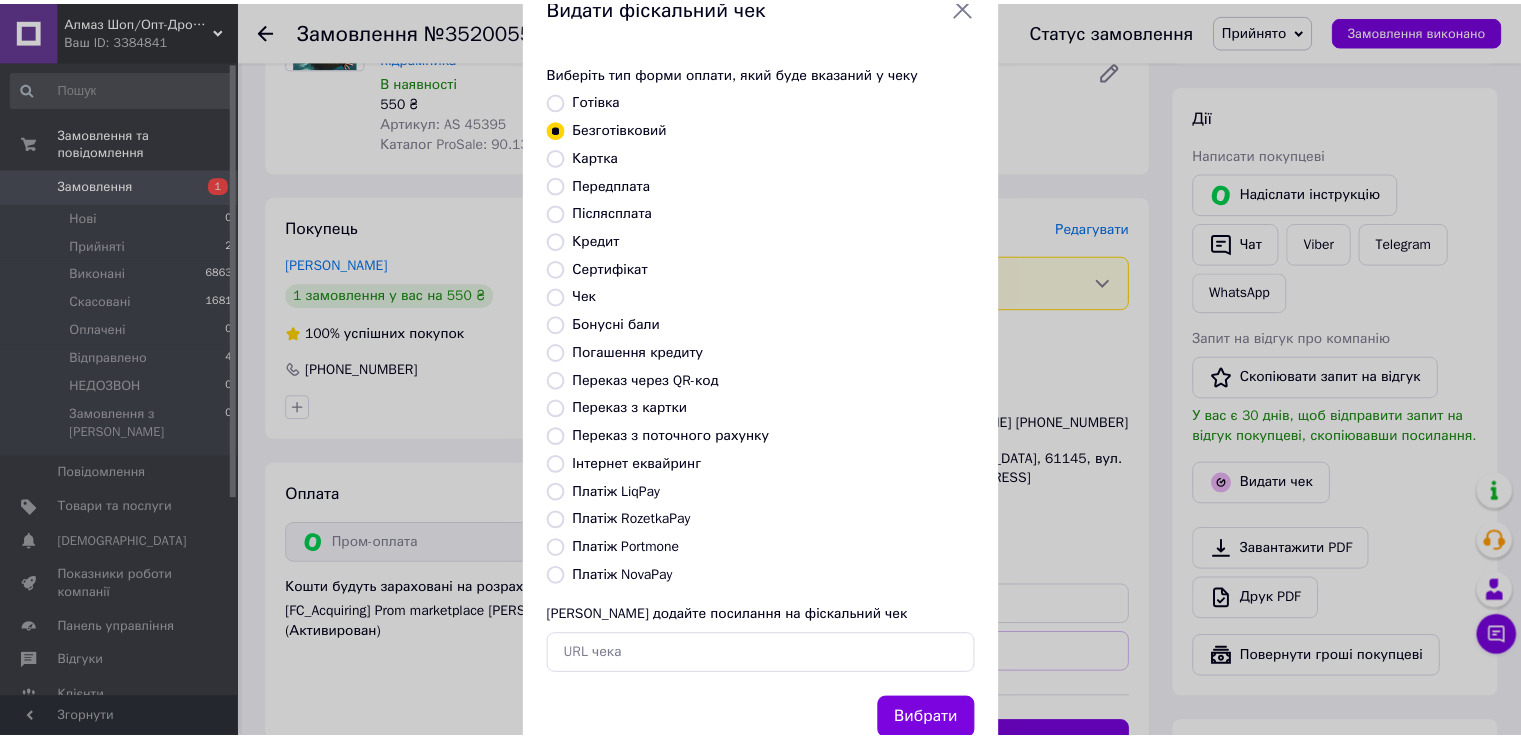 scroll, scrollTop: 120, scrollLeft: 0, axis: vertical 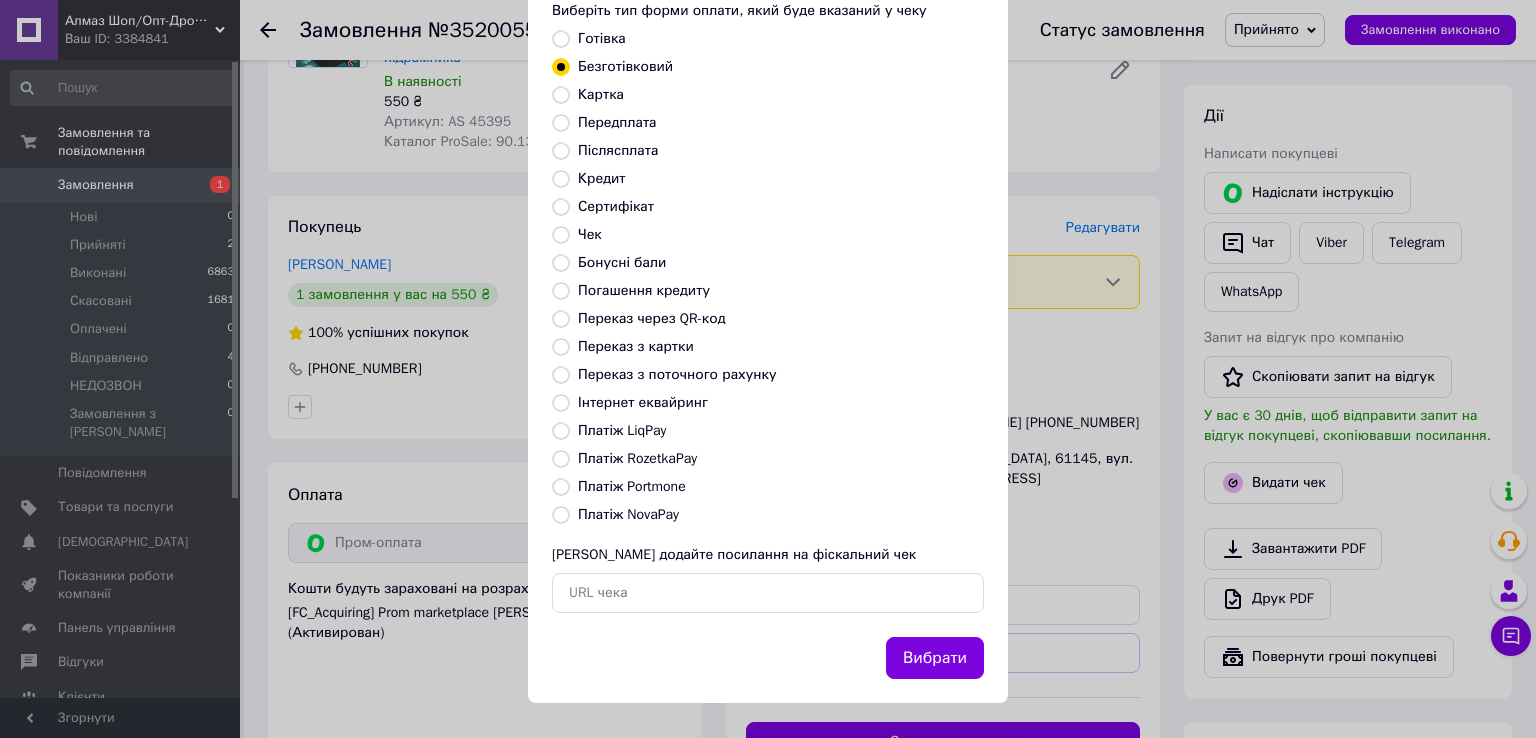 click on "Вибрати" at bounding box center (935, 658) 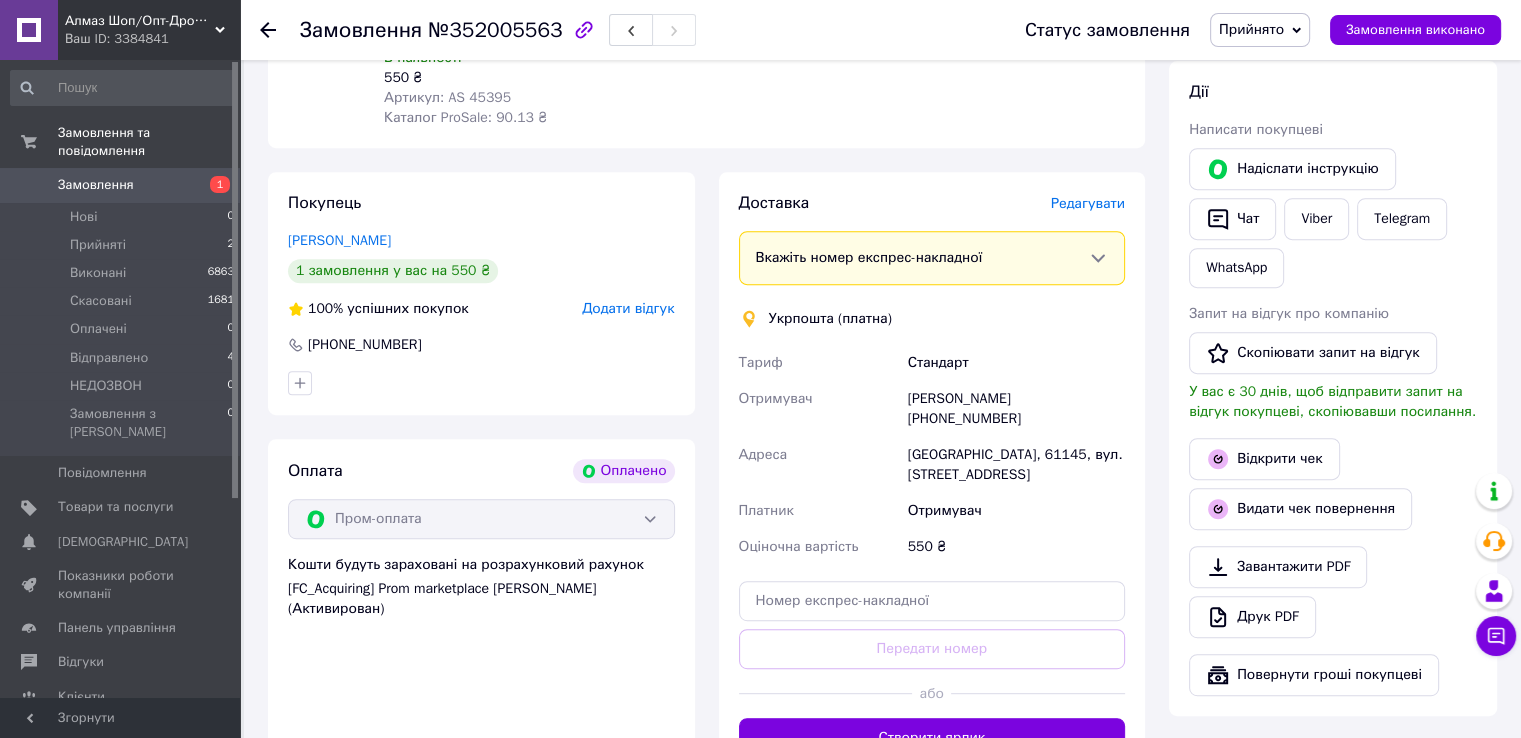 scroll, scrollTop: 1000, scrollLeft: 0, axis: vertical 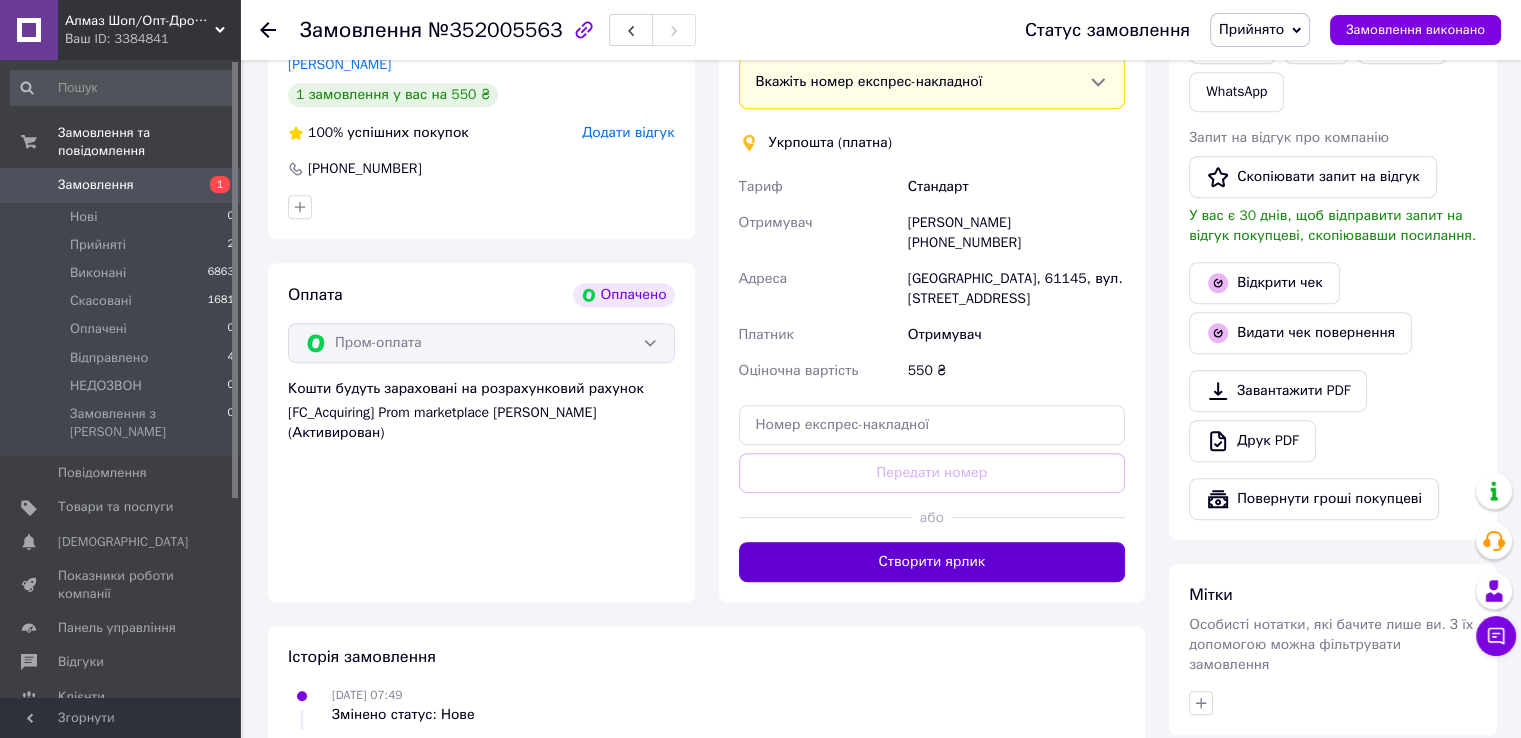 click on "Створити ярлик" at bounding box center (932, 562) 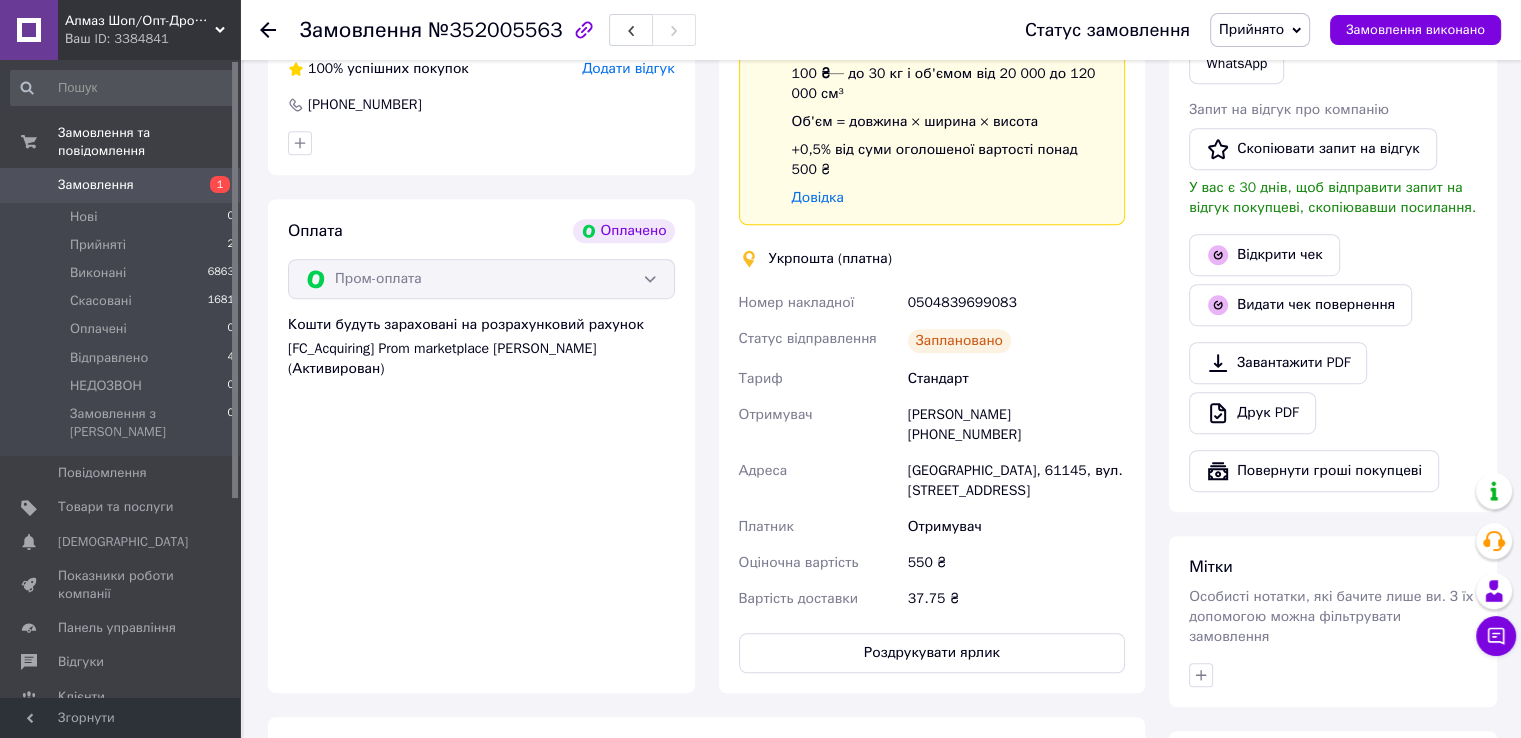 scroll, scrollTop: 1100, scrollLeft: 0, axis: vertical 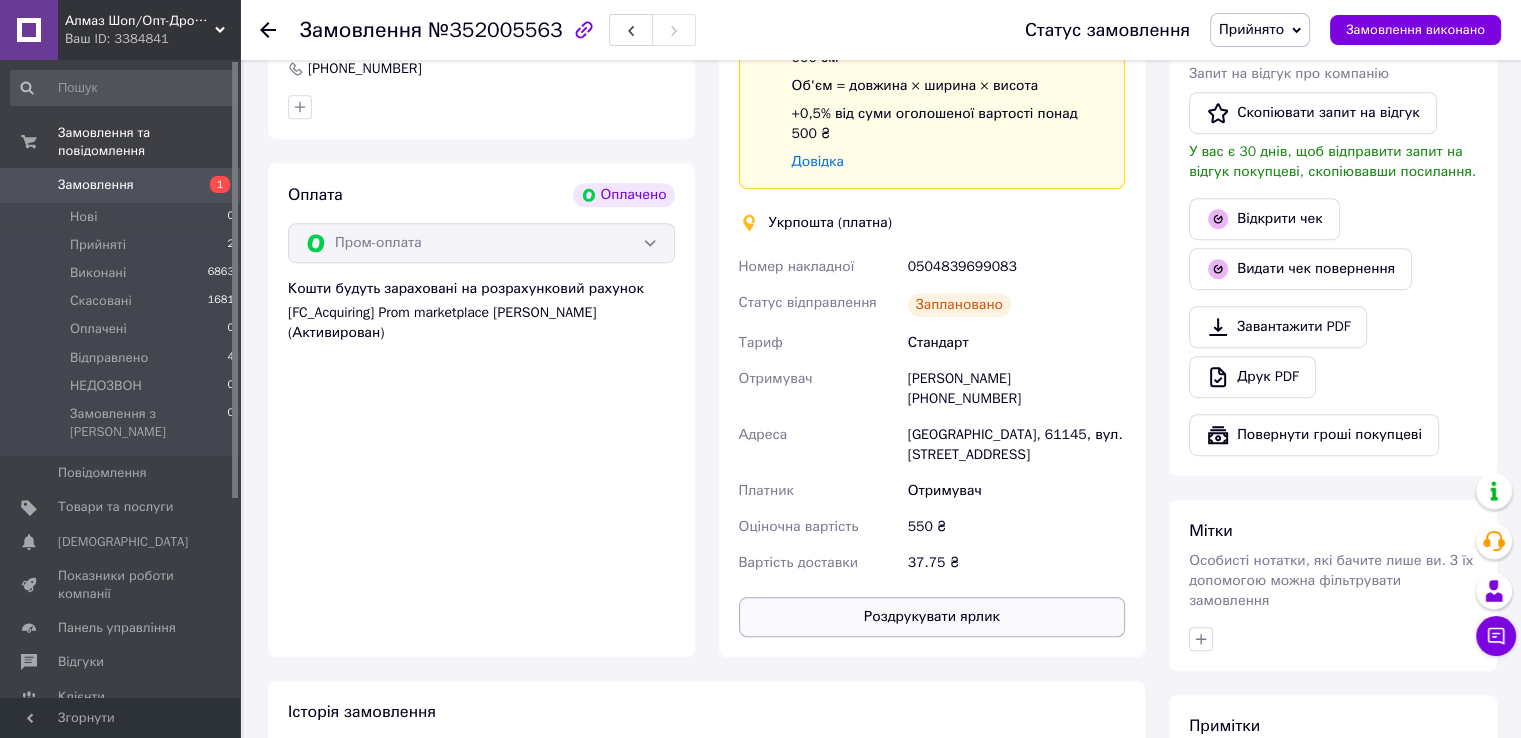 click on "Роздрукувати ярлик" at bounding box center [932, 617] 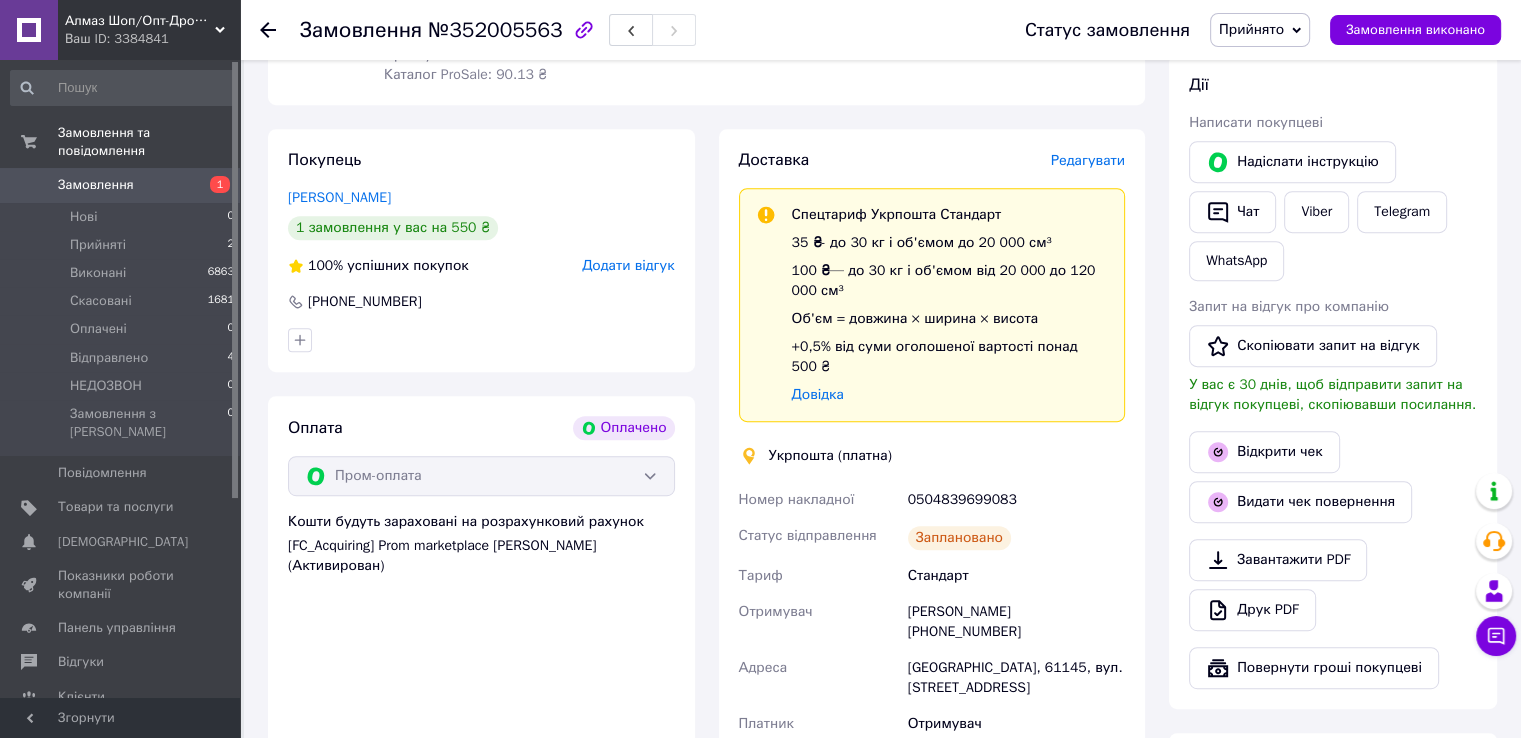 scroll, scrollTop: 800, scrollLeft: 0, axis: vertical 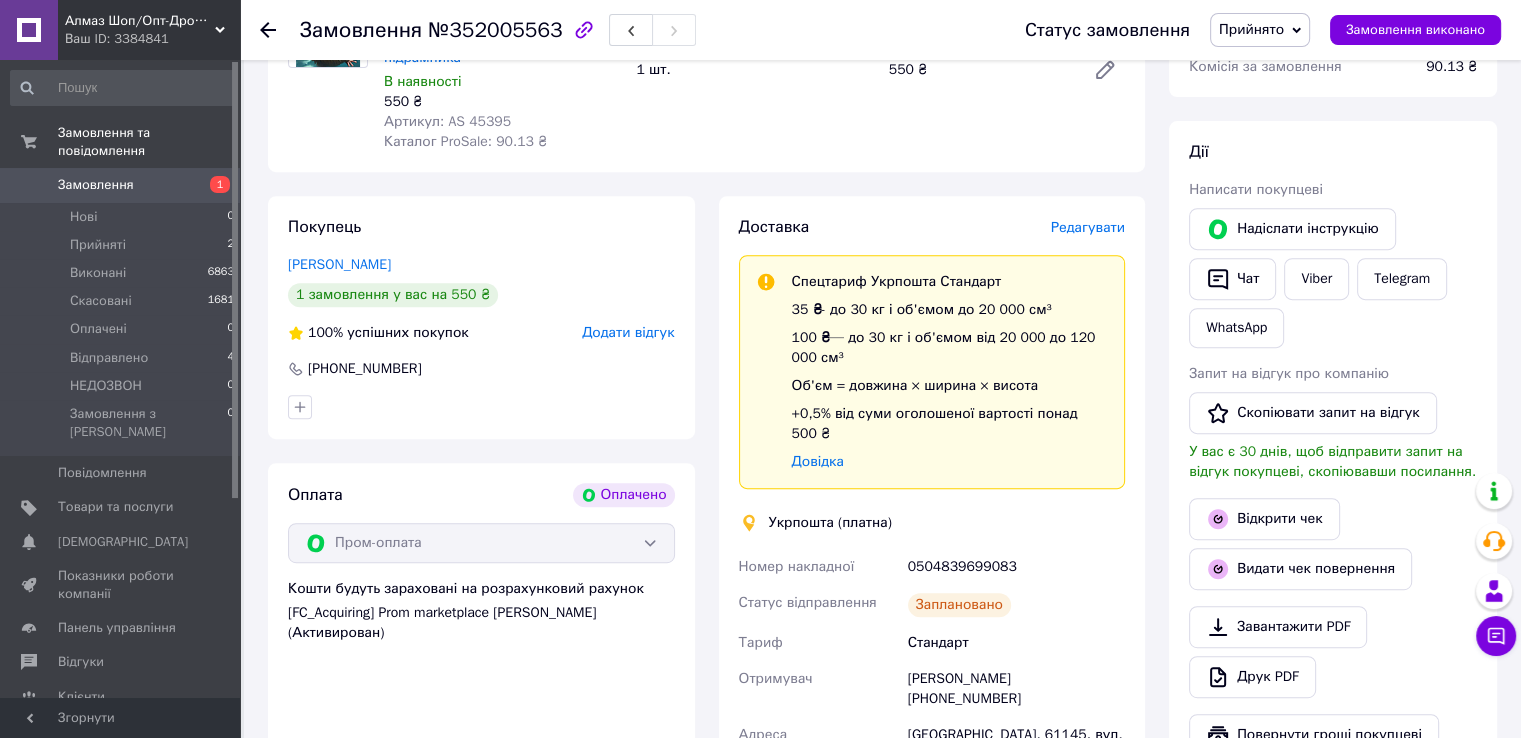 click on "Замовлення" at bounding box center [121, 185] 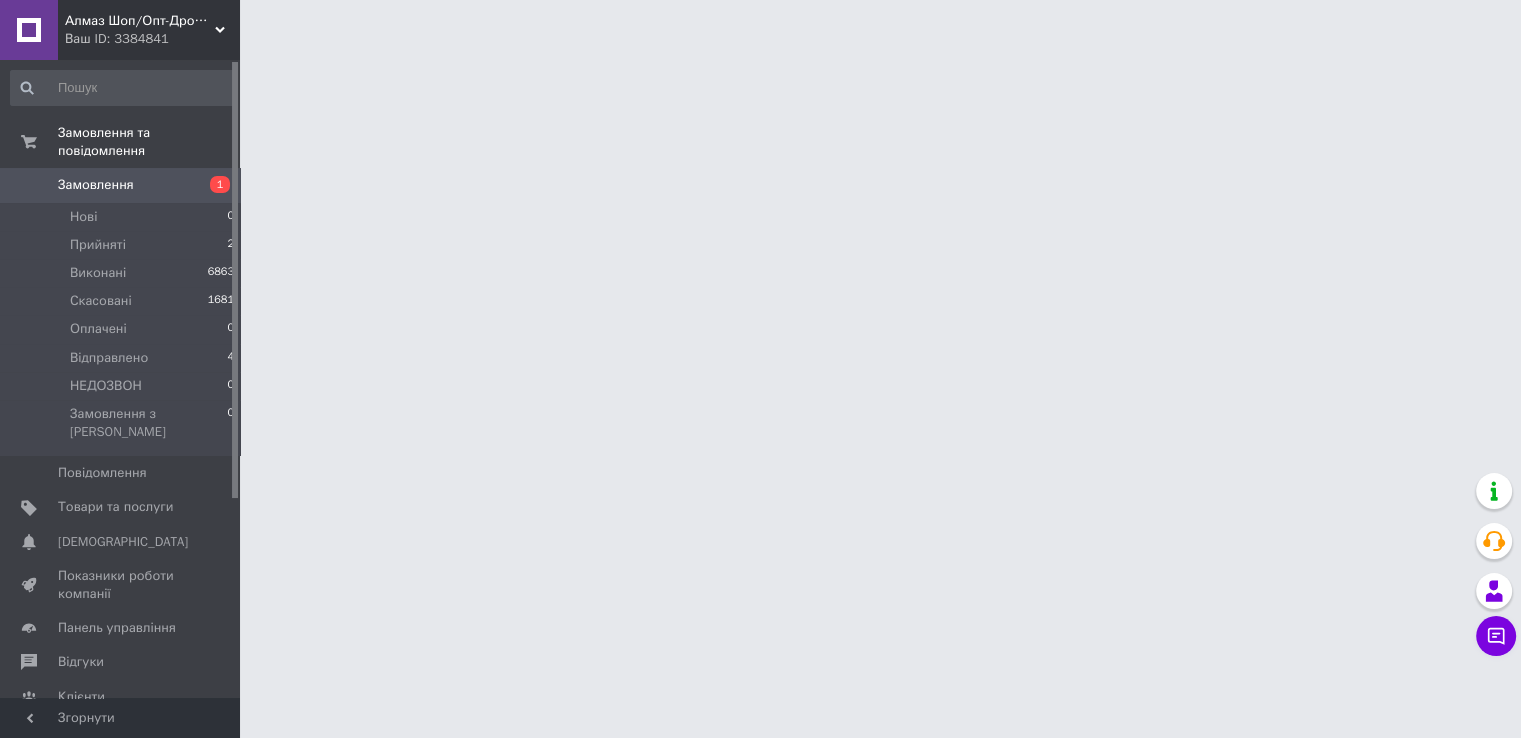 scroll, scrollTop: 0, scrollLeft: 0, axis: both 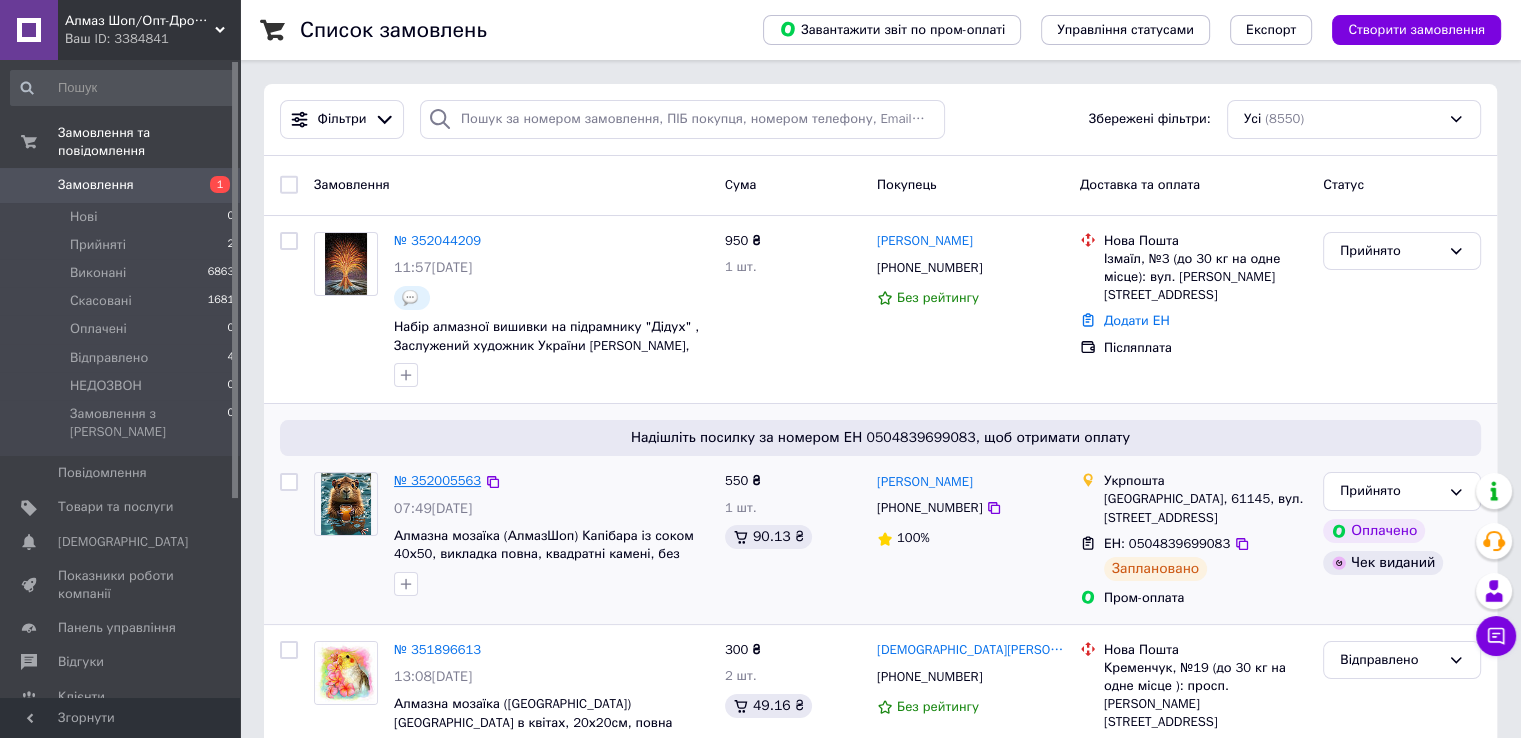click on "№ 352005563" at bounding box center (437, 480) 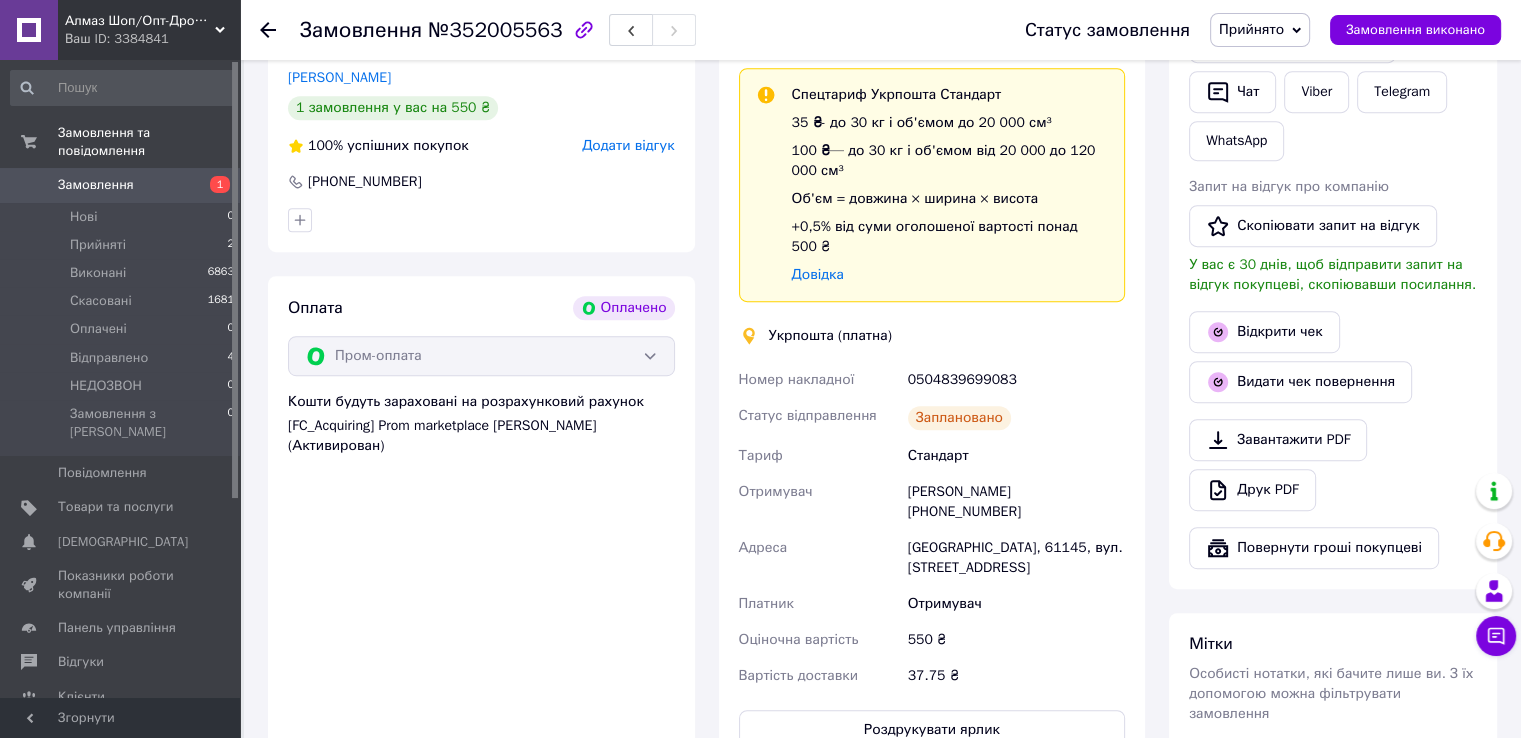 scroll, scrollTop: 1000, scrollLeft: 0, axis: vertical 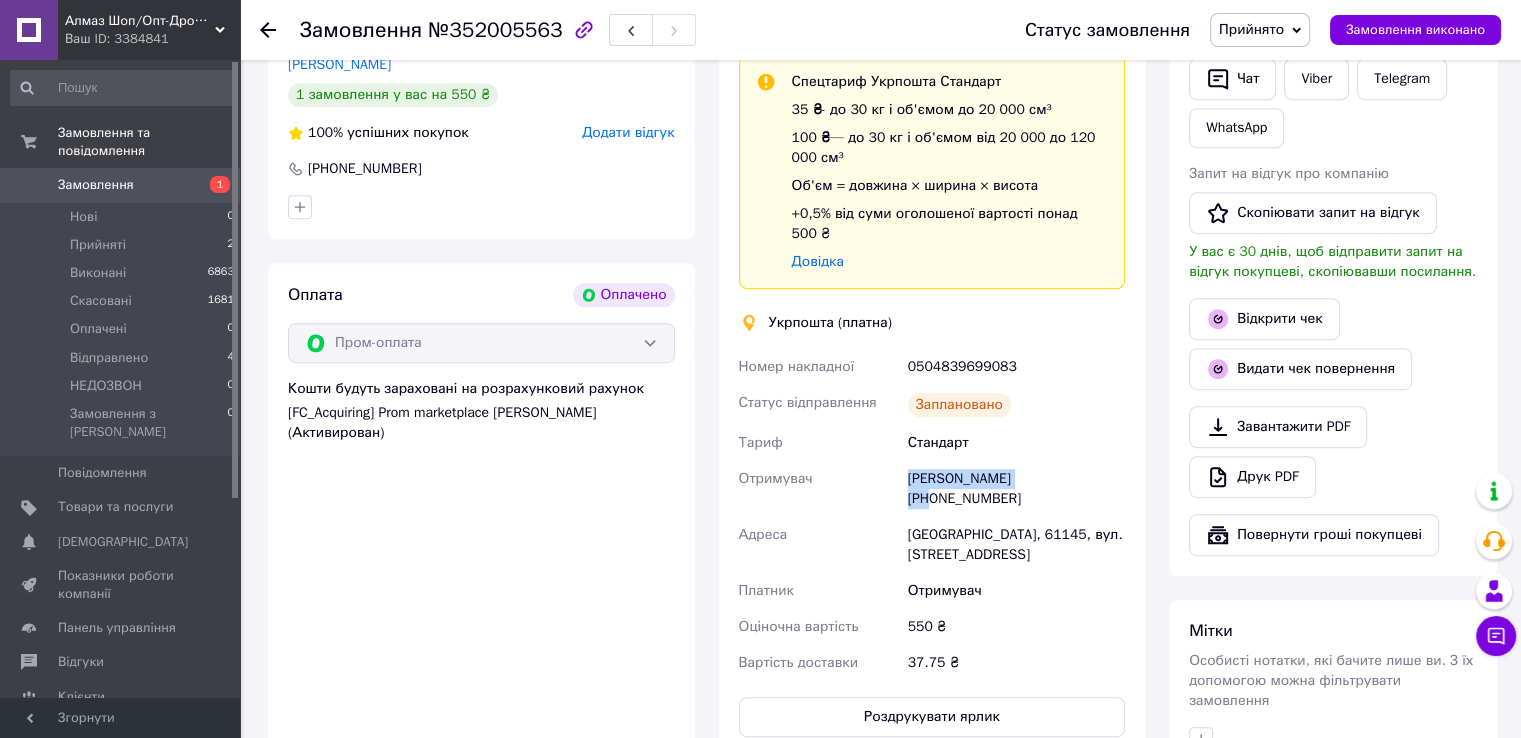 drag, startPoint x: 1040, startPoint y: 461, endPoint x: 910, endPoint y: 462, distance: 130.00385 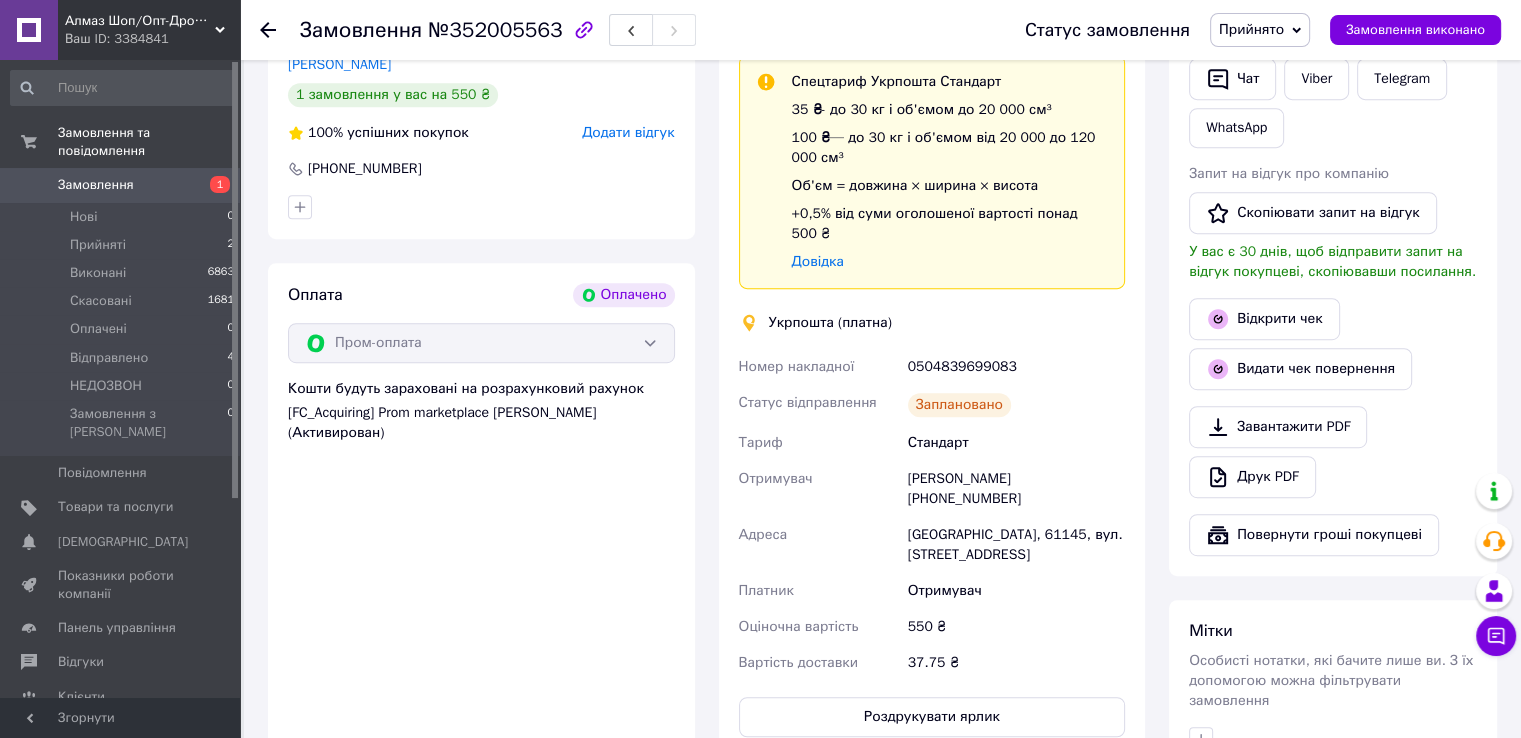 click on "[PERSON_NAME] [PHONE_NUMBER]" at bounding box center (1016, 489) 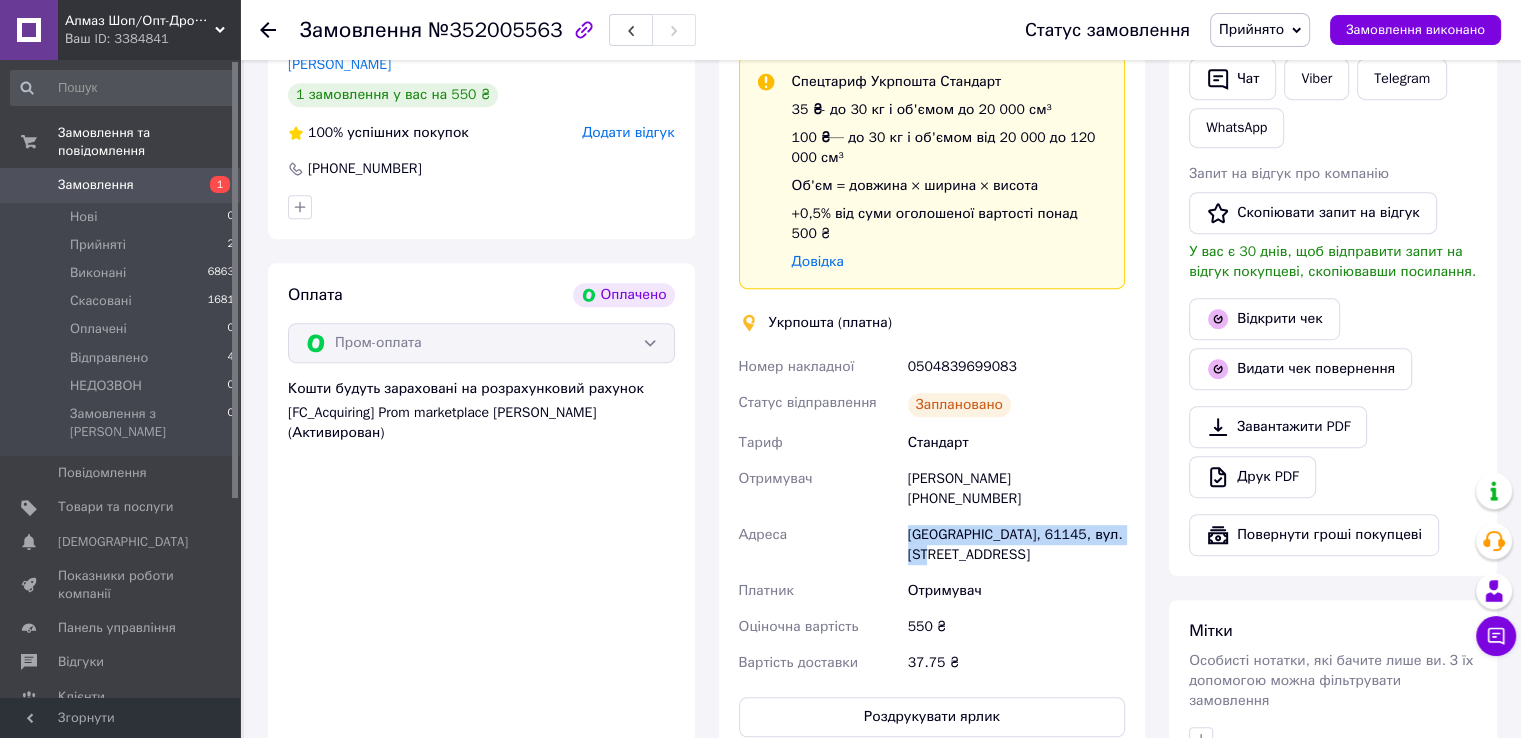 drag, startPoint x: 908, startPoint y: 517, endPoint x: 923, endPoint y: 531, distance: 20.518284 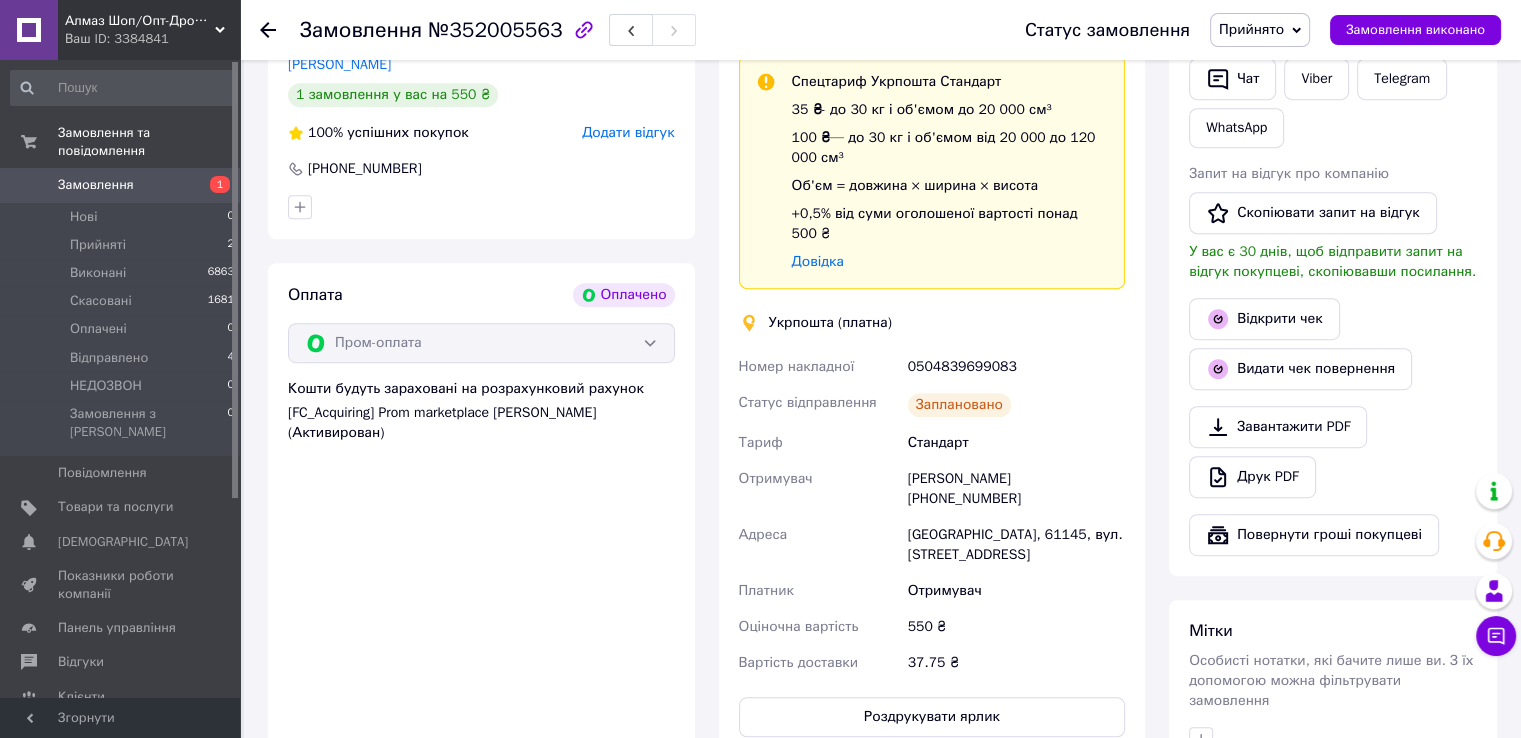 click on "0504839699083" at bounding box center (1016, 367) 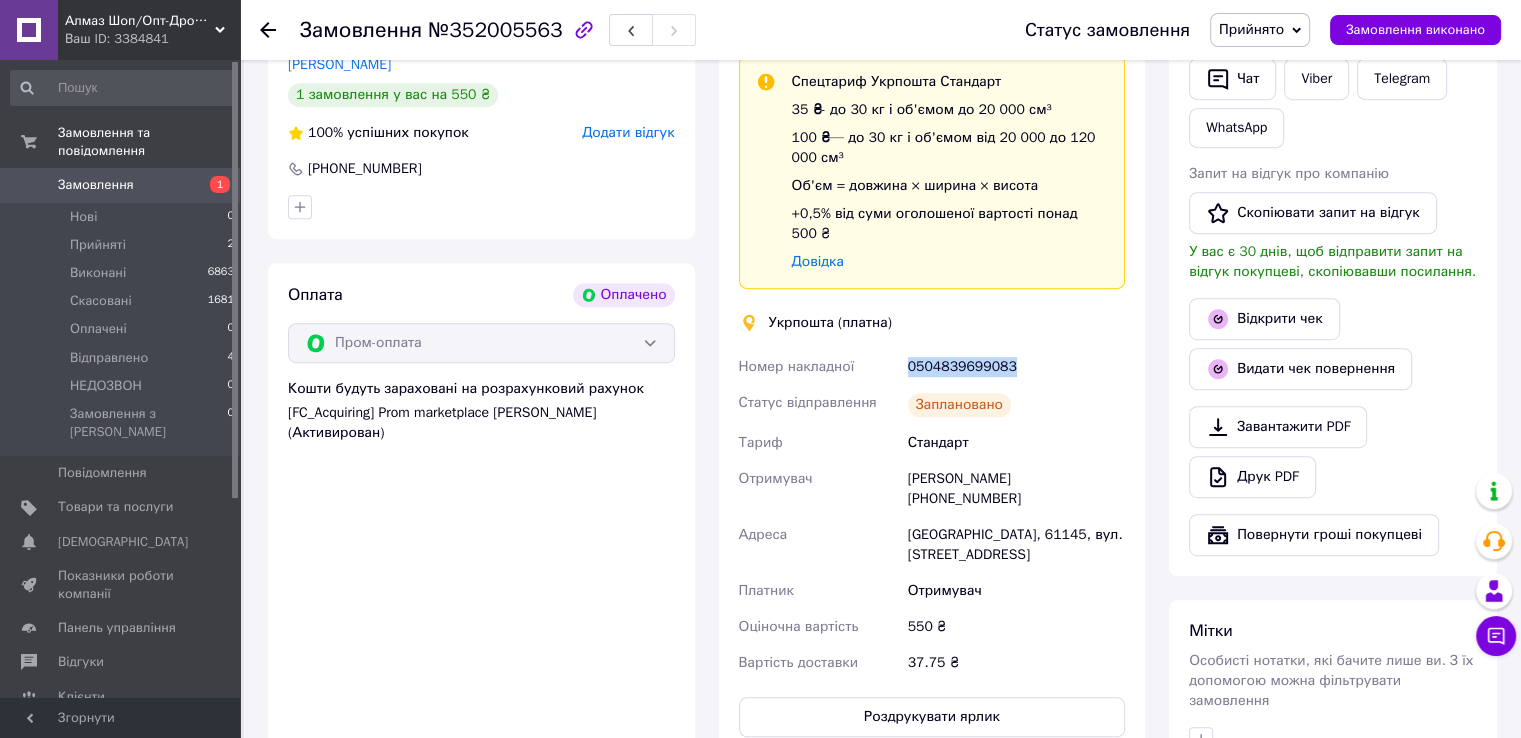 click on "0504839699083" at bounding box center (1016, 367) 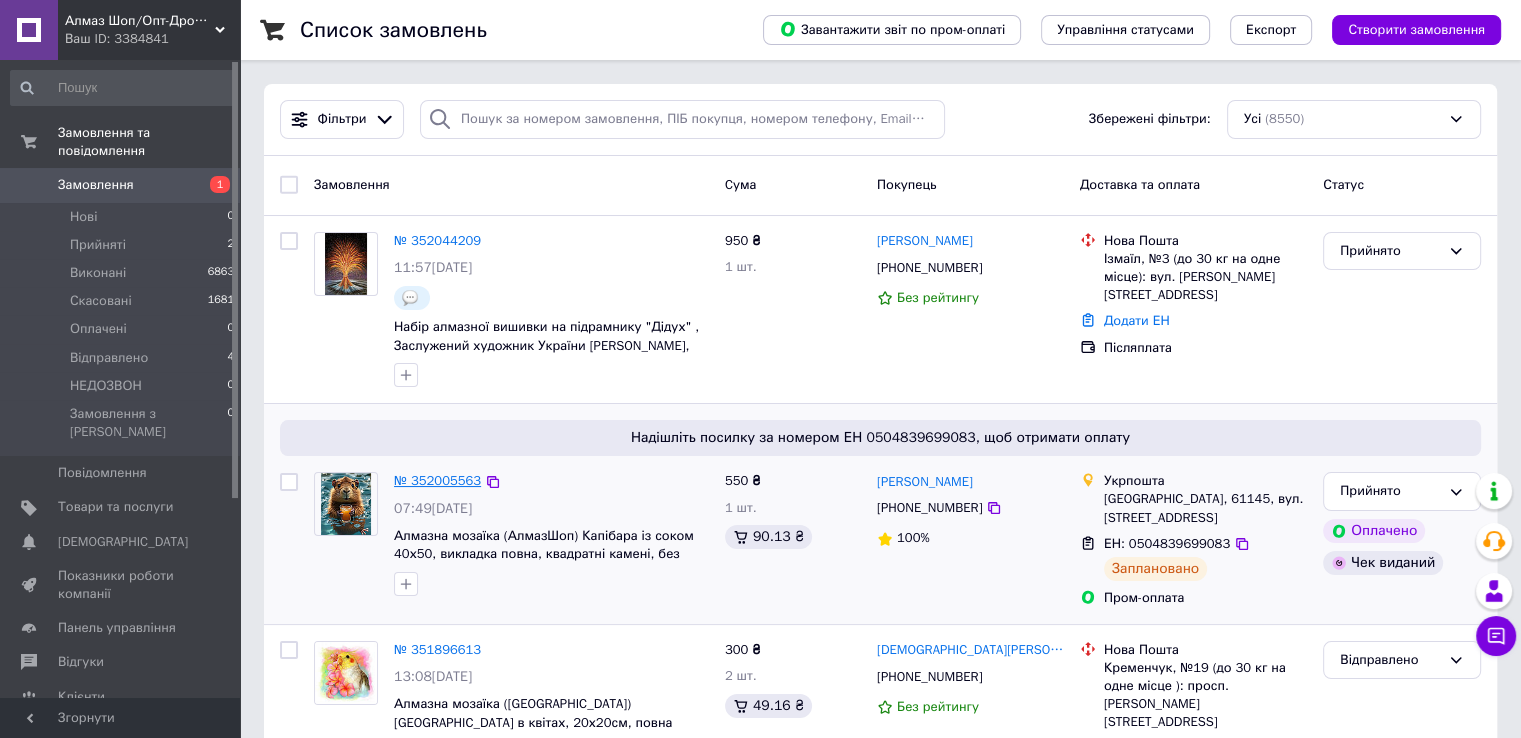 click on "№ 352005563" at bounding box center (437, 480) 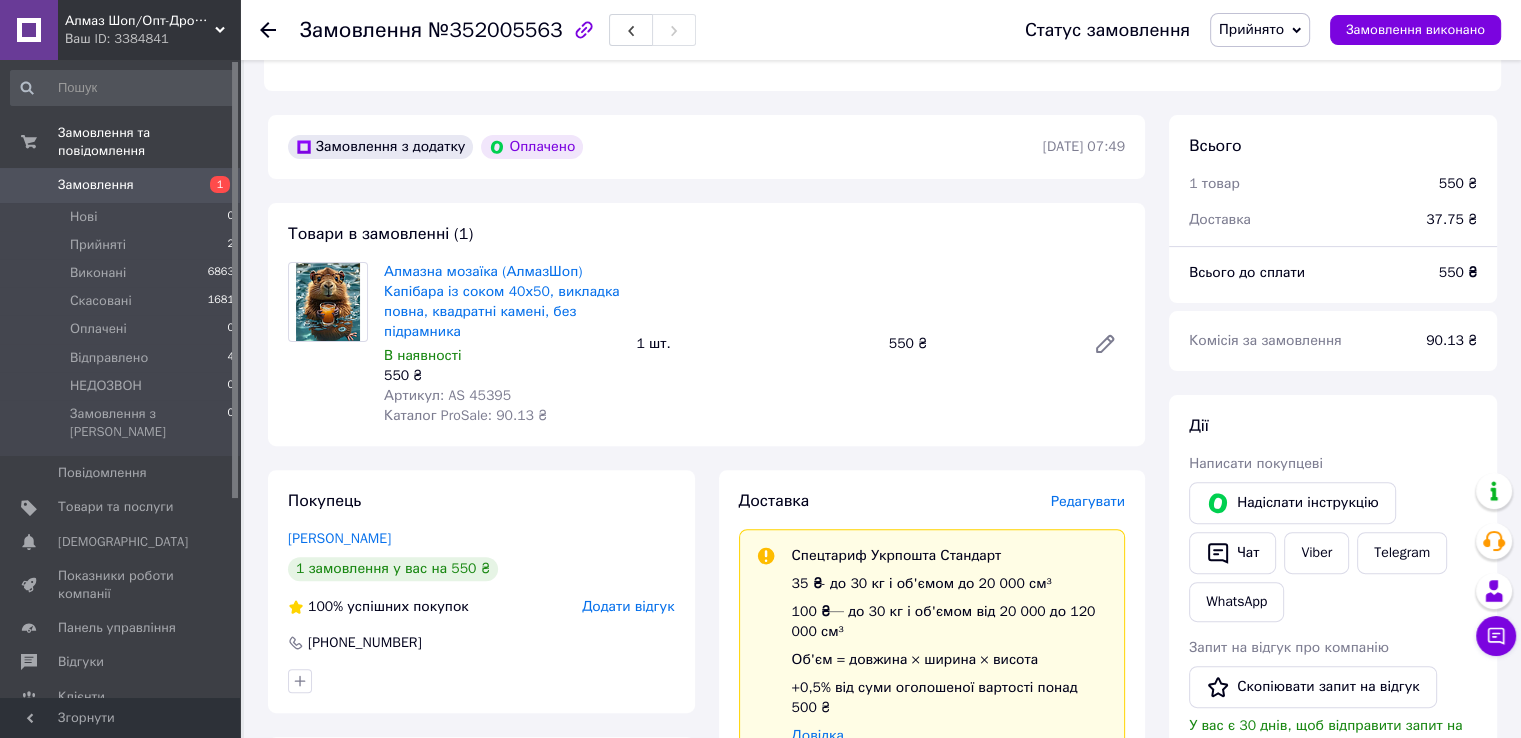 scroll, scrollTop: 500, scrollLeft: 0, axis: vertical 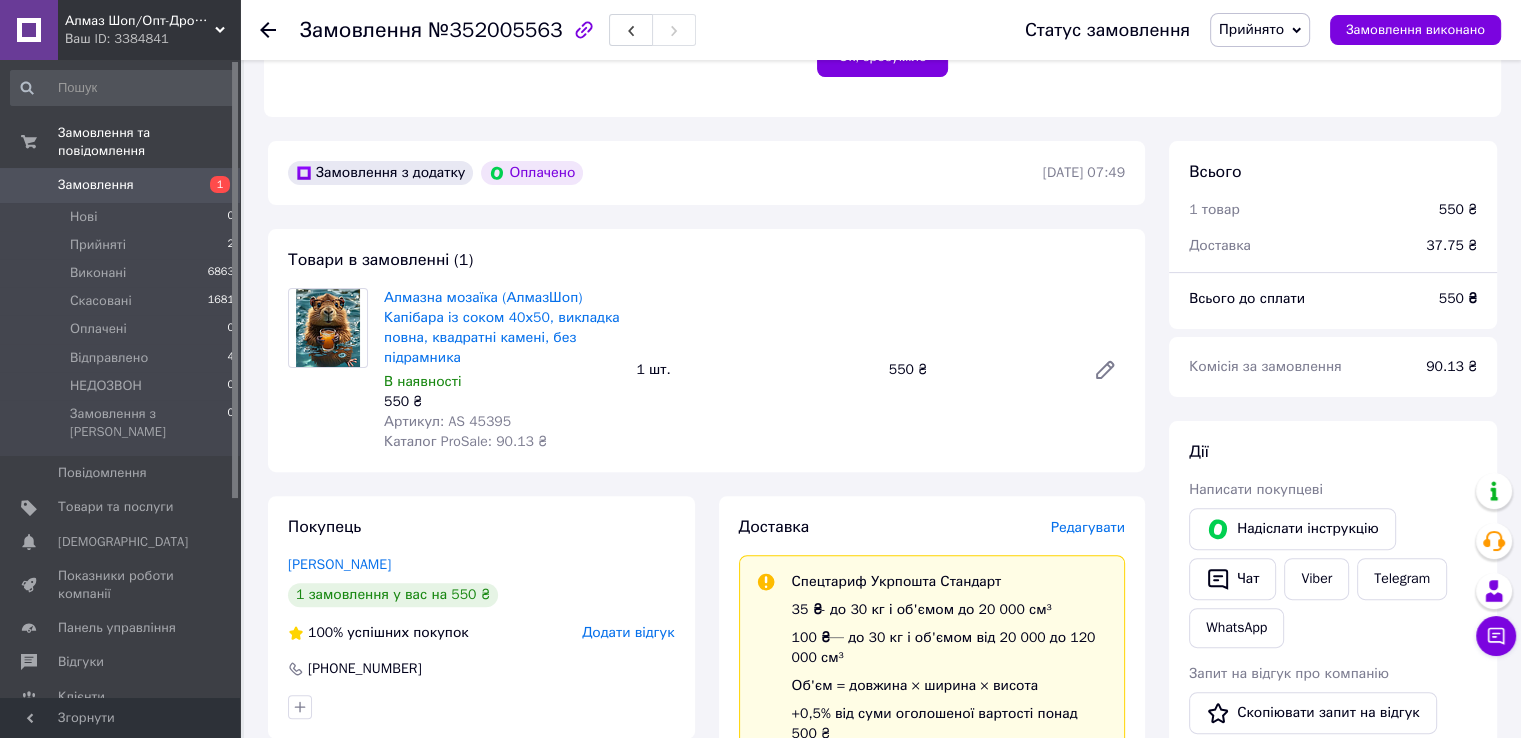 click on "Замовлення" at bounding box center [96, 185] 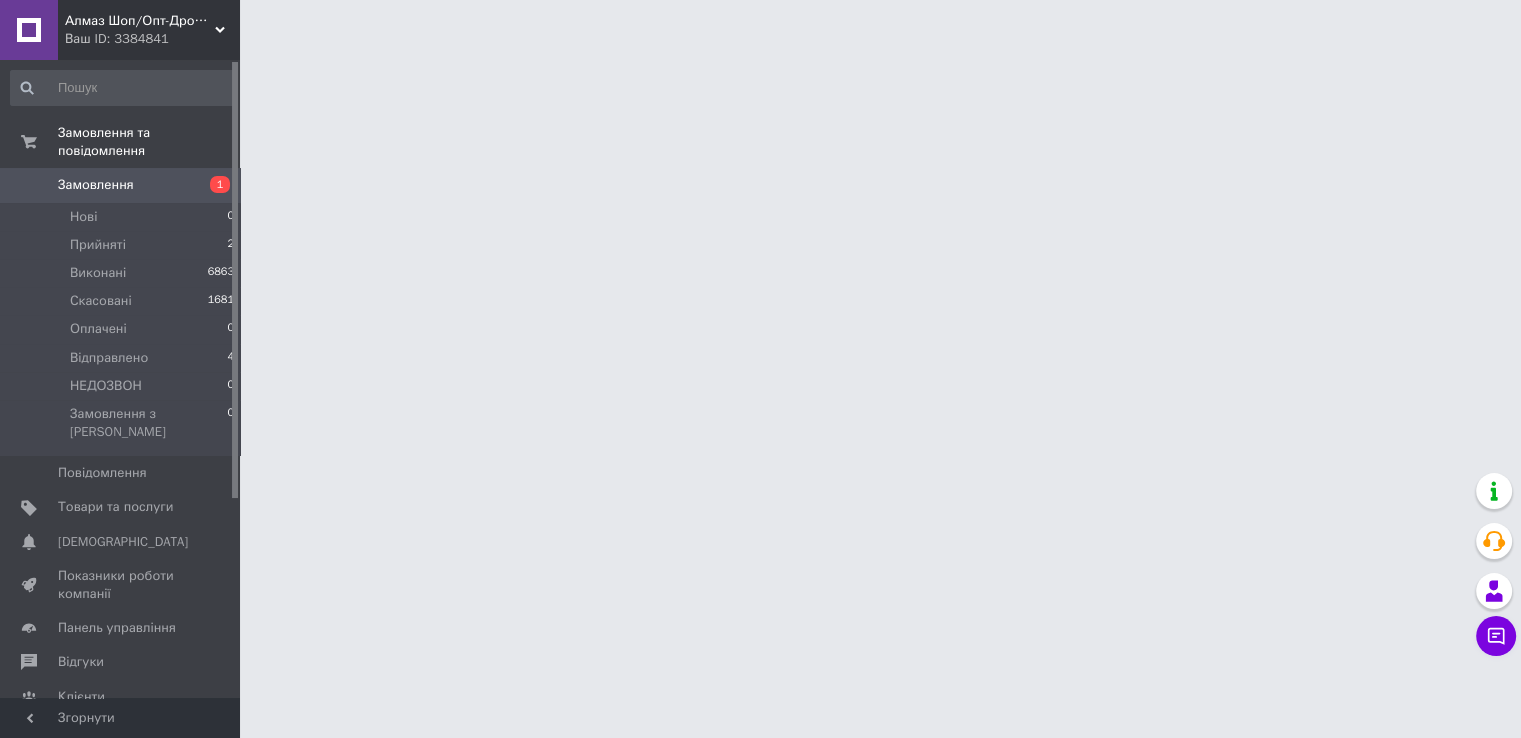 scroll, scrollTop: 0, scrollLeft: 0, axis: both 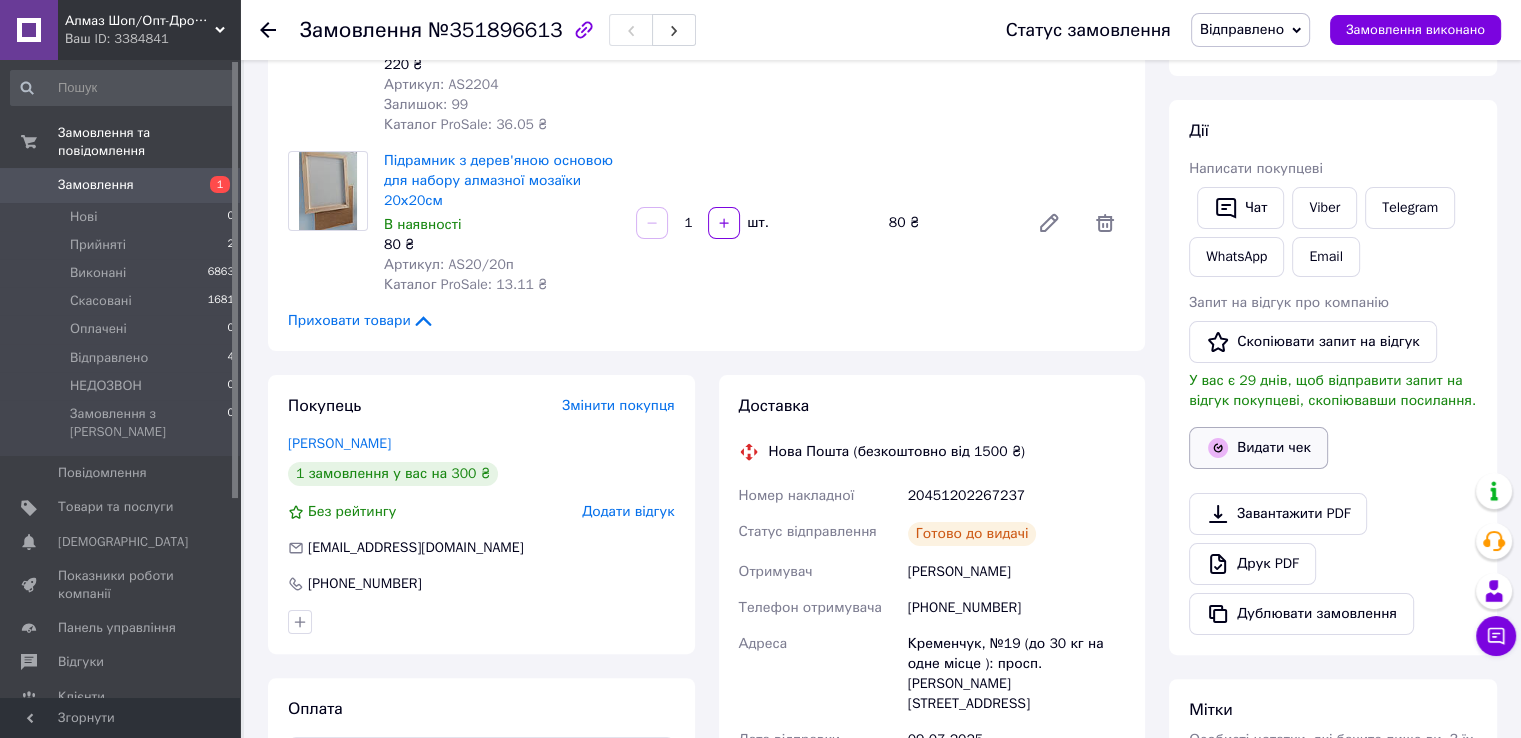 click on "Видати чек" at bounding box center (1258, 448) 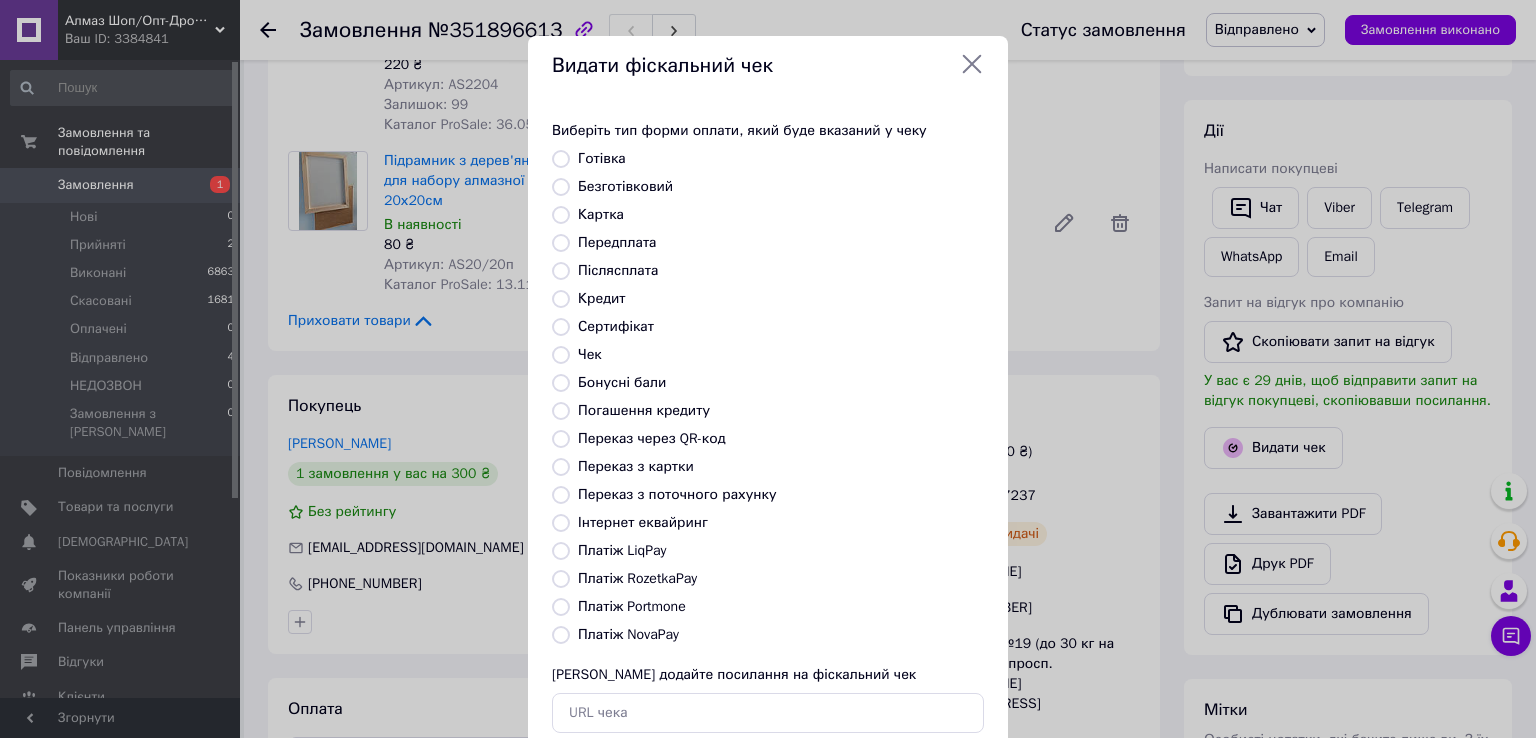 click on "Післясплата" at bounding box center [618, 270] 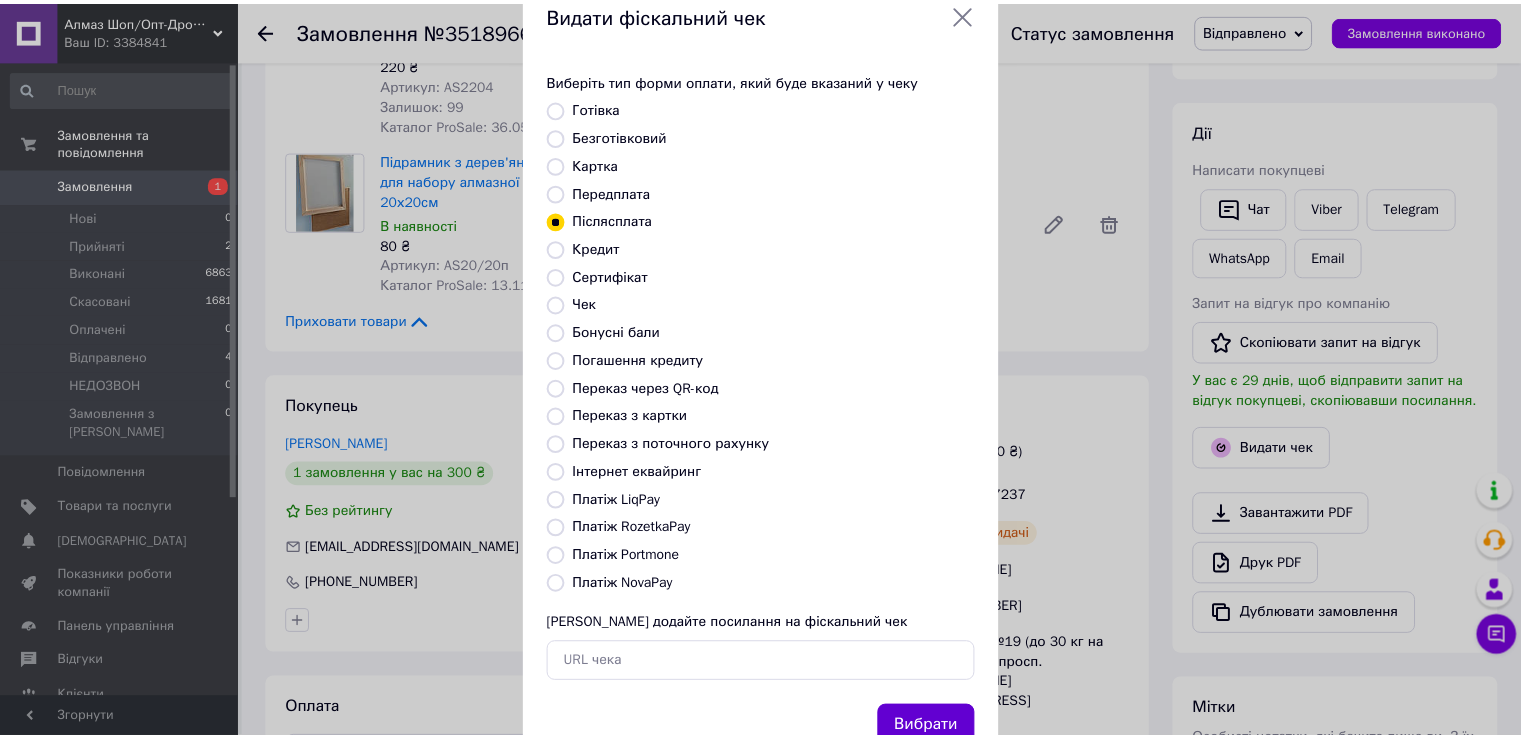scroll, scrollTop: 120, scrollLeft: 0, axis: vertical 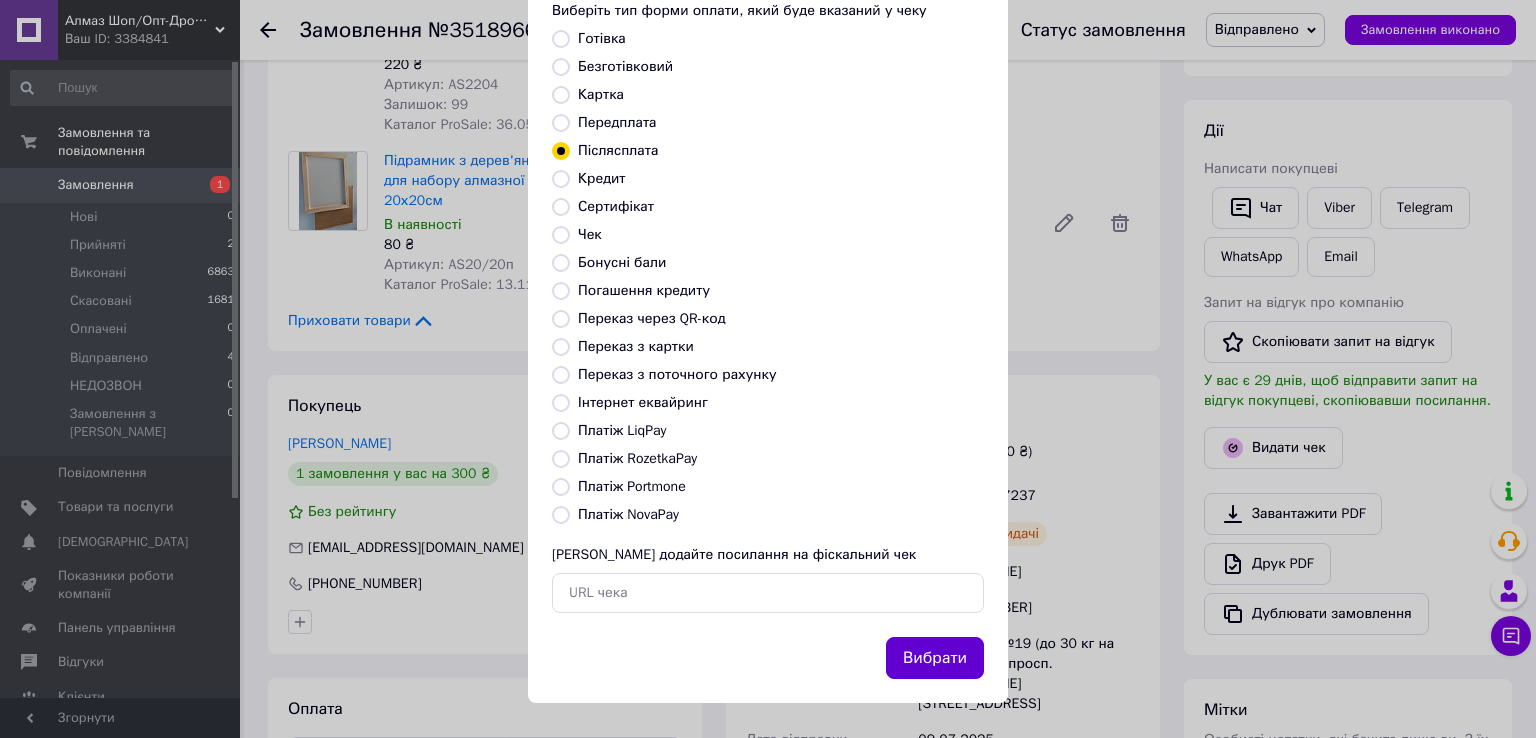 click on "Вибрати" at bounding box center (935, 658) 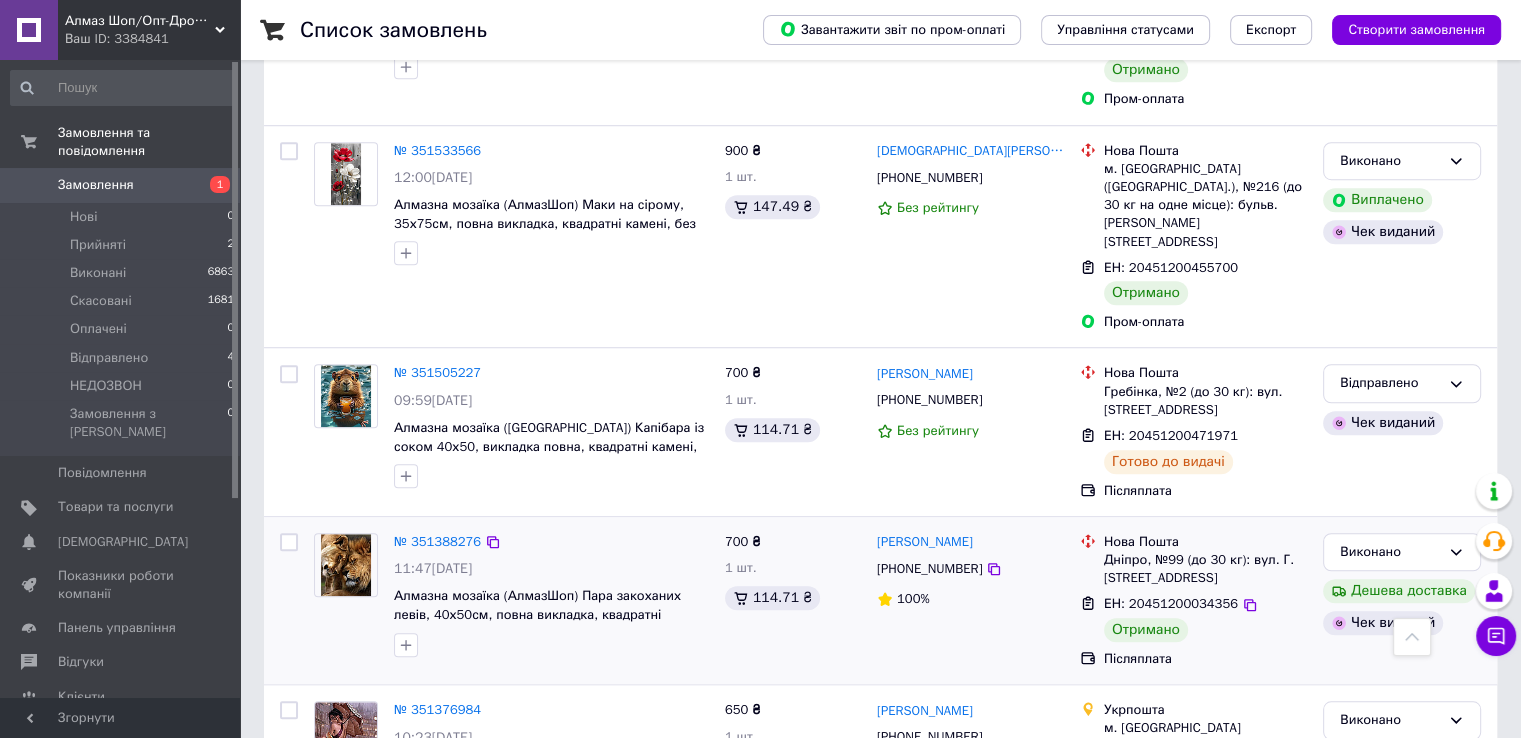 scroll, scrollTop: 1500, scrollLeft: 0, axis: vertical 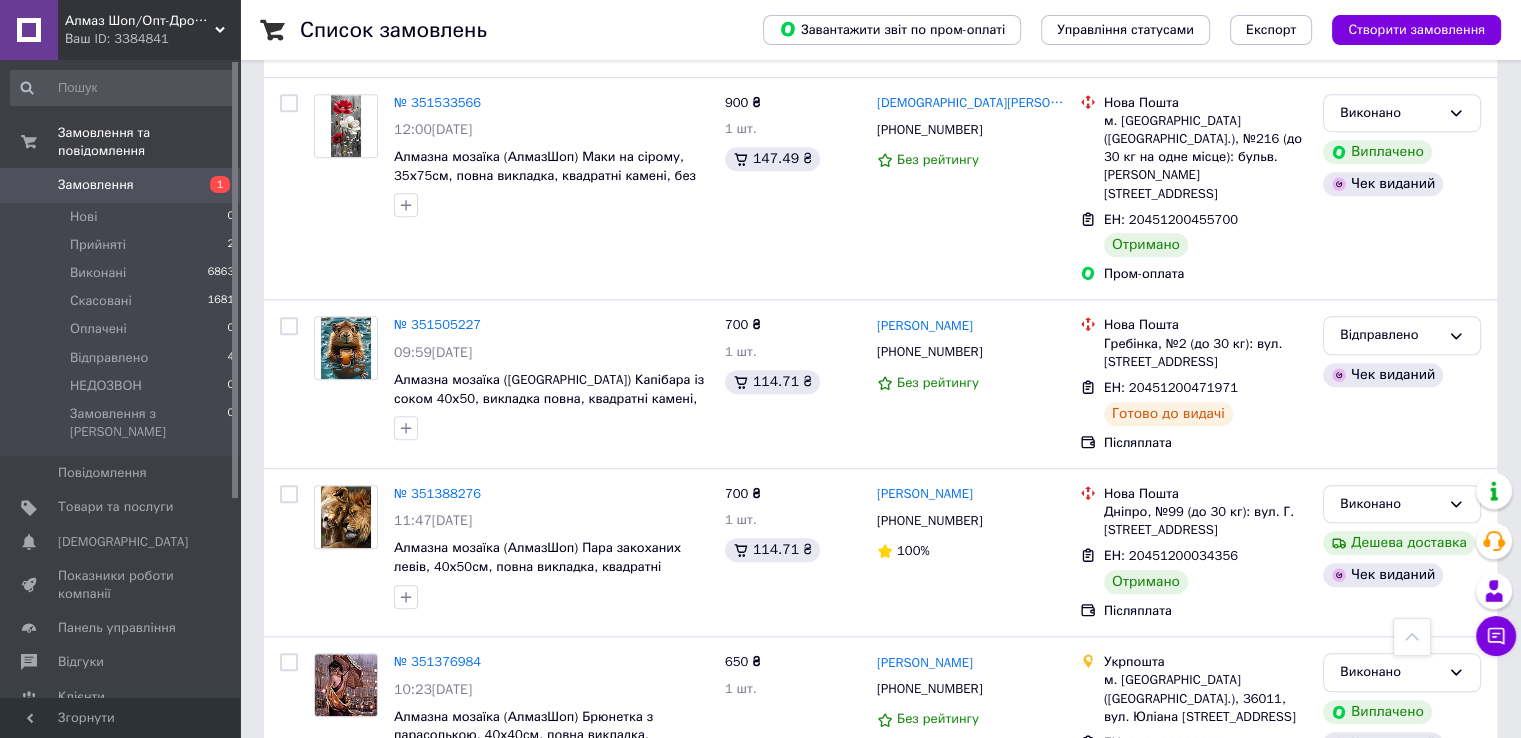 click on "Замовлення" at bounding box center (96, 185) 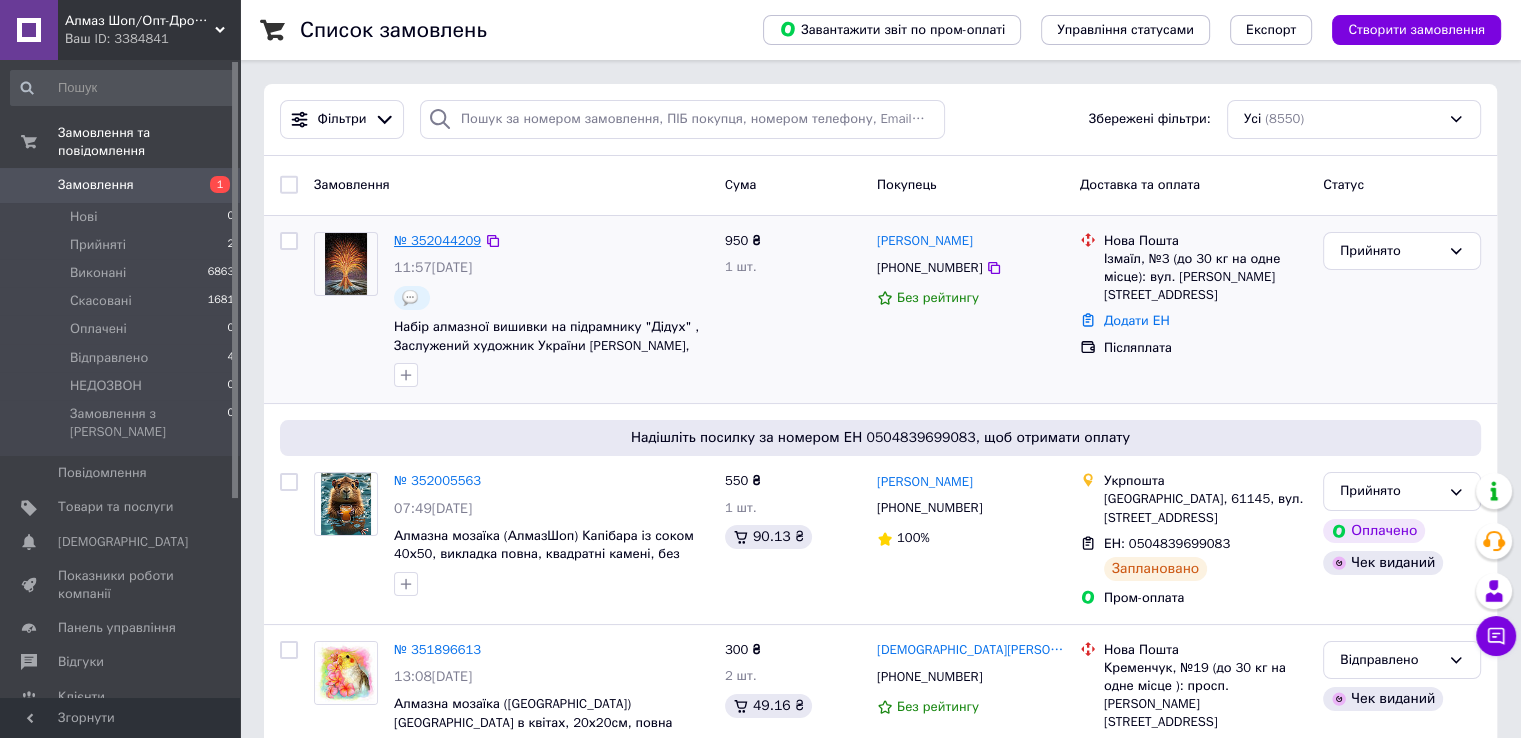 click on "№ 352044209" at bounding box center (437, 240) 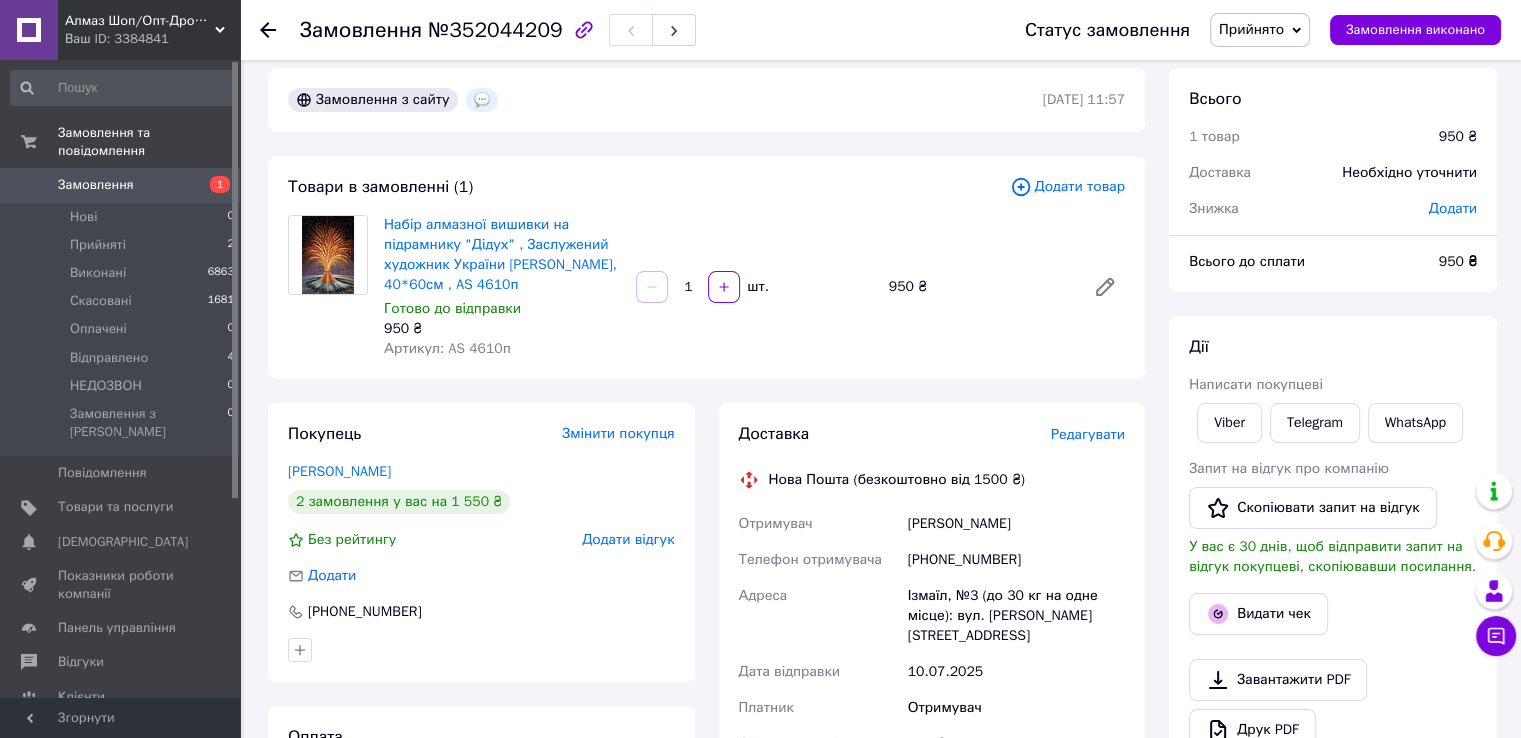 scroll, scrollTop: 0, scrollLeft: 0, axis: both 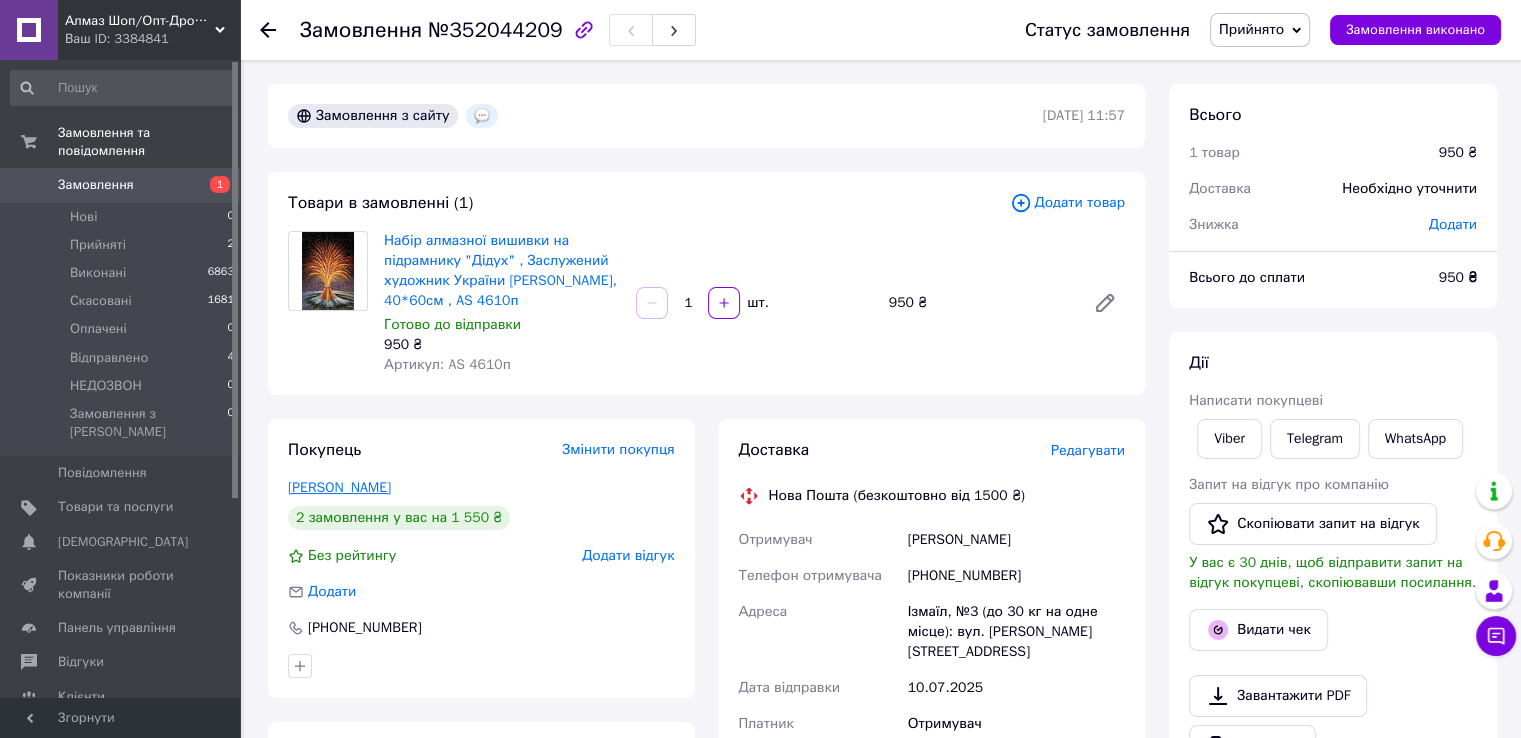 click on "[PERSON_NAME]" at bounding box center [339, 487] 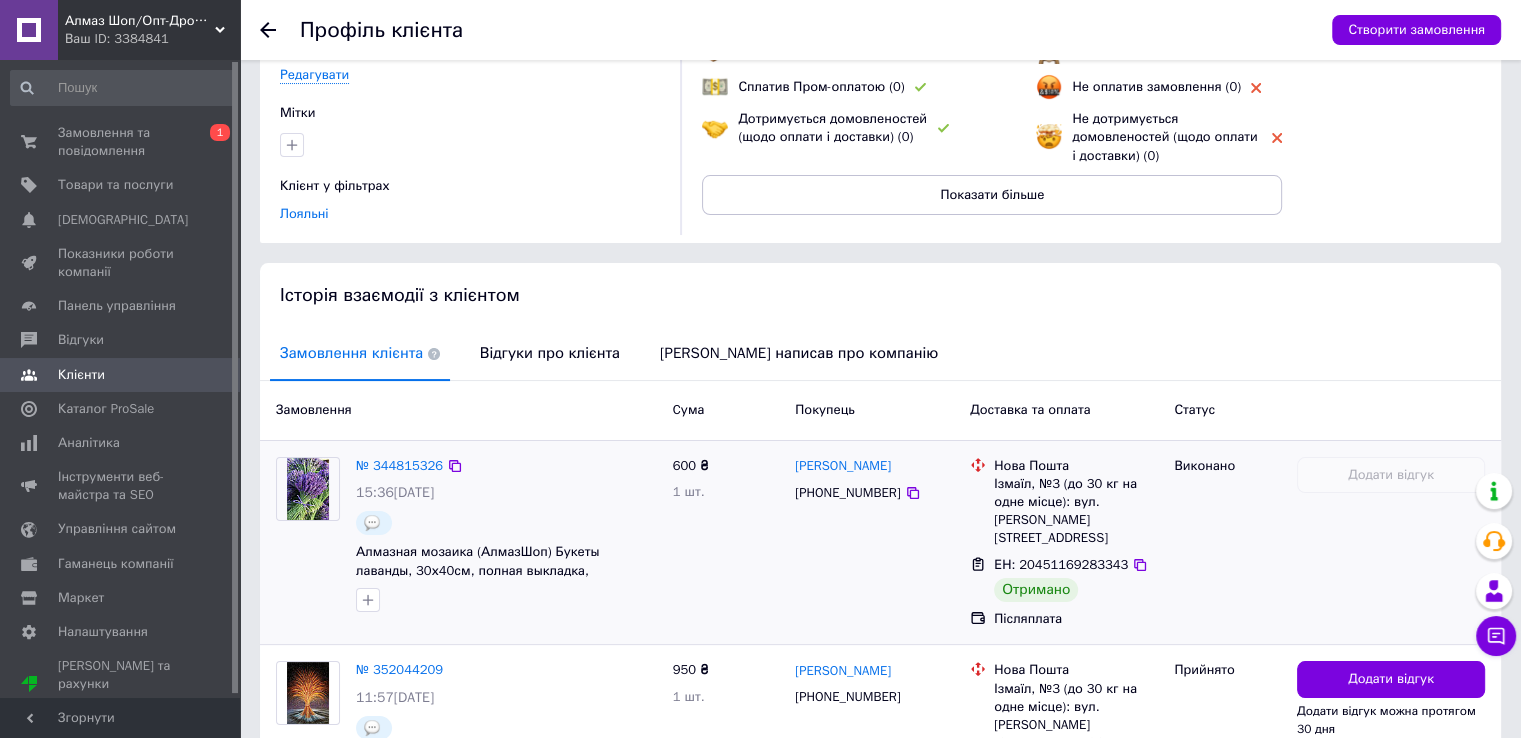 scroll, scrollTop: 300, scrollLeft: 0, axis: vertical 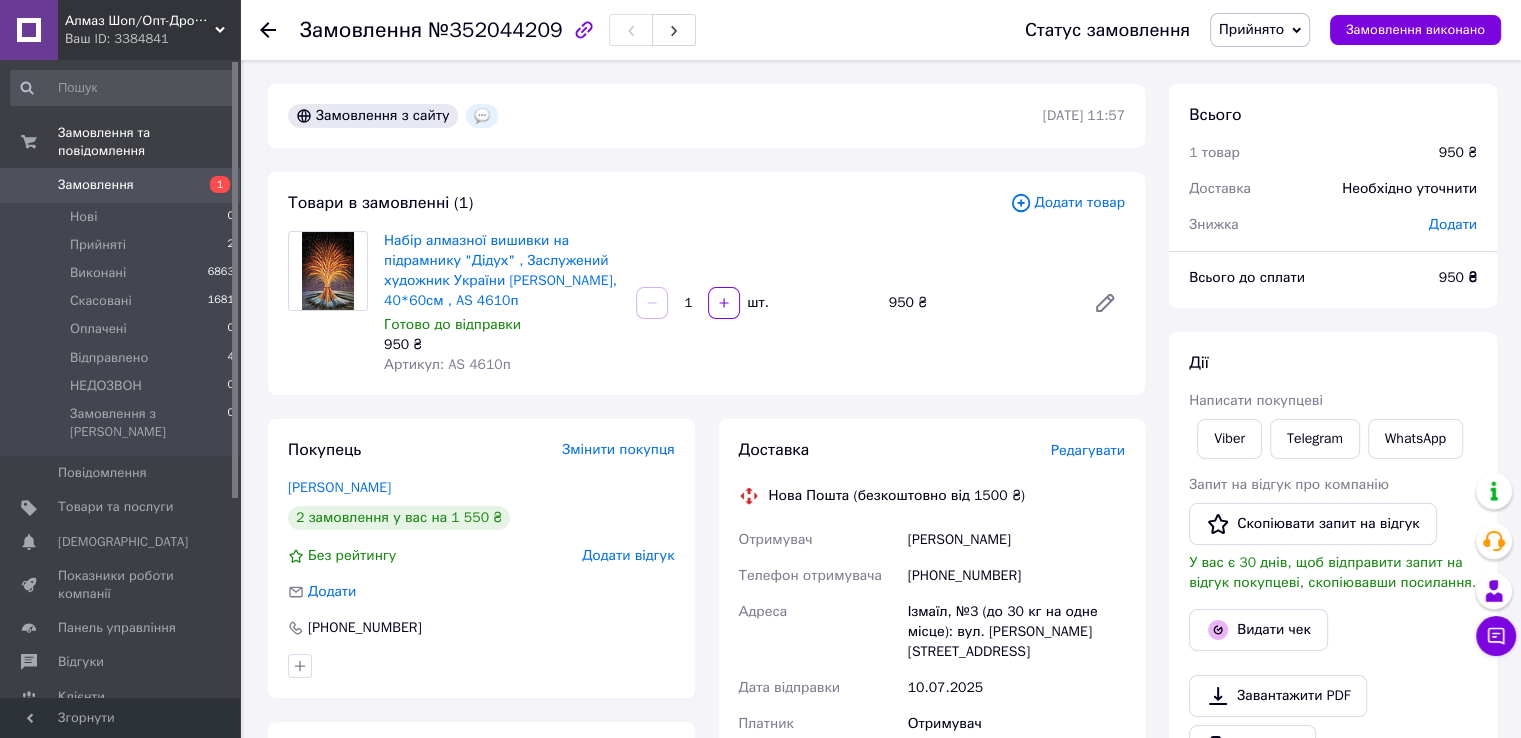 click at bounding box center (482, 116) 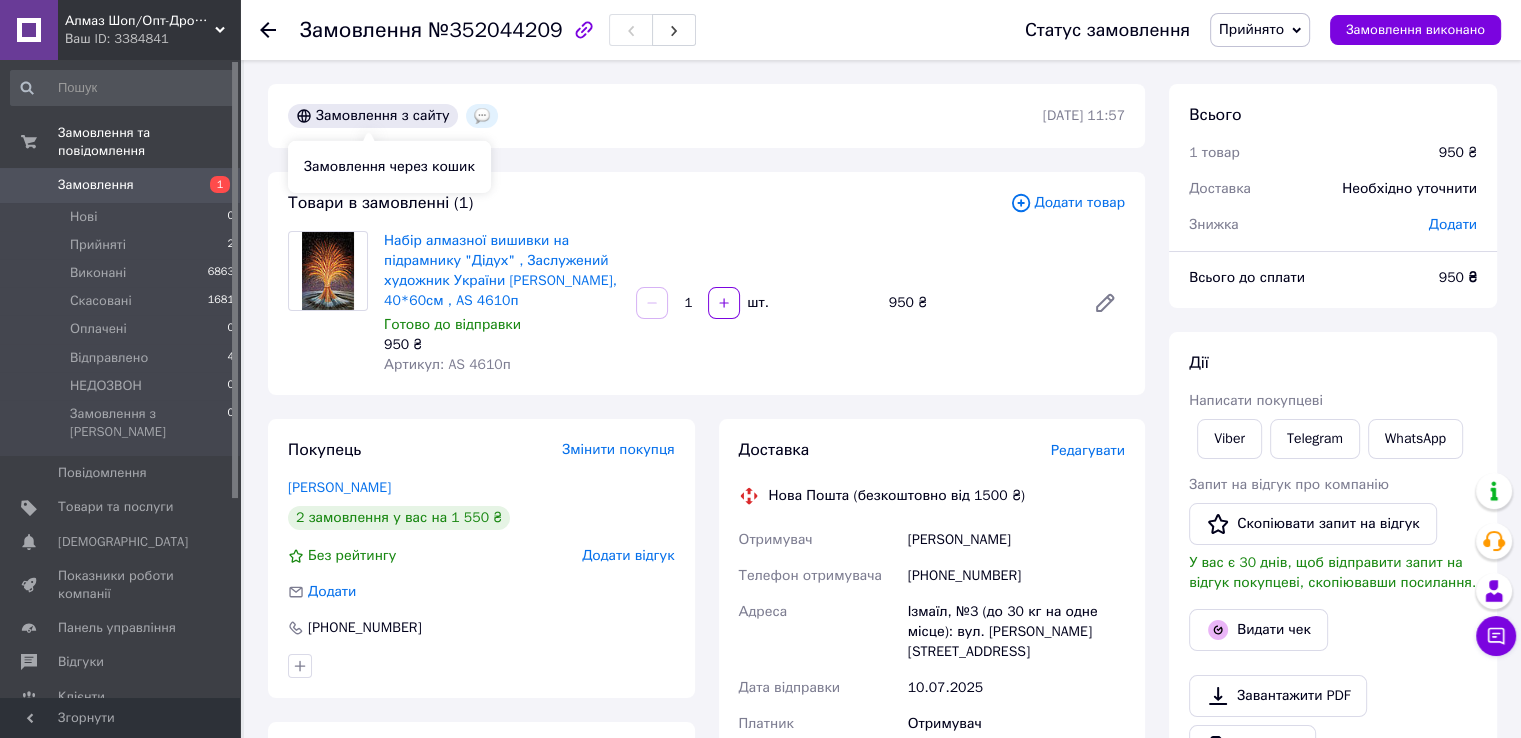 click on "Замовлення через кошик" at bounding box center [389, 167] 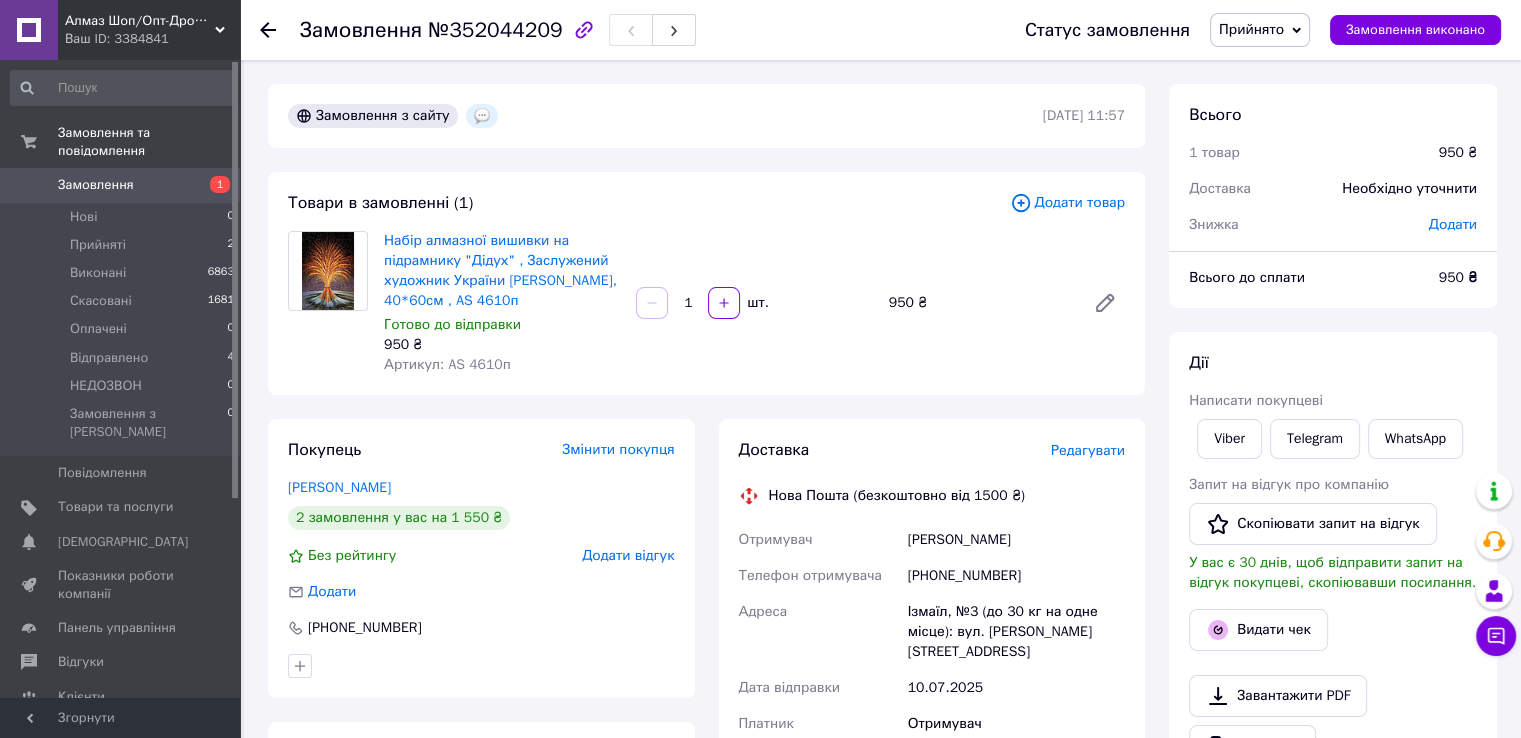 click at bounding box center [482, 116] 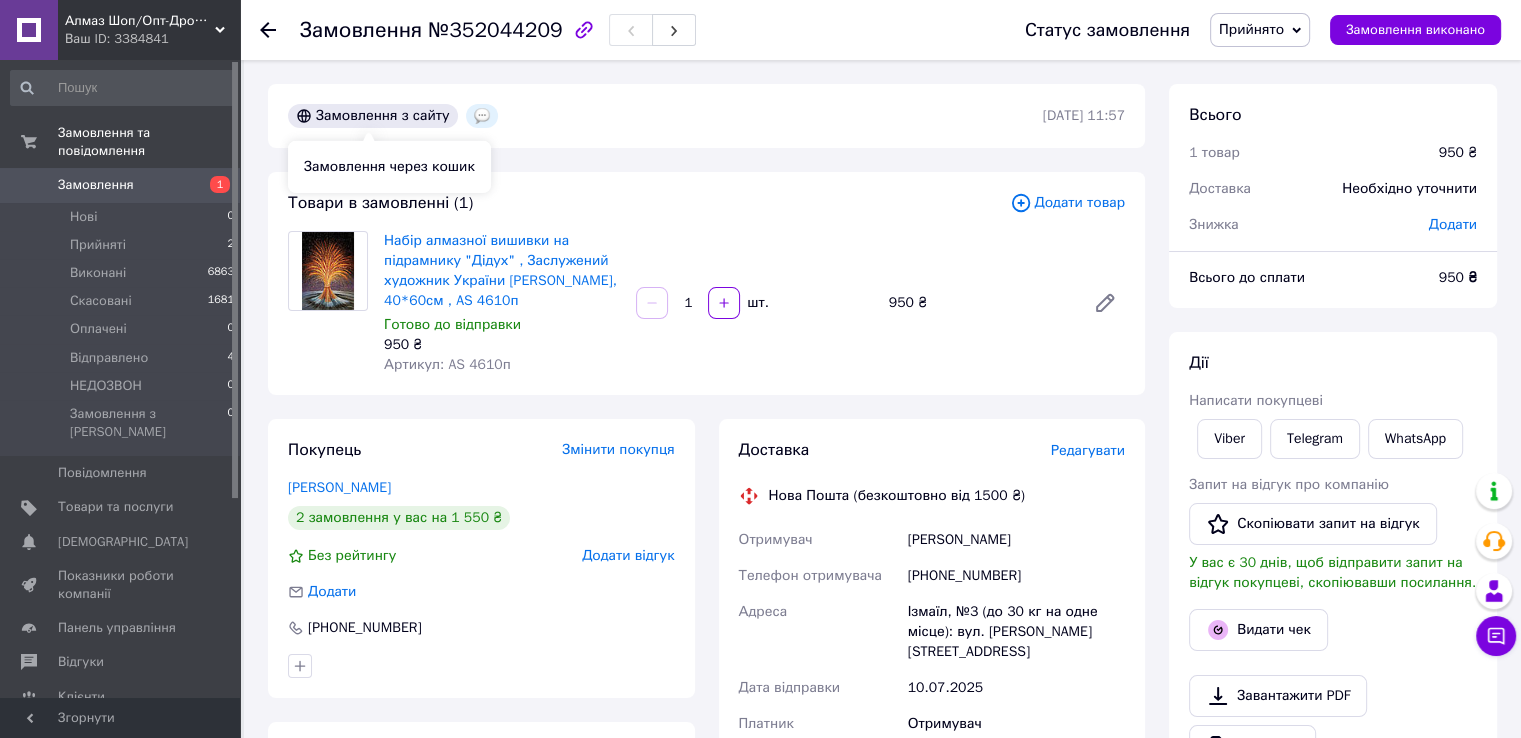 click on "Замовлення з сайту" at bounding box center [373, 116] 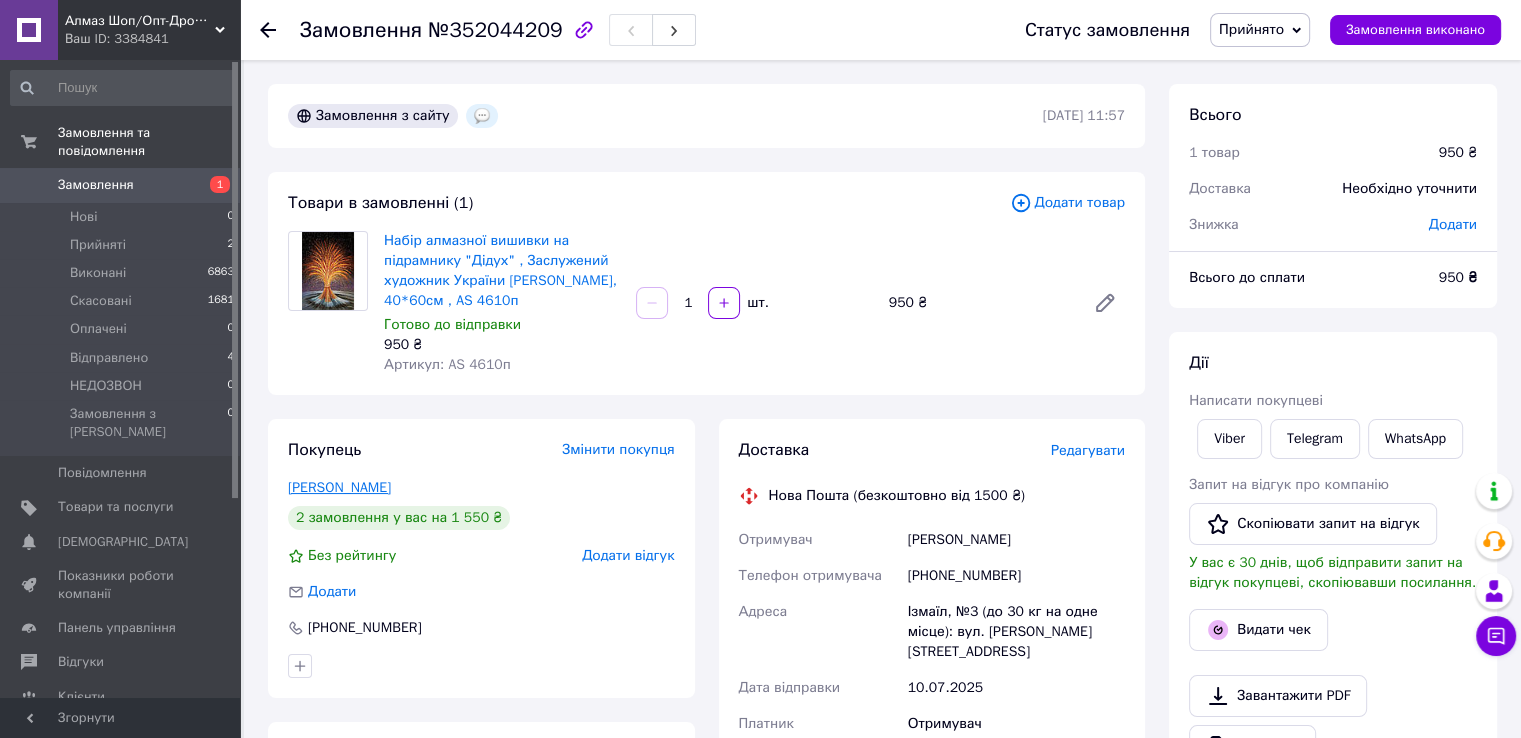 click on "[PERSON_NAME]" at bounding box center [339, 487] 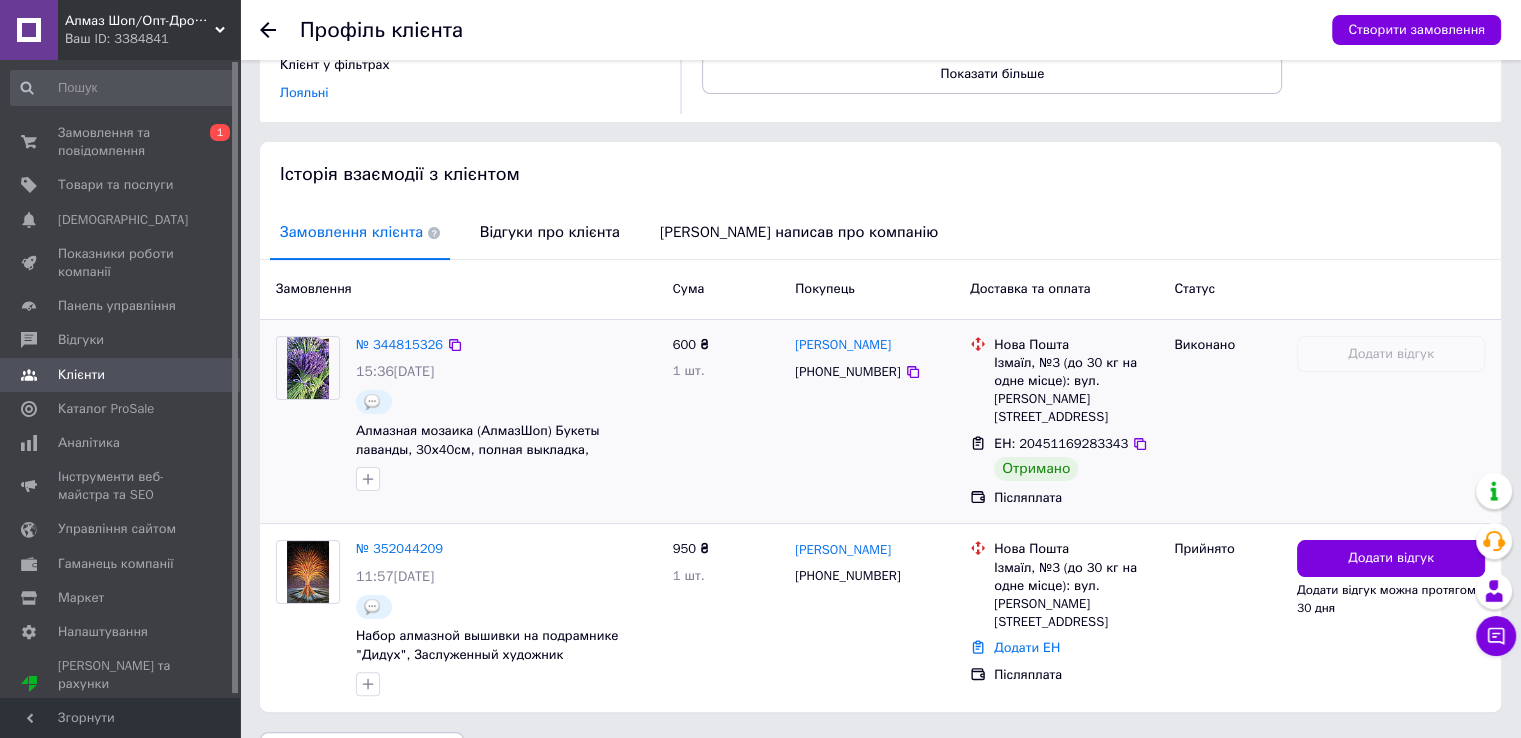scroll, scrollTop: 350, scrollLeft: 0, axis: vertical 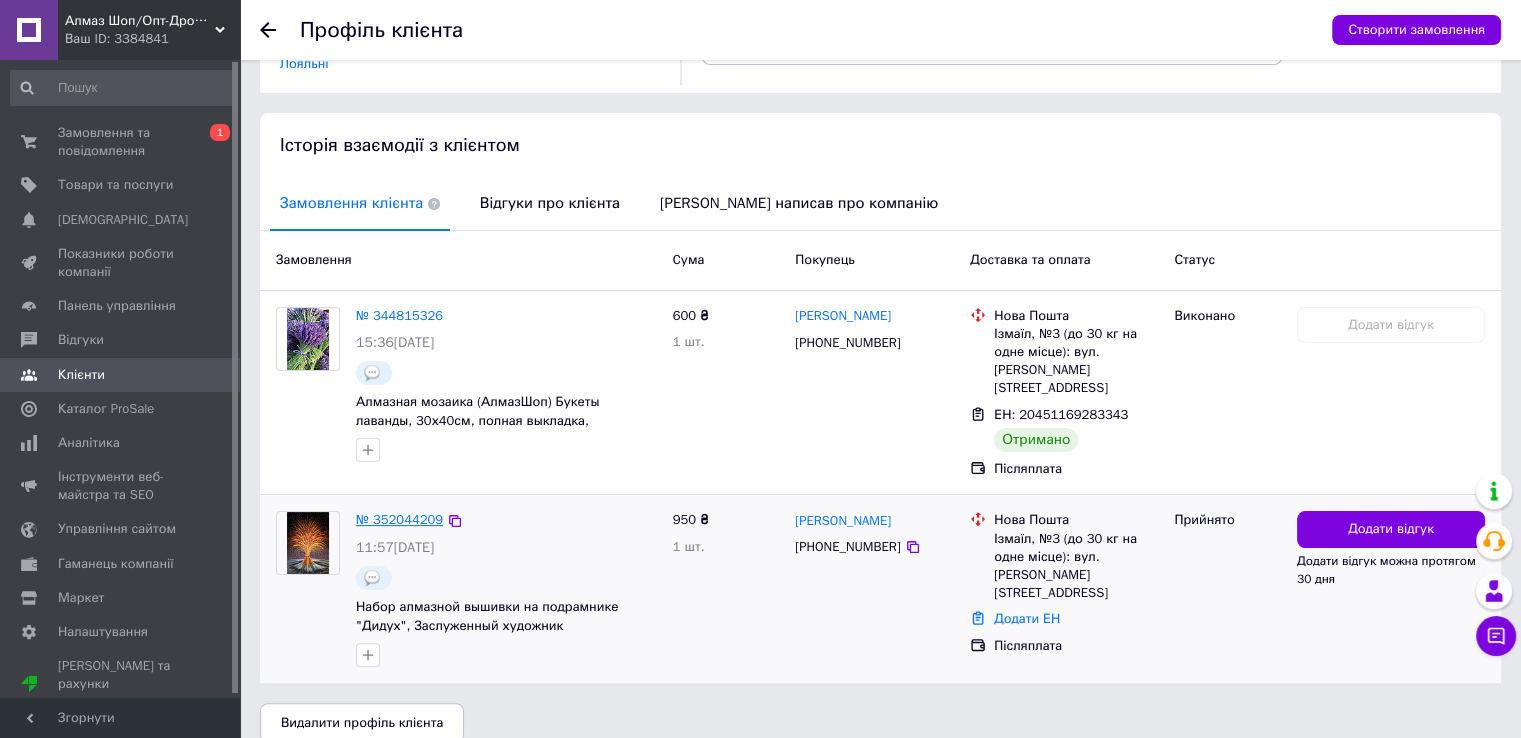 click on "№ 352044209" at bounding box center (399, 519) 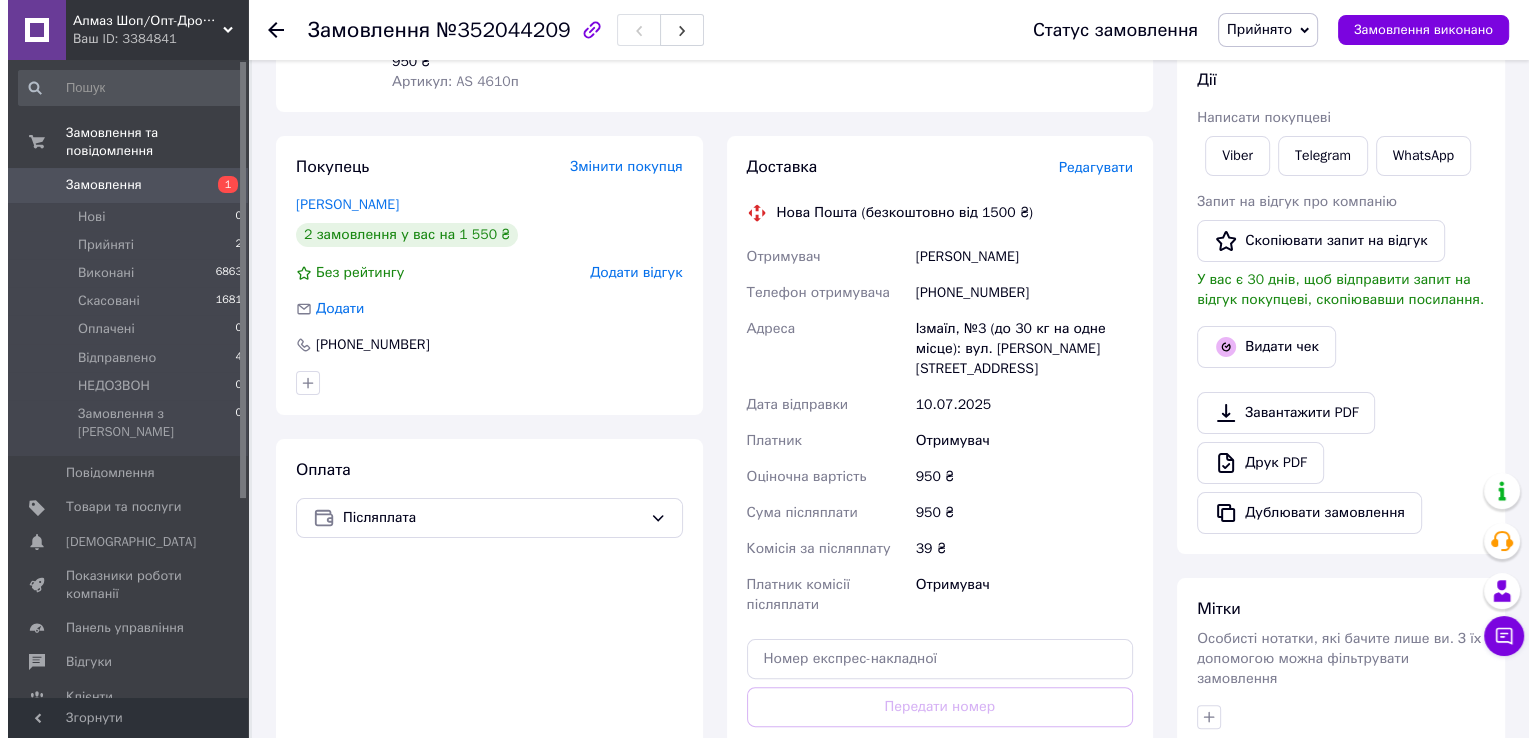 scroll, scrollTop: 300, scrollLeft: 0, axis: vertical 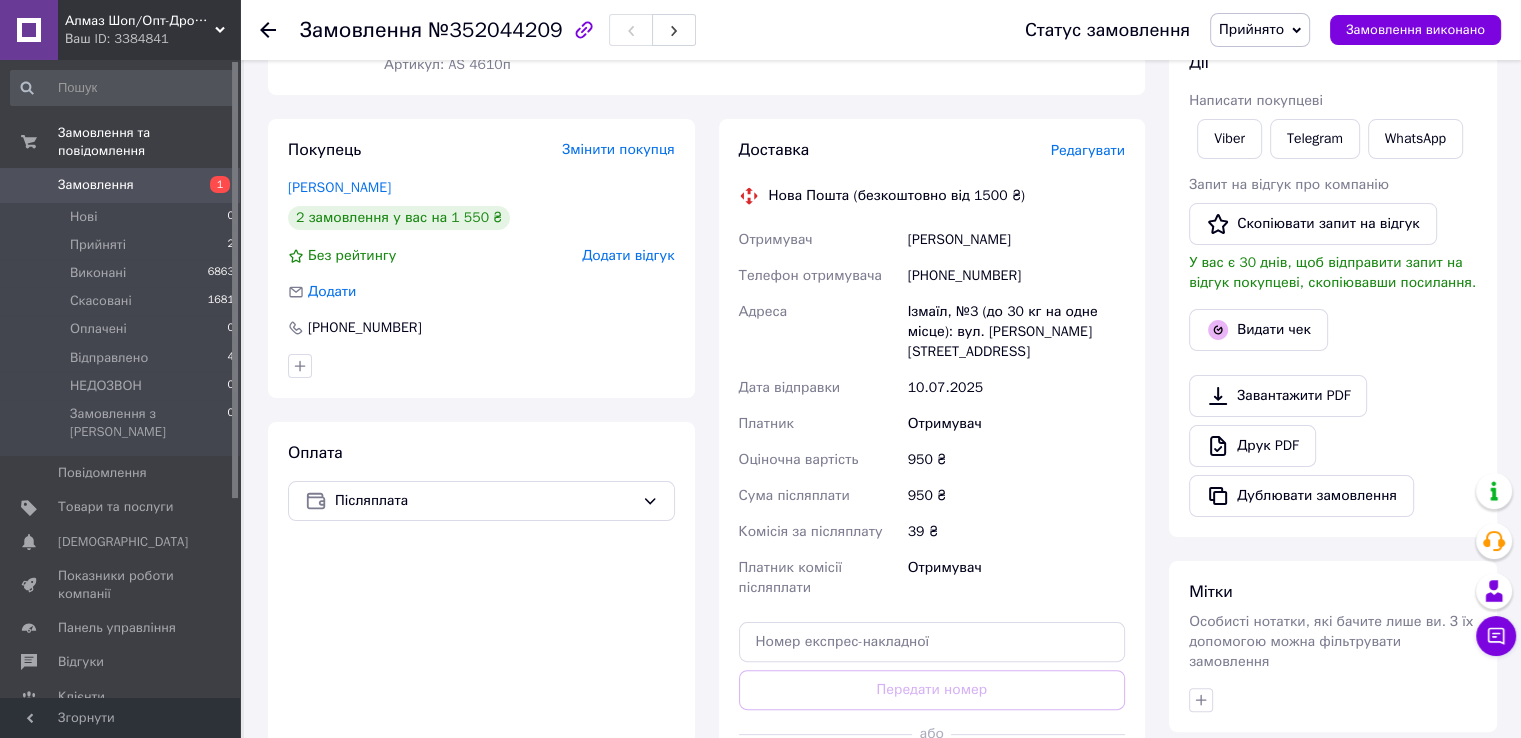 click on "Редагувати" at bounding box center [1088, 150] 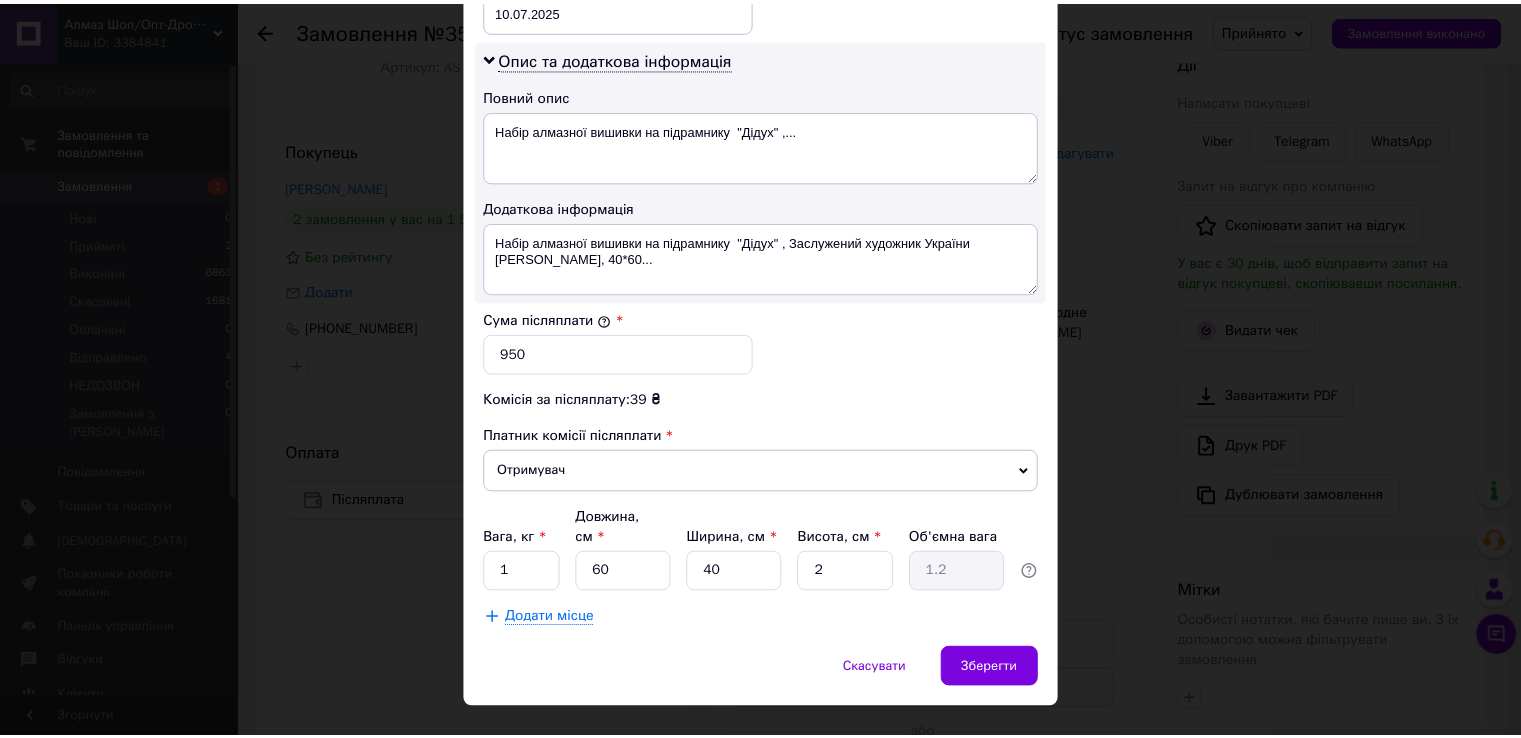 scroll, scrollTop: 1025, scrollLeft: 0, axis: vertical 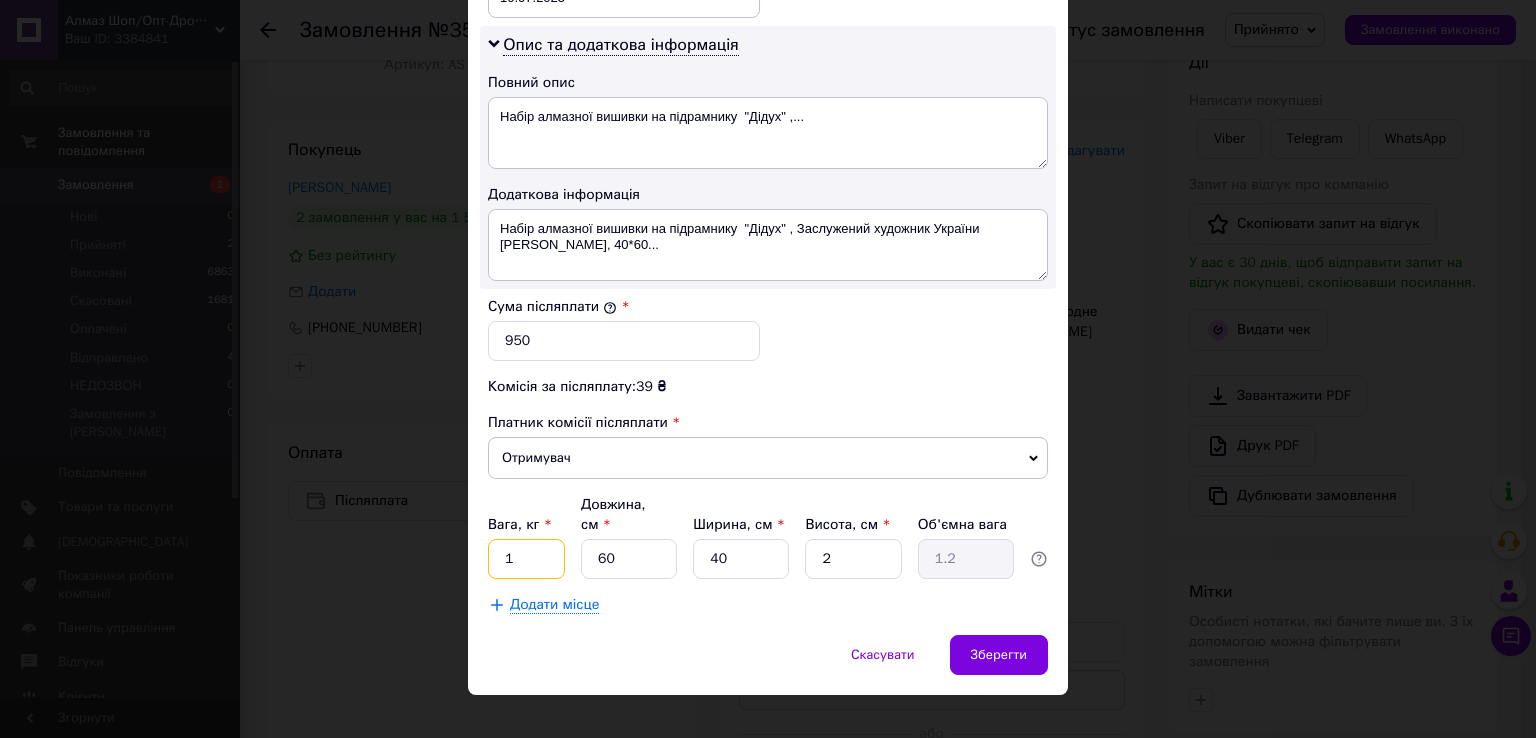 click on "1" at bounding box center (526, 559) 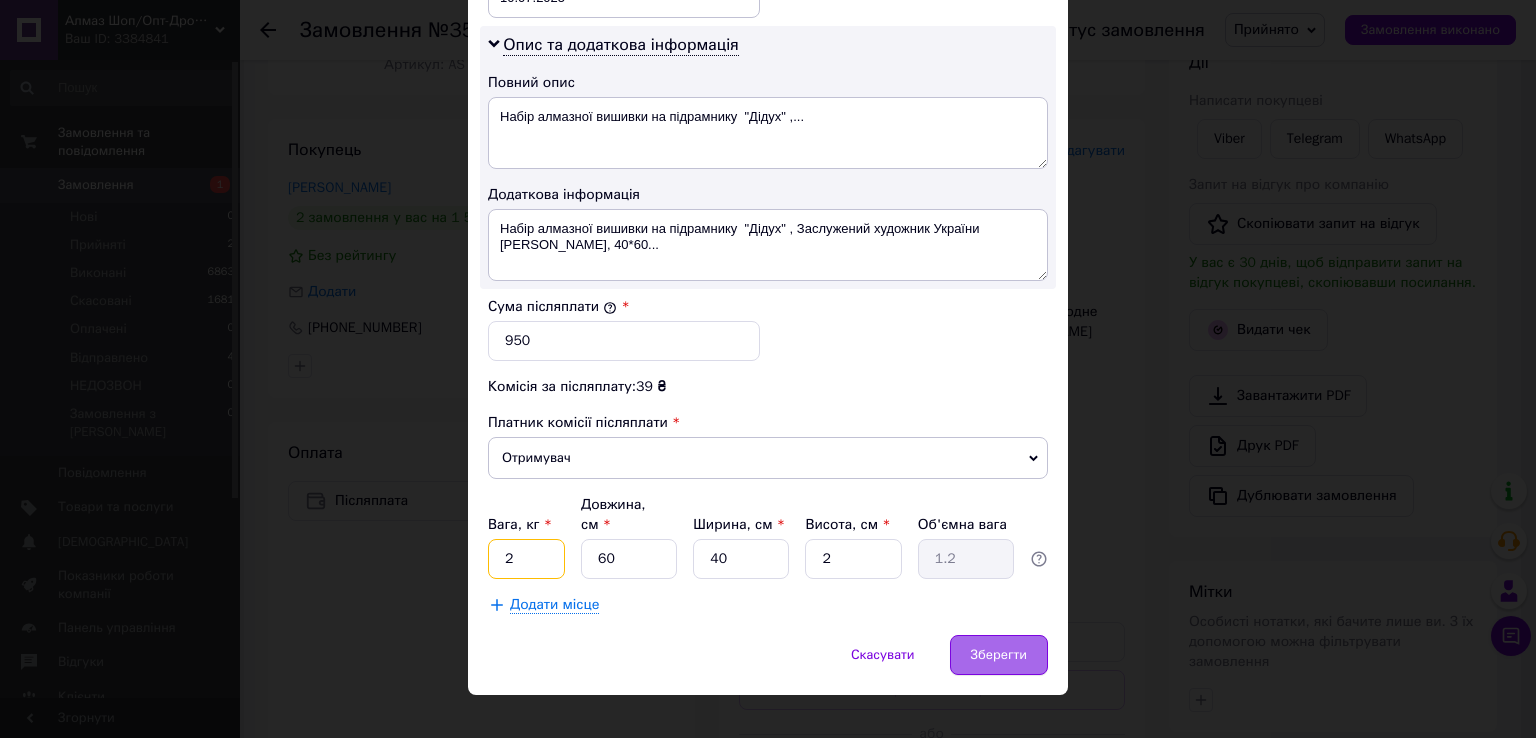 type on "2" 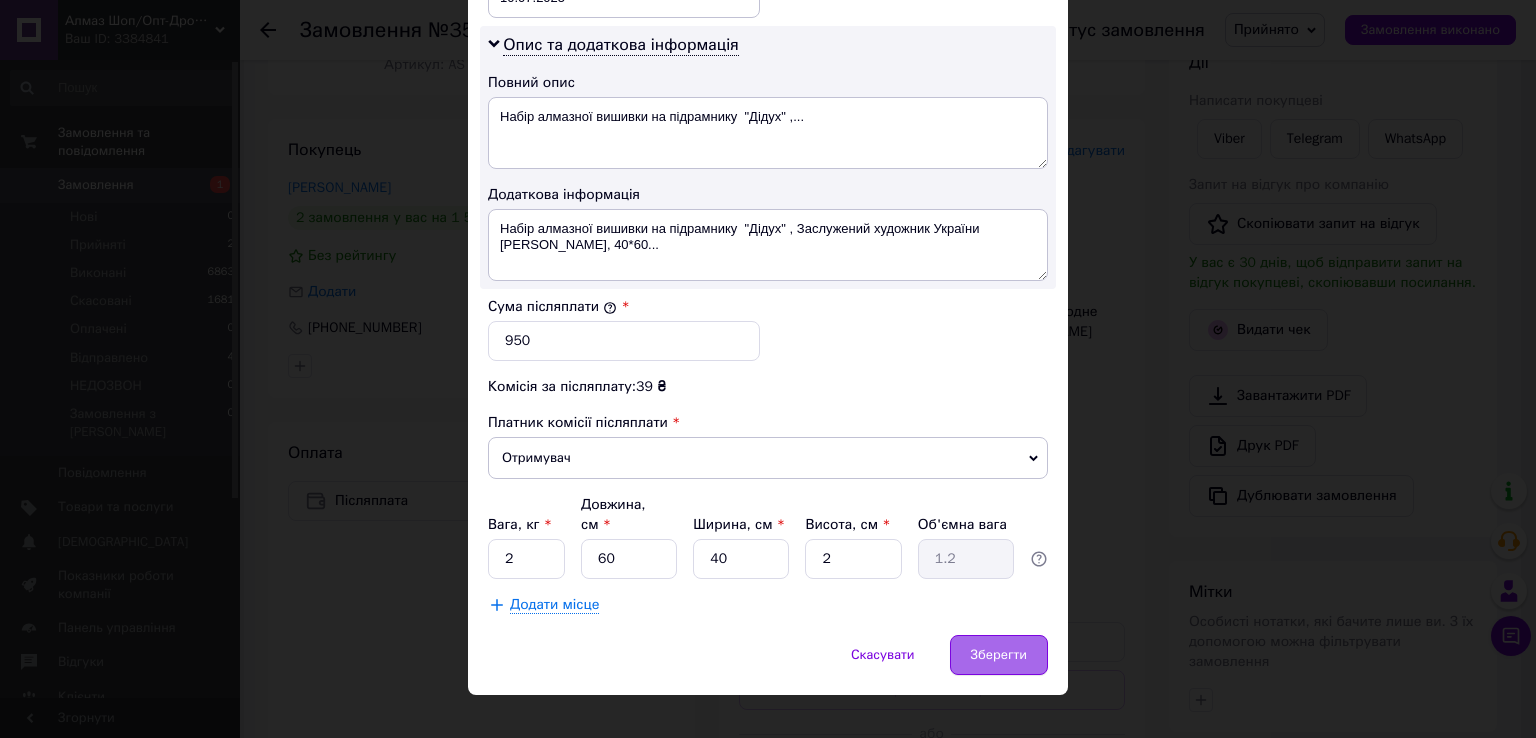 click on "Зберегти" at bounding box center (999, 655) 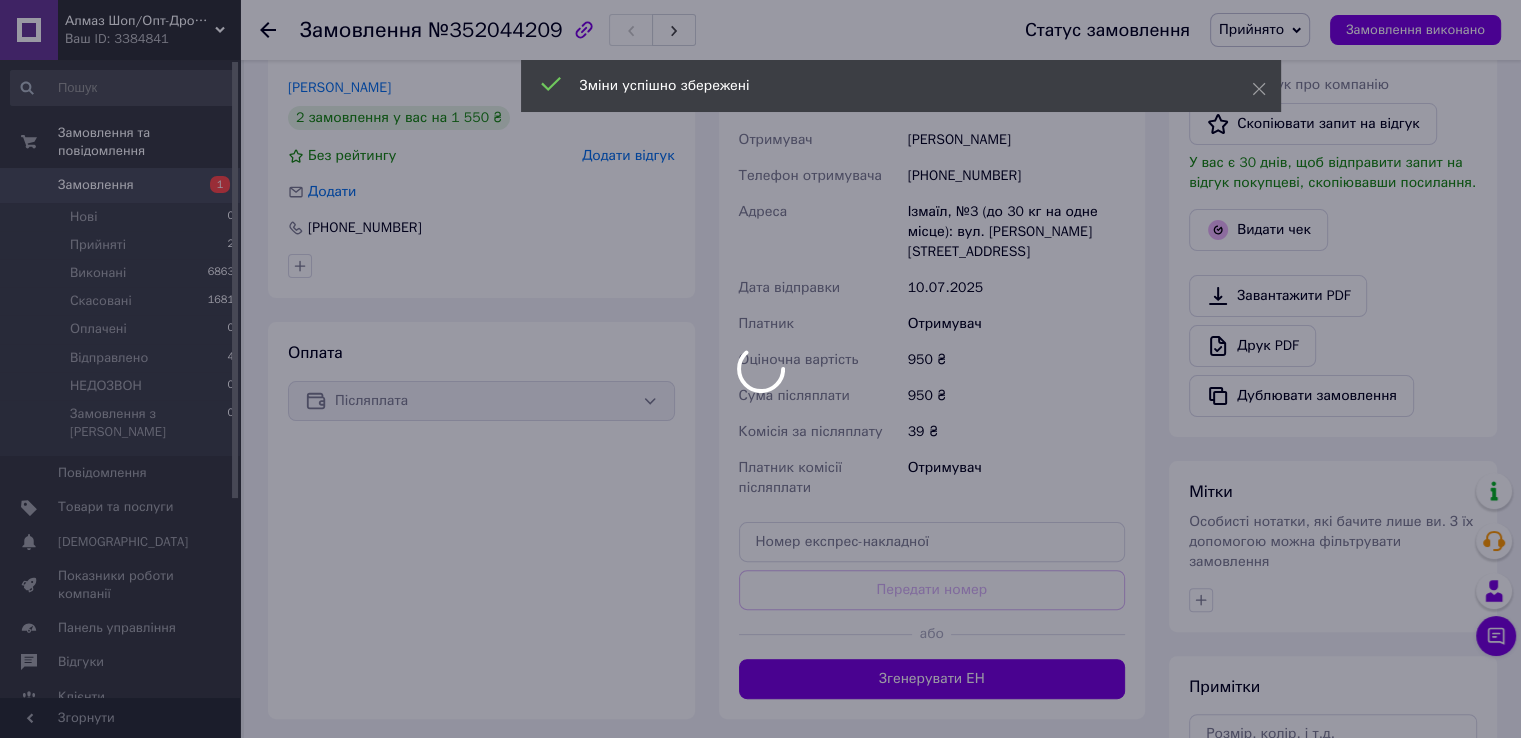 scroll, scrollTop: 500, scrollLeft: 0, axis: vertical 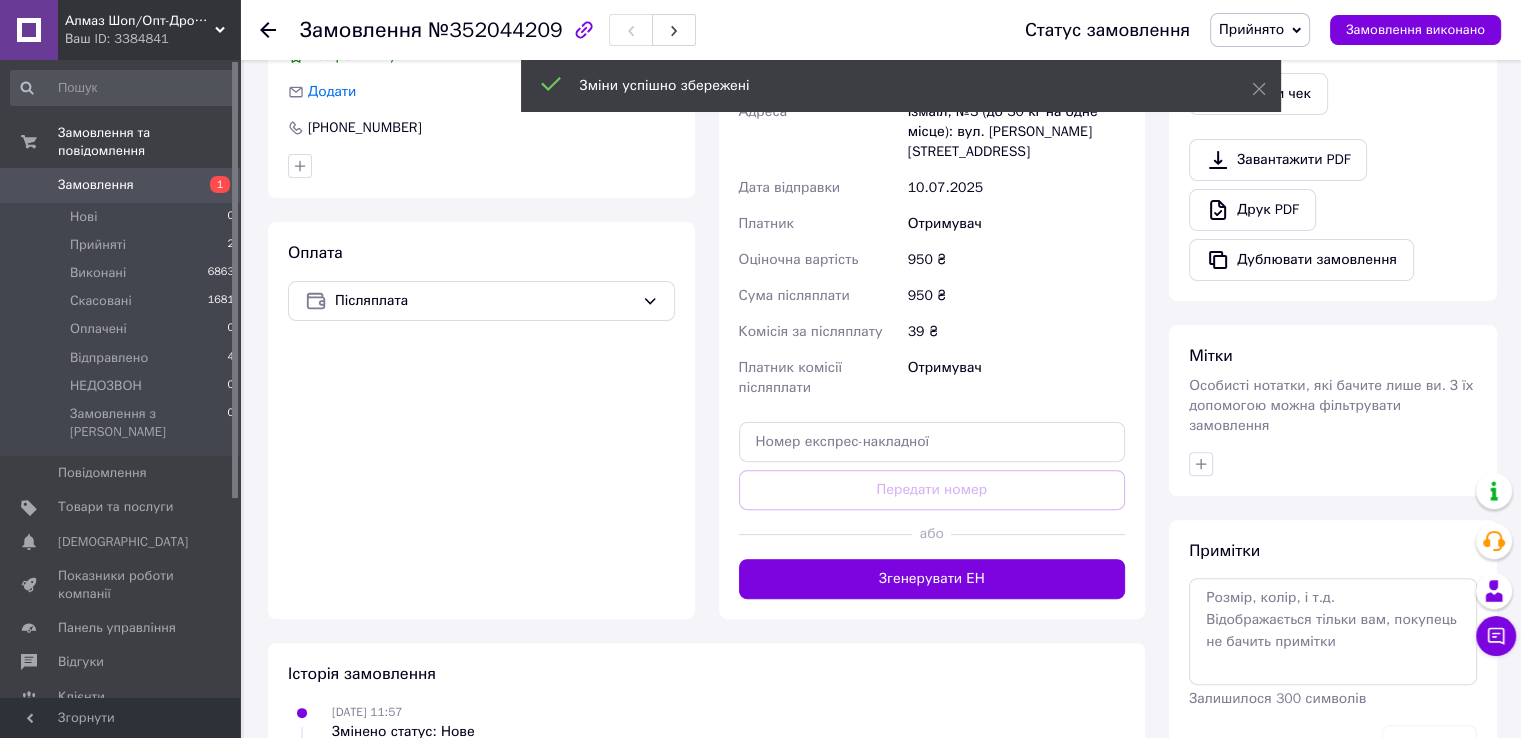 click on "Доставка Редагувати Нова Пошта (безкоштовно від 1500 ₴) Отримувач [PERSON_NAME] Телефон отримувача [PHONE_NUMBER] [PERSON_NAME], №3 (до 30 кг на одне місце): вул. [PERSON_NAME], 7 Дата відправки [DATE] Платник Отримувач Оціночна вартість 950 ₴ Сума післяплати 950 ₴ Комісія за післяплату 39 ₴ Платник комісії післяплати Отримувач Передати номер або Згенерувати ЕН Платник Отримувач Відправник Прізвище отримувача [PERSON_NAME] Ім'я отримувача [PERSON_NAME] батькові отримувача Телефон отримувача [PHONE_NUMBER] Тип доставки У відділенні Кур'єром В поштоматі Місто Ізмаїл Відділення <" at bounding box center (932, 269) 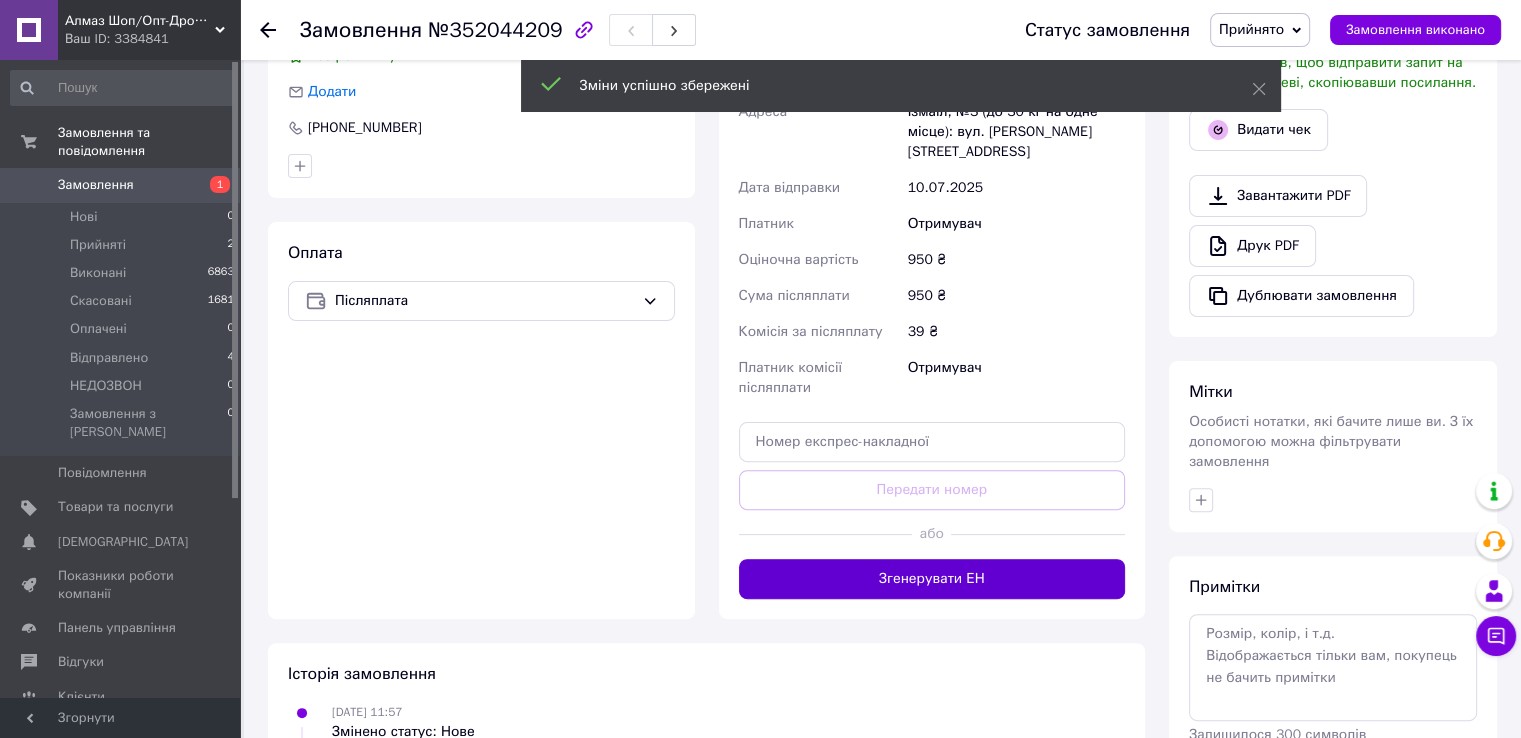 click on "Згенерувати ЕН" at bounding box center [932, 579] 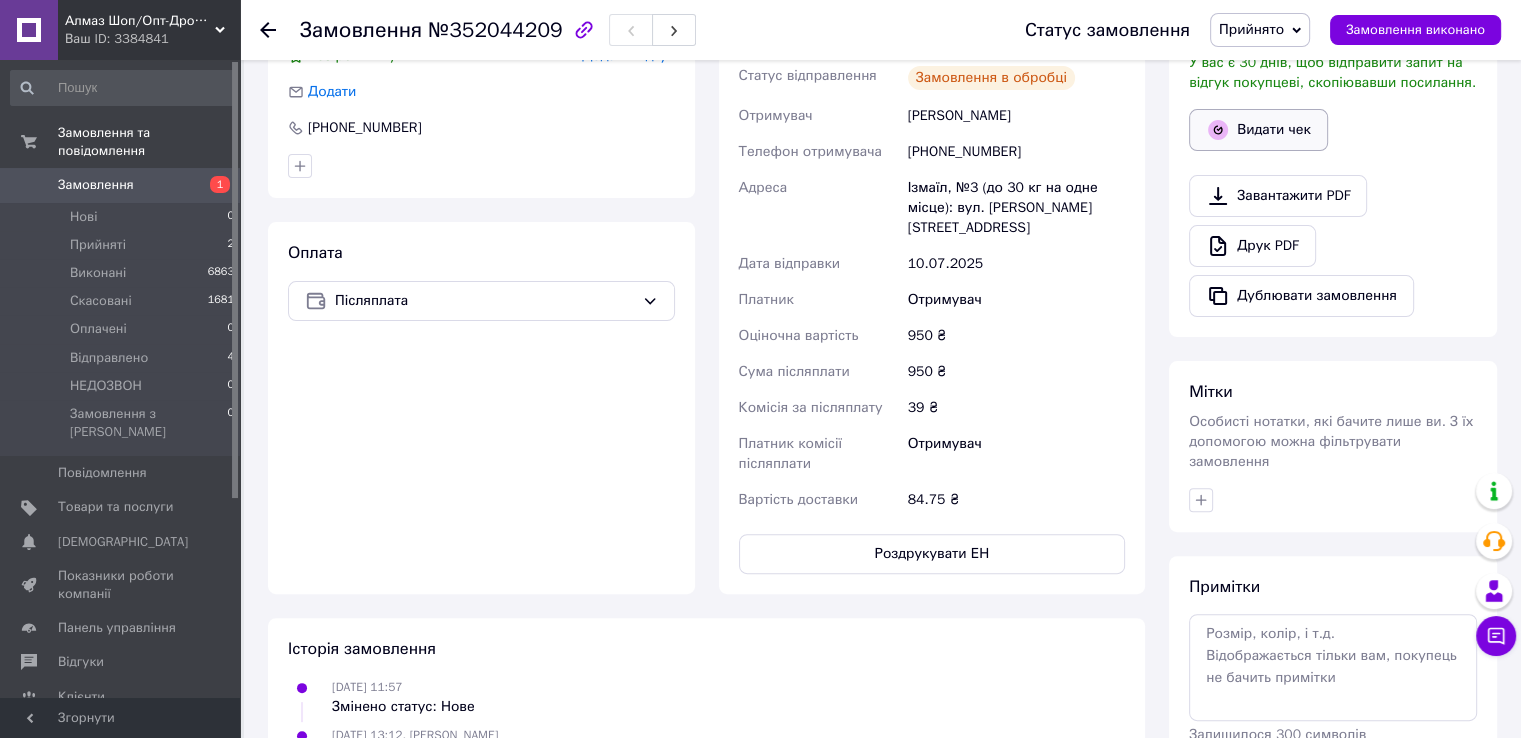 click on "Видати чек" at bounding box center [1258, 130] 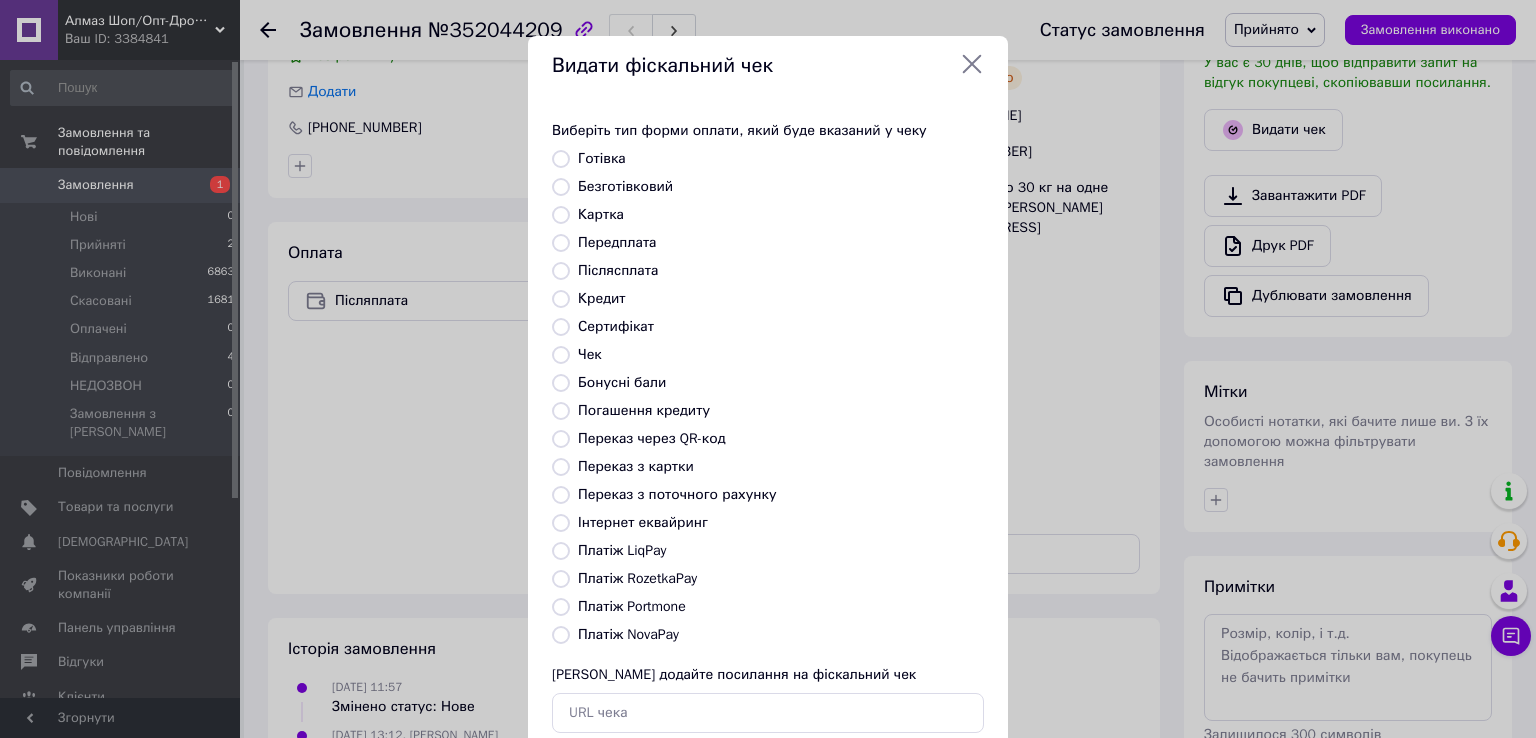 click 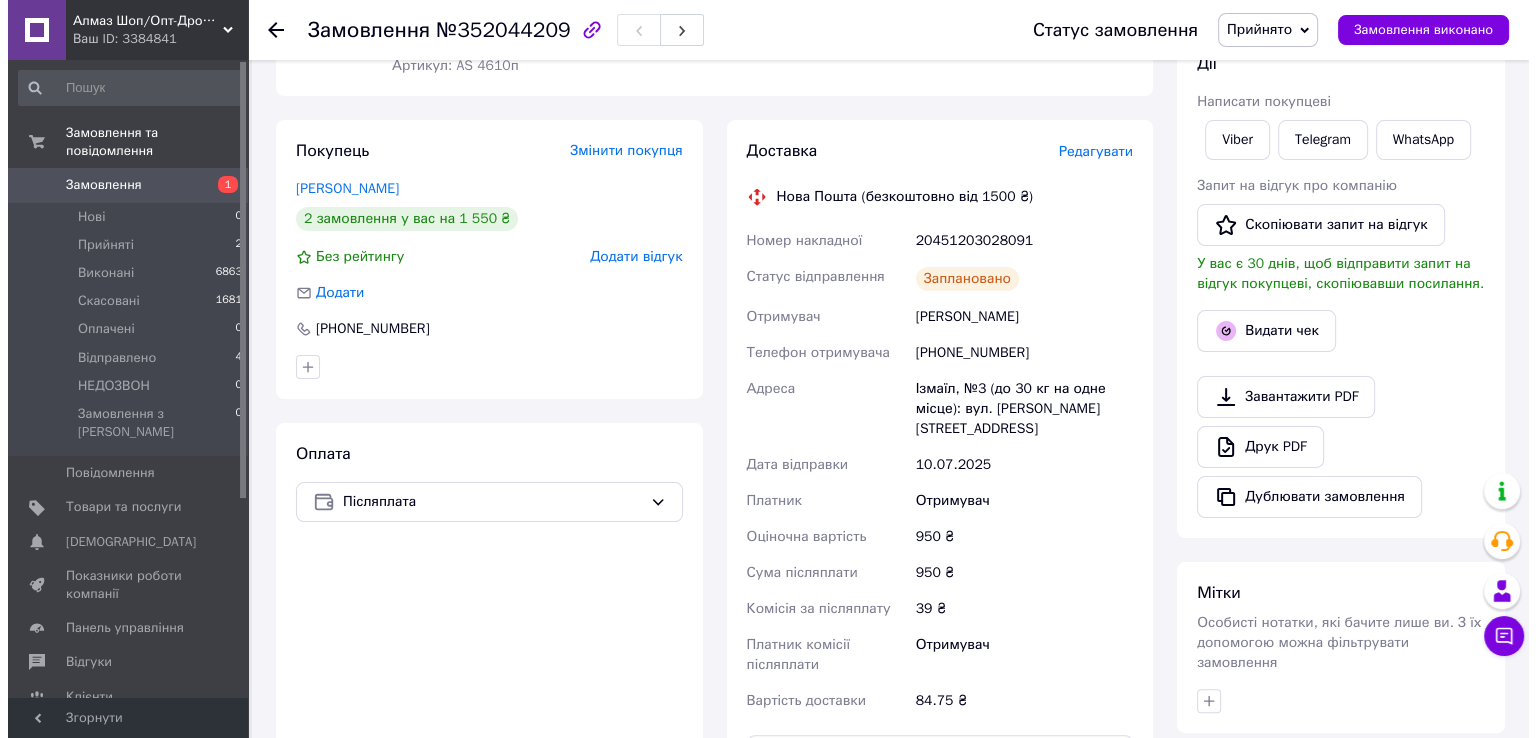 scroll, scrollTop: 400, scrollLeft: 0, axis: vertical 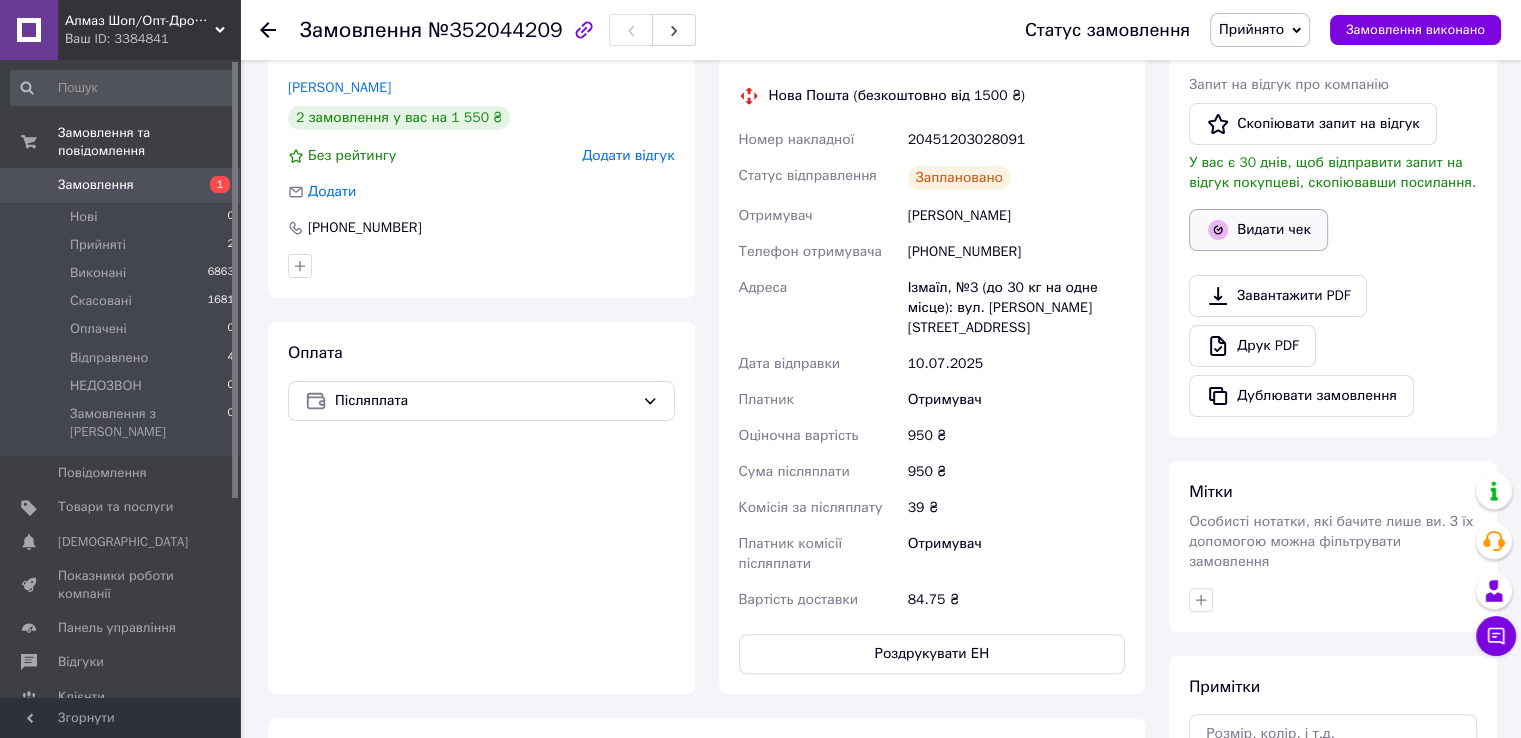 click on "Видати чек" at bounding box center (1258, 230) 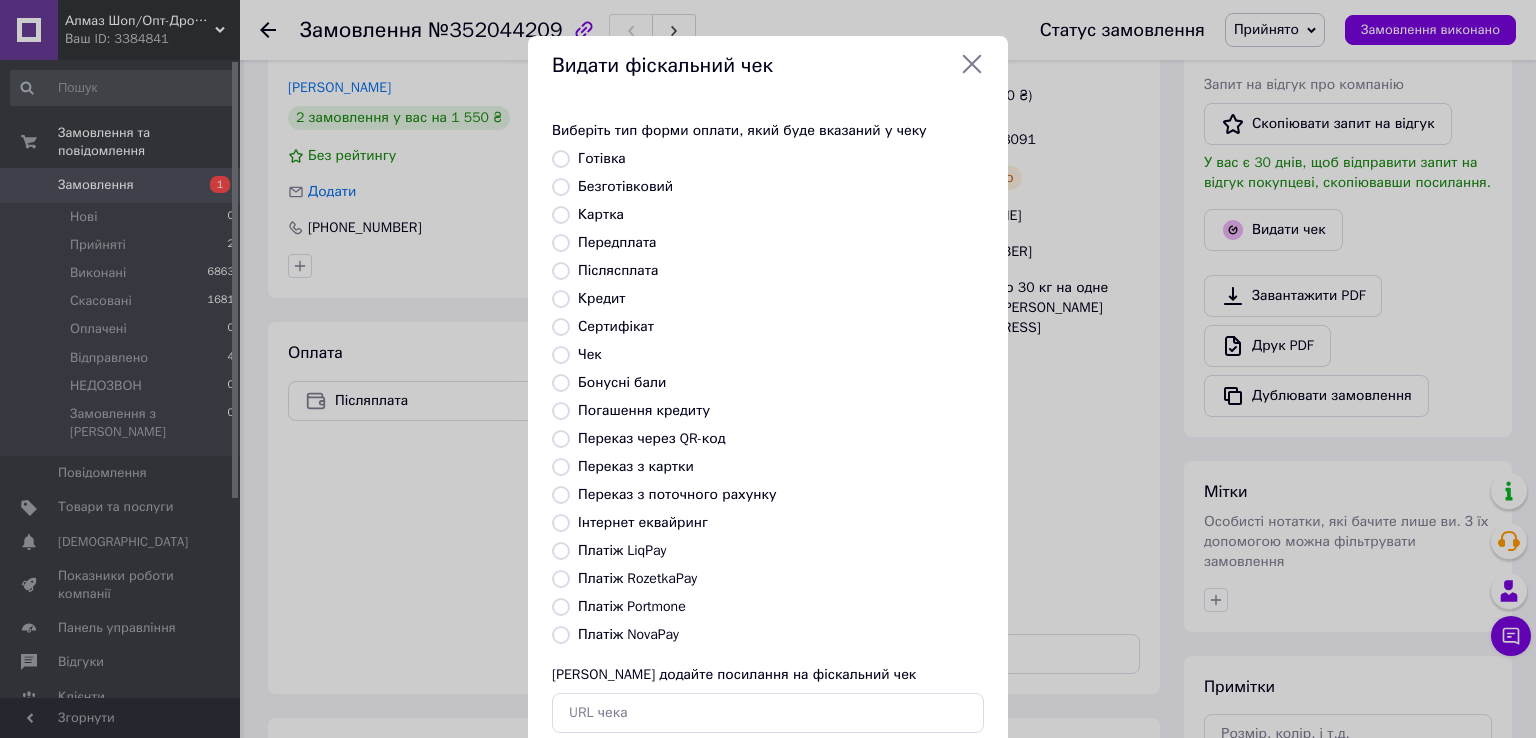 click on "Післясплата" at bounding box center [618, 270] 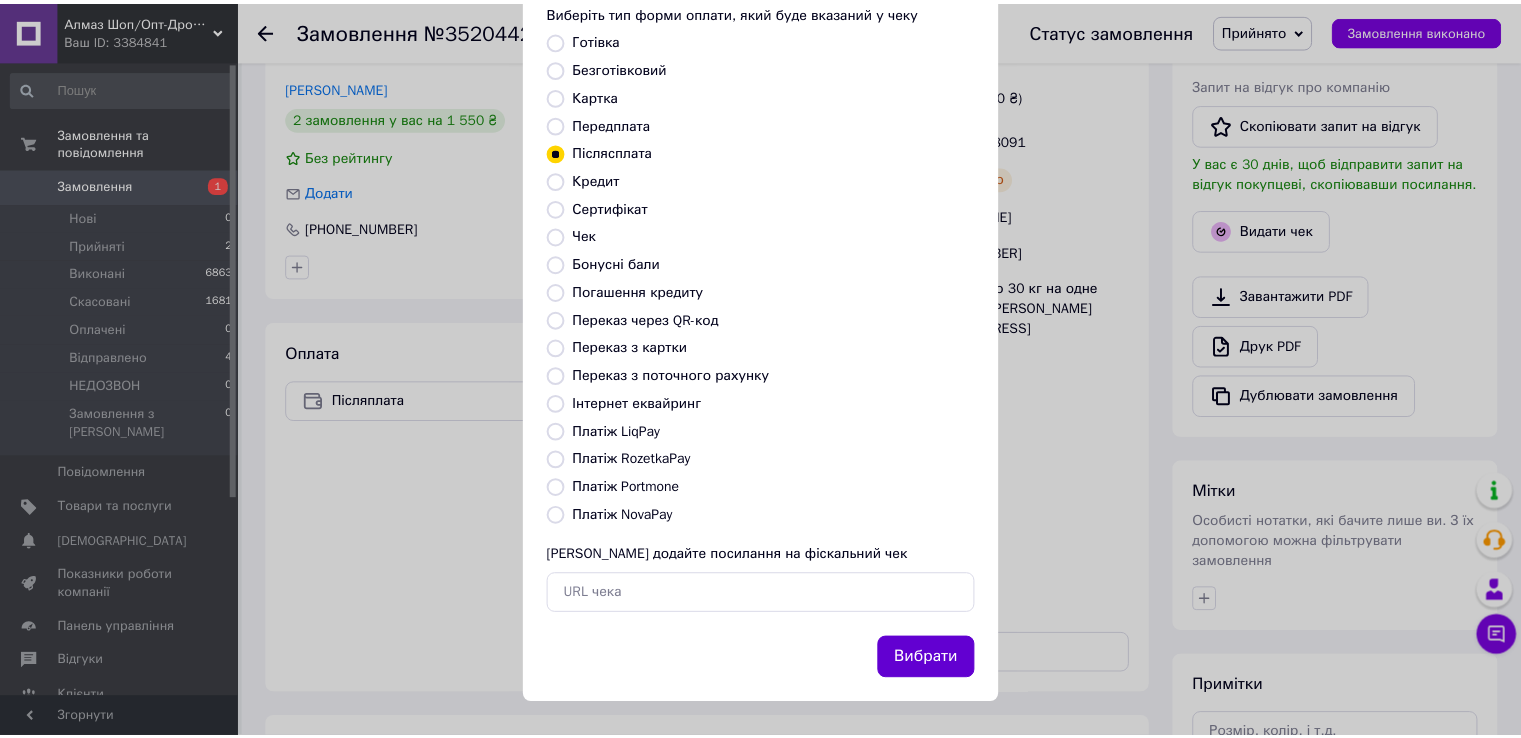 scroll, scrollTop: 120, scrollLeft: 0, axis: vertical 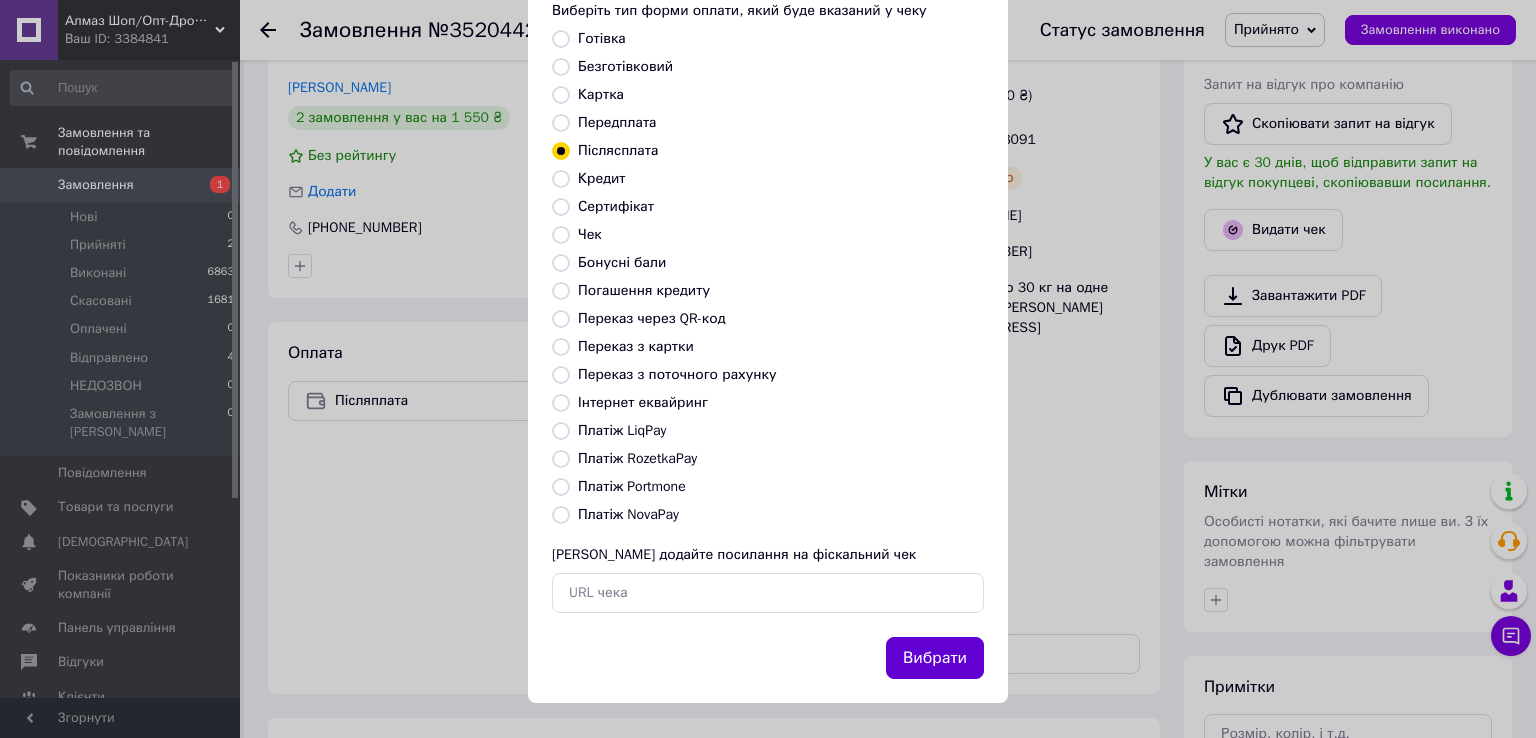 click on "Вибрати" at bounding box center (935, 658) 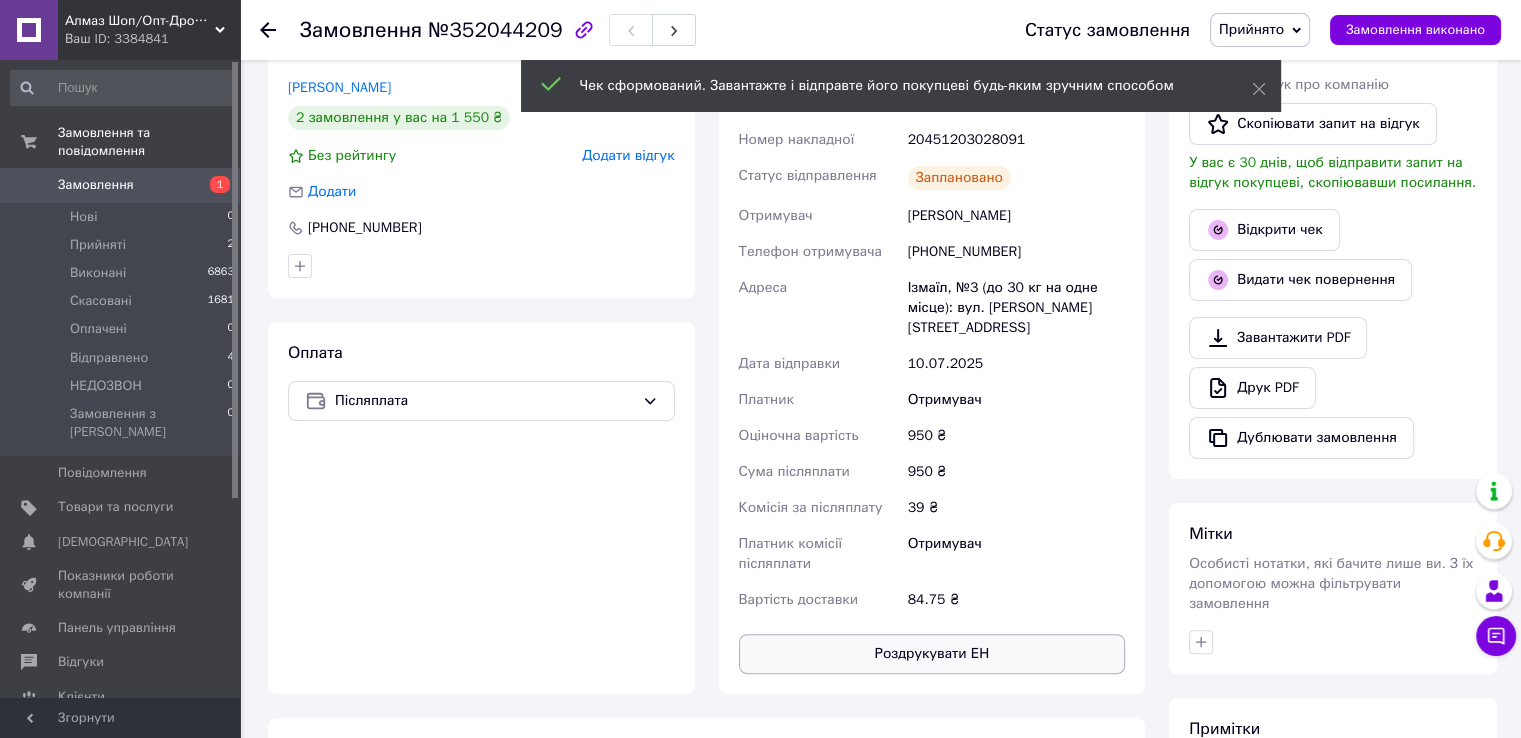 click on "Роздрукувати ЕН" at bounding box center (932, 654) 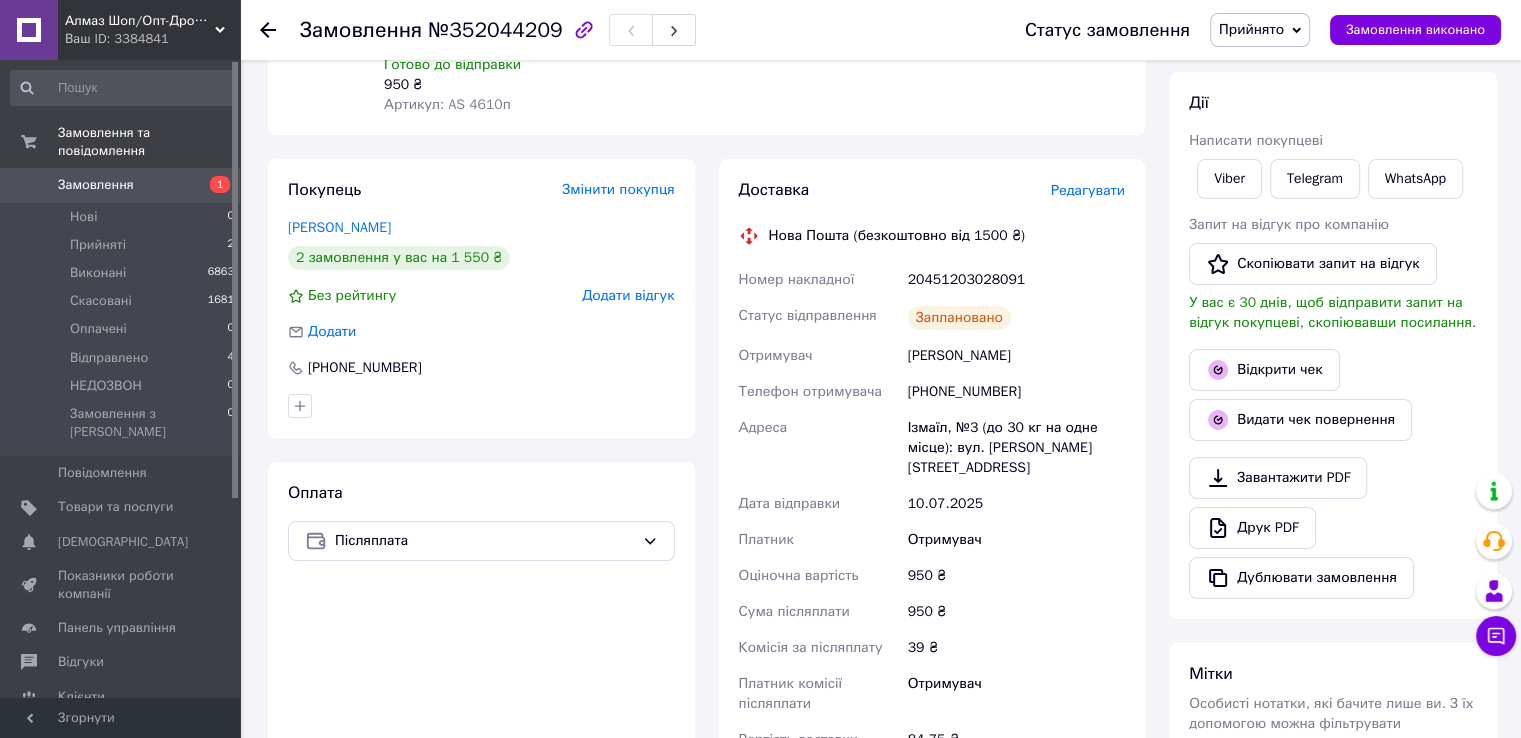 scroll, scrollTop: 100, scrollLeft: 0, axis: vertical 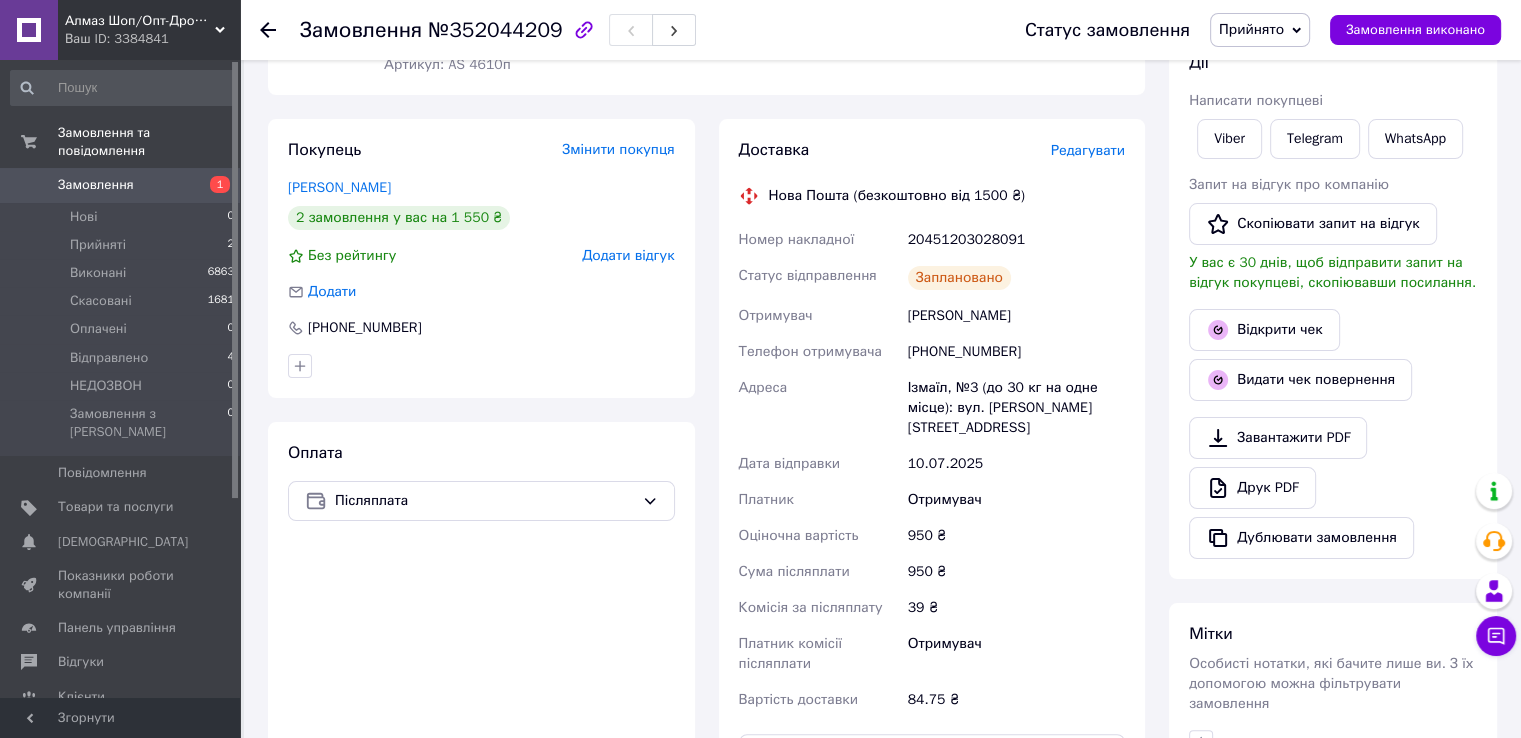 drag, startPoint x: 1039, startPoint y: 320, endPoint x: 911, endPoint y: 319, distance: 128.0039 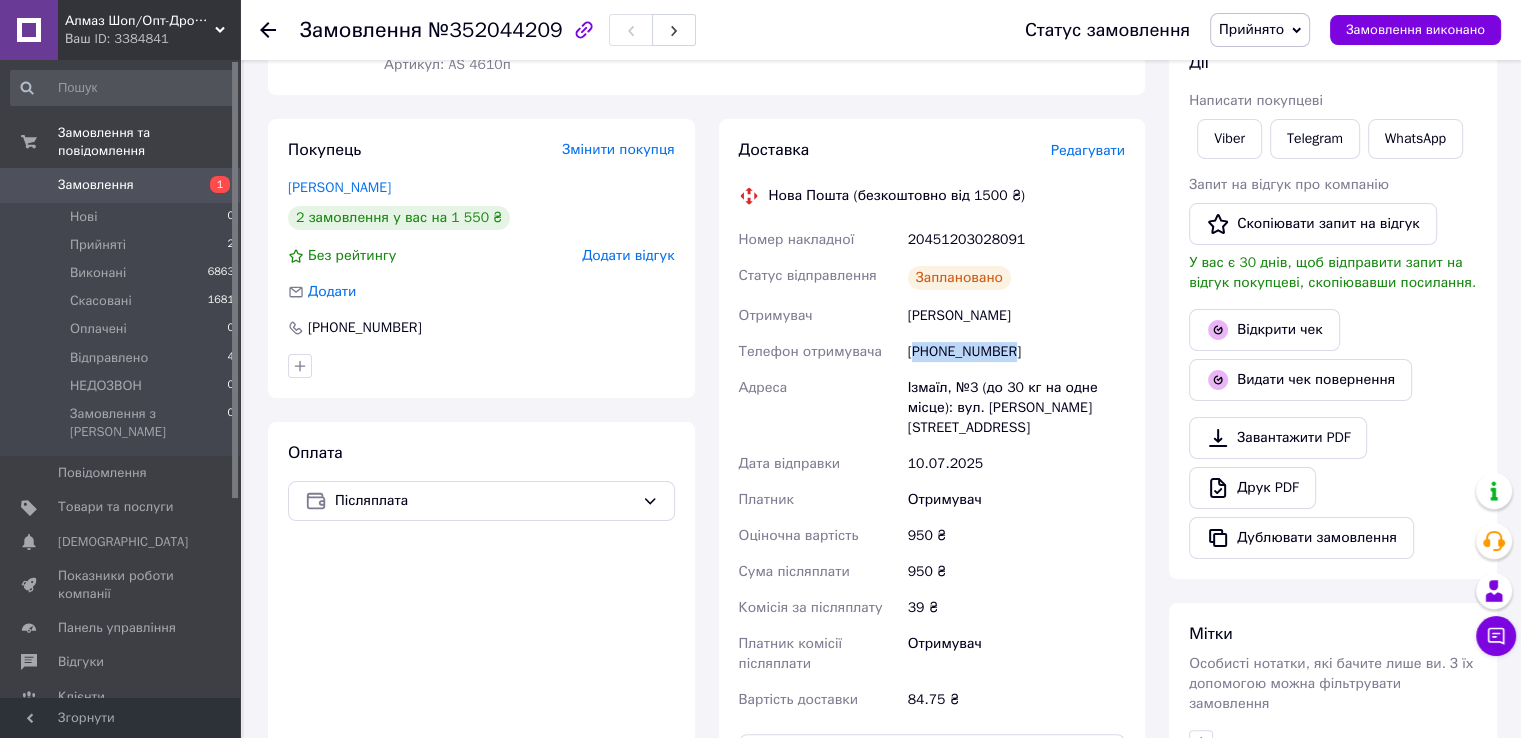 click on "[PHONE_NUMBER]" at bounding box center [1016, 352] 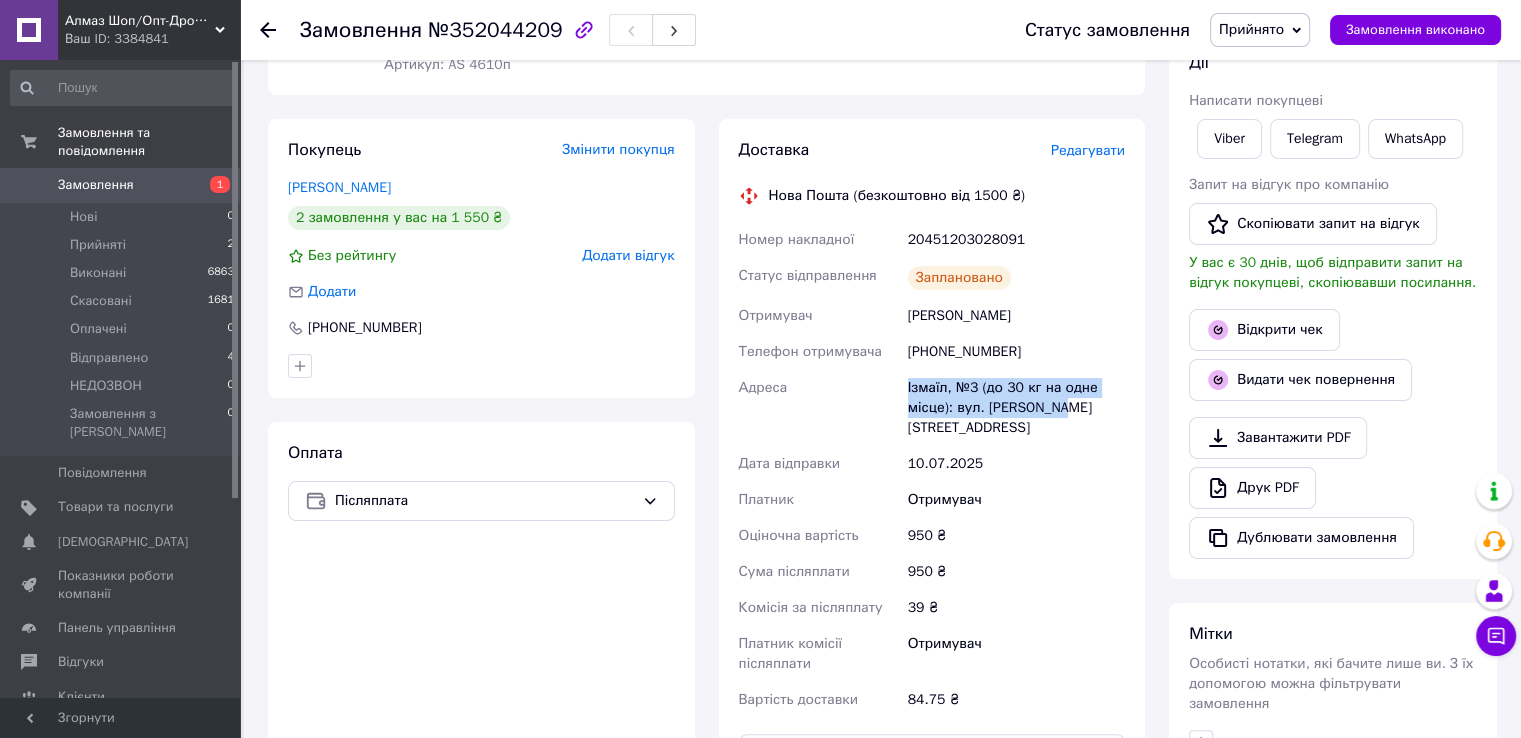 drag, startPoint x: 908, startPoint y: 387, endPoint x: 1059, endPoint y: 405, distance: 152.06906 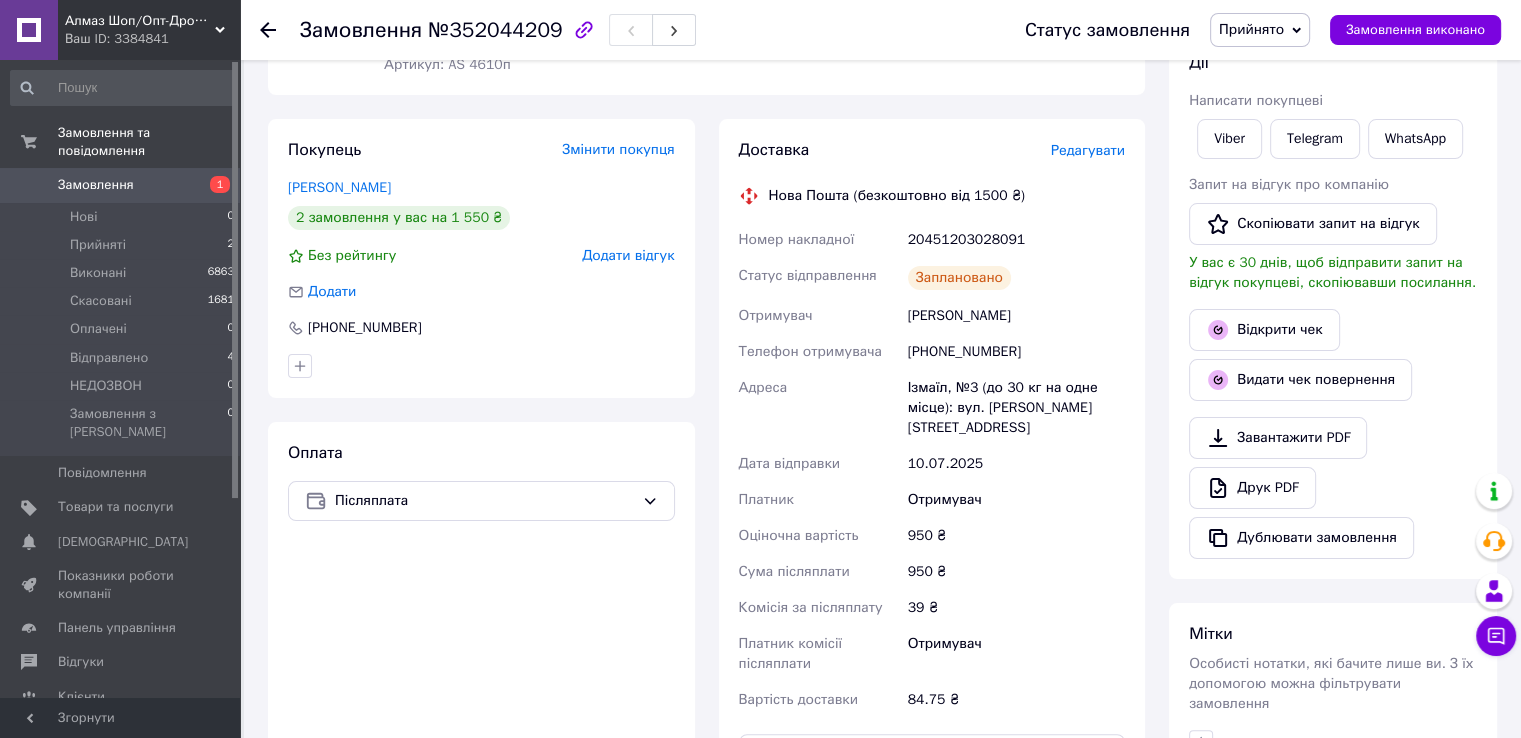 click on "20451203028091" at bounding box center [1016, 240] 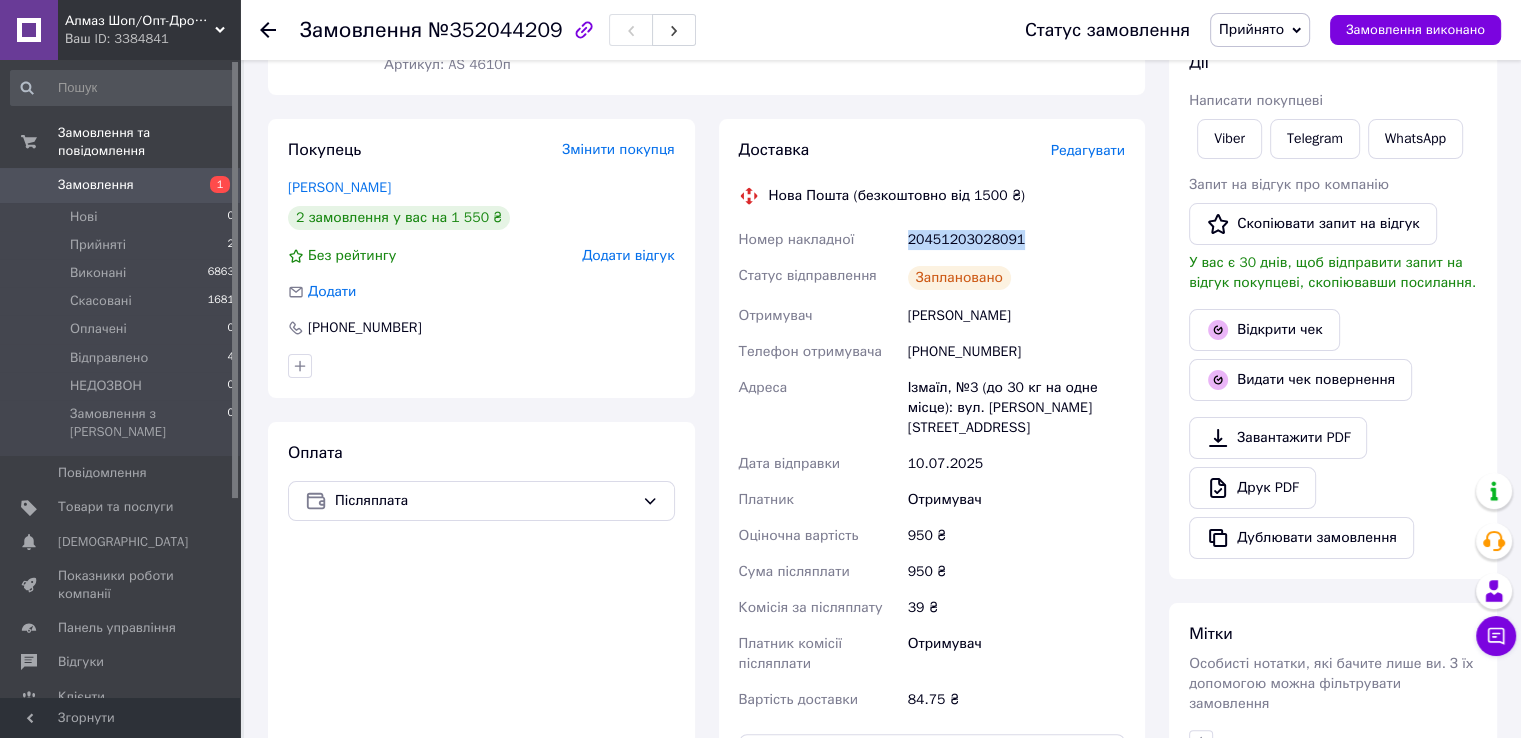 click on "20451203028091" at bounding box center (1016, 240) 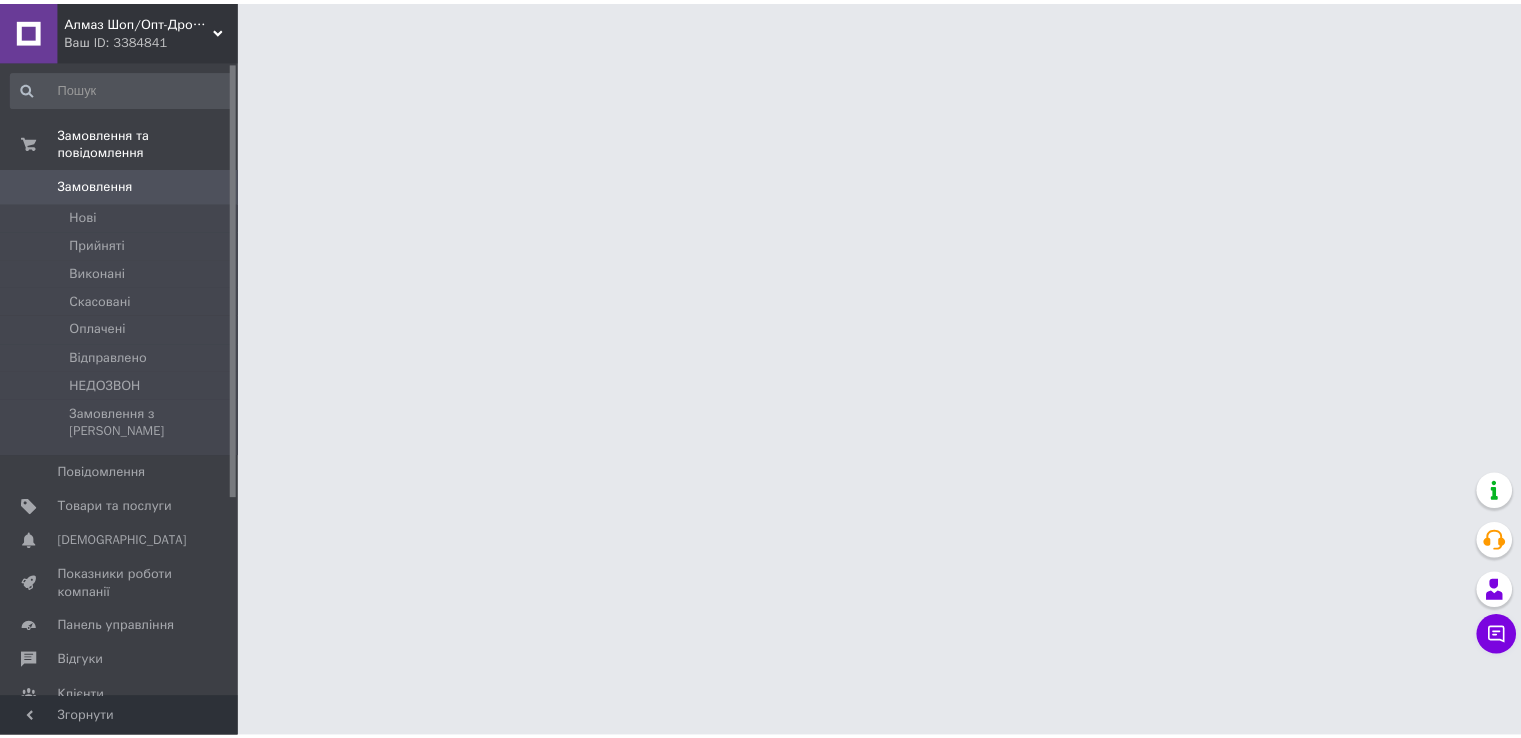 scroll, scrollTop: 0, scrollLeft: 0, axis: both 